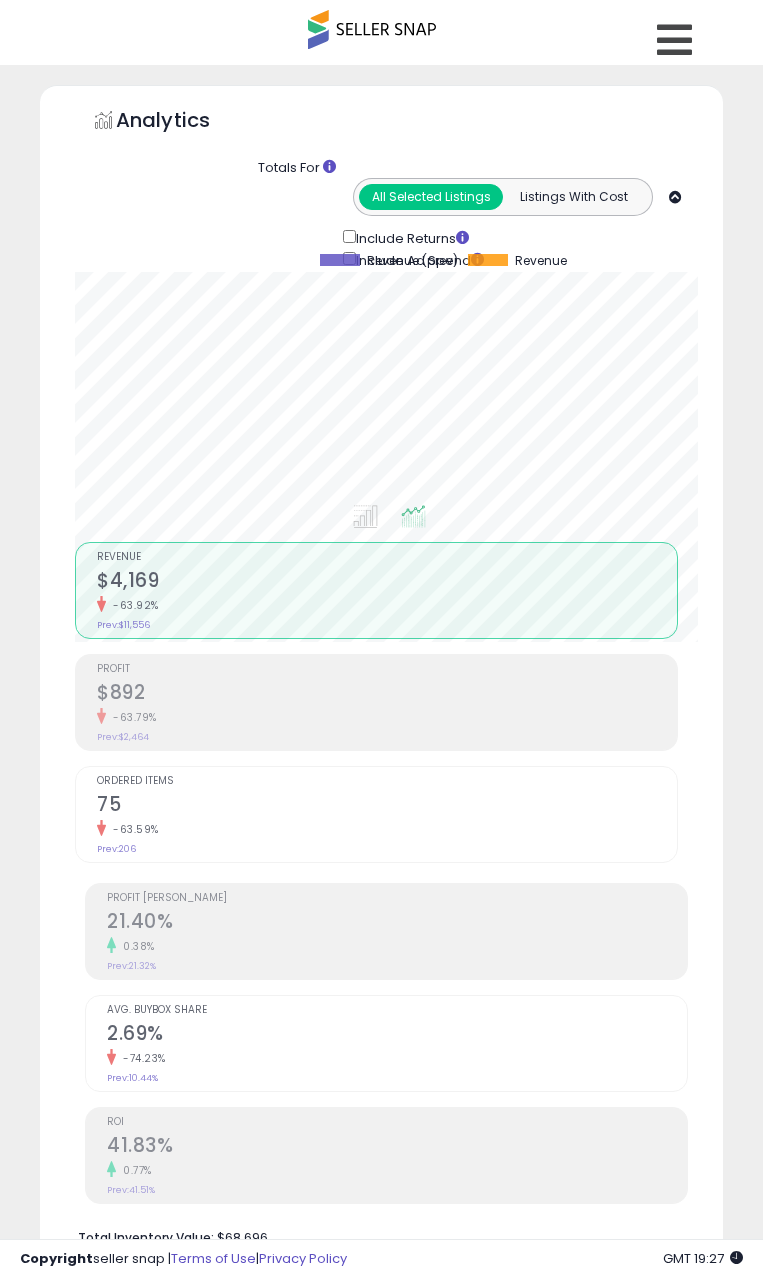 scroll, scrollTop: 0, scrollLeft: 0, axis: both 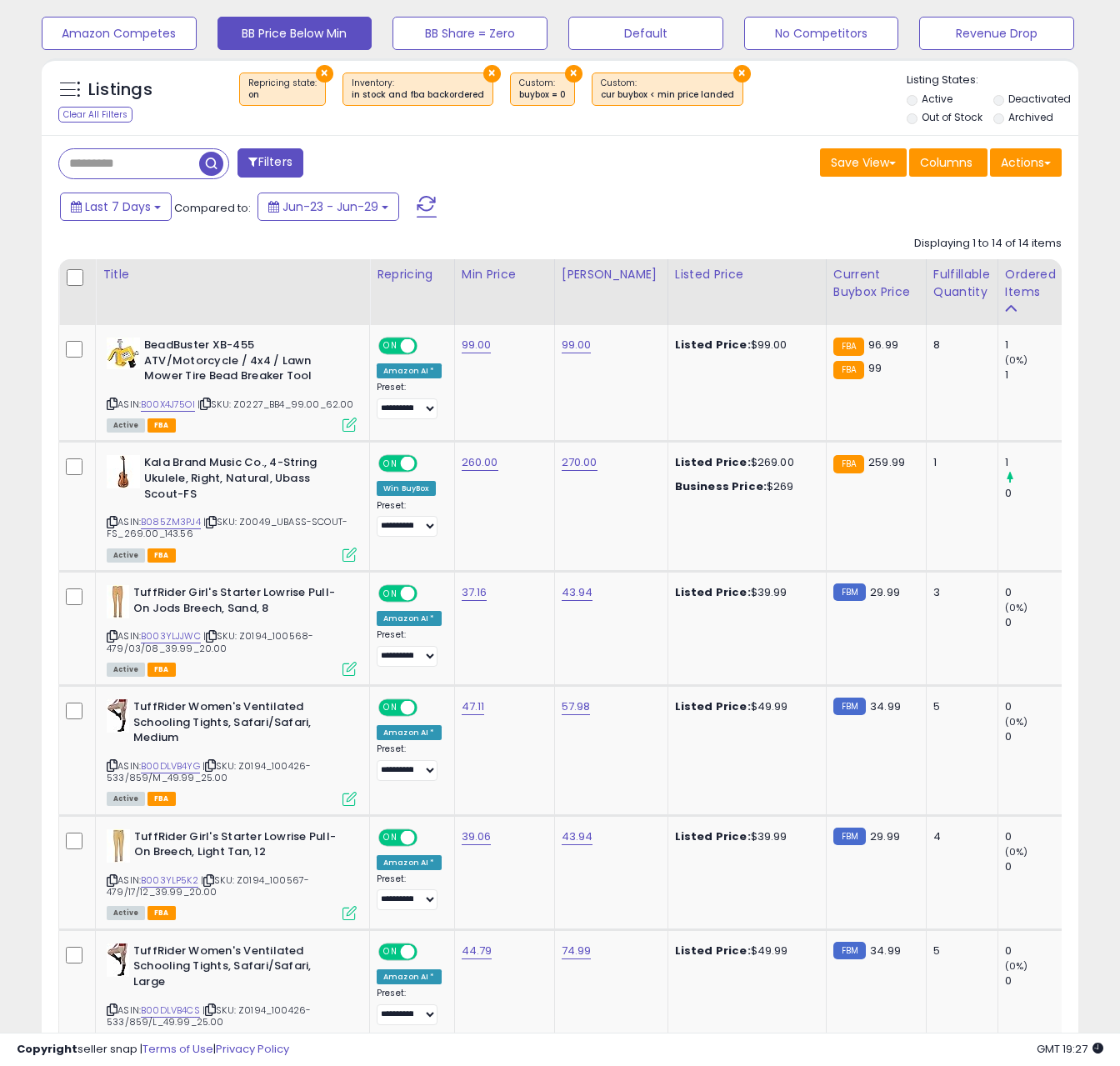 click on "Listings
Clear All Filters
×
Repricing state :
on
× × ×" at bounding box center (560, 1086) 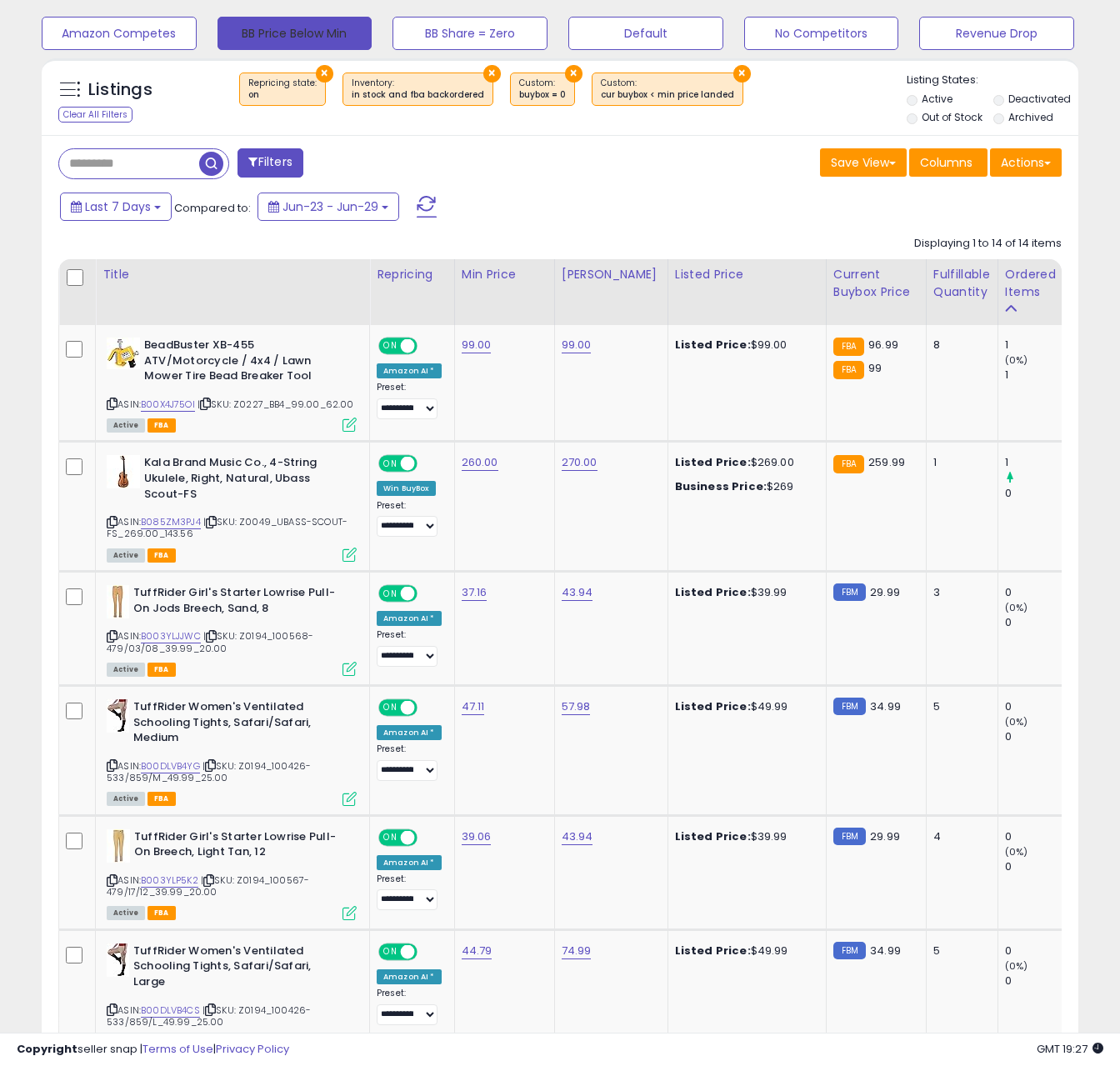 click on "BB Price Below Min" at bounding box center [295, 33] 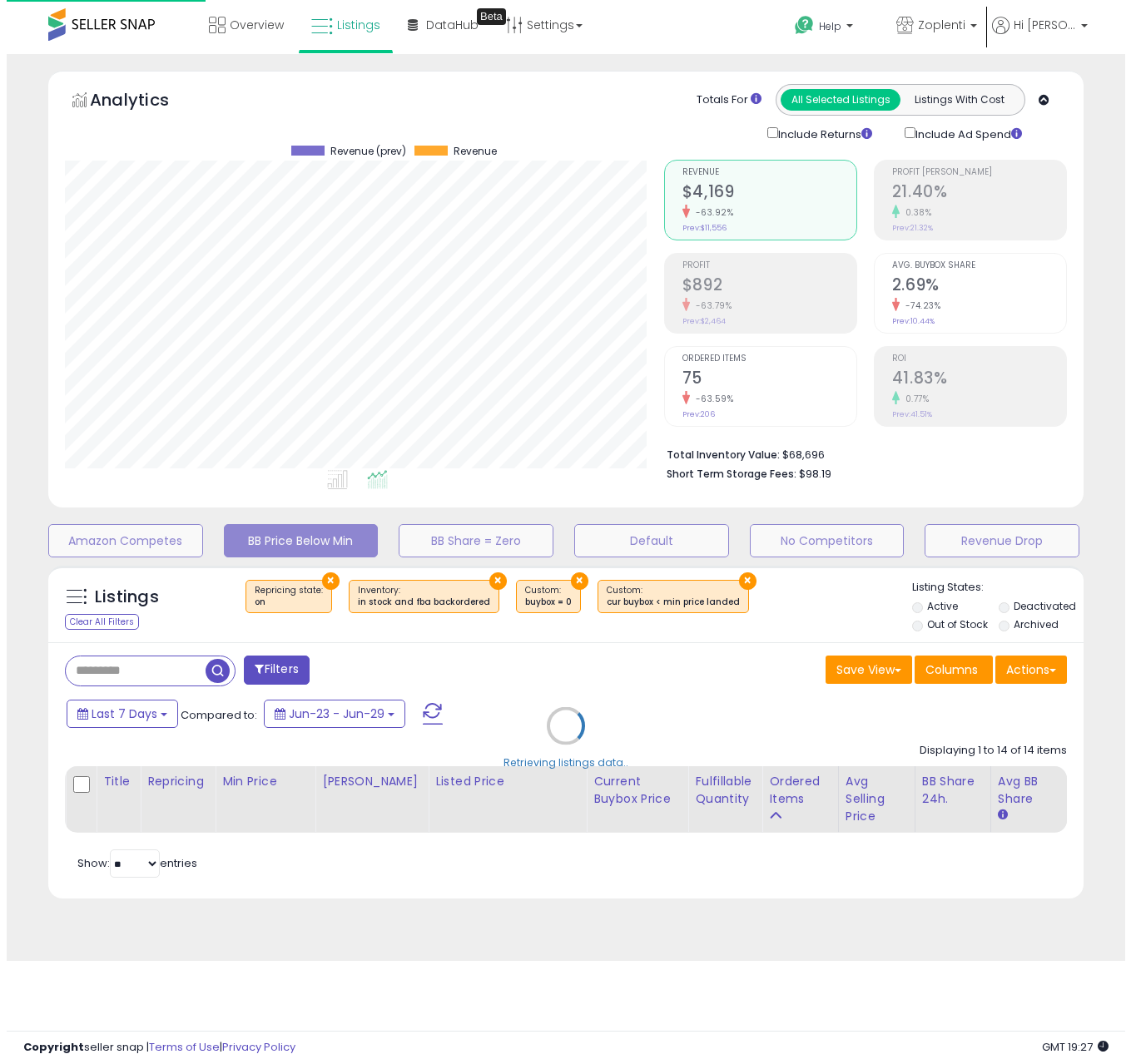 scroll, scrollTop: 0, scrollLeft: 0, axis: both 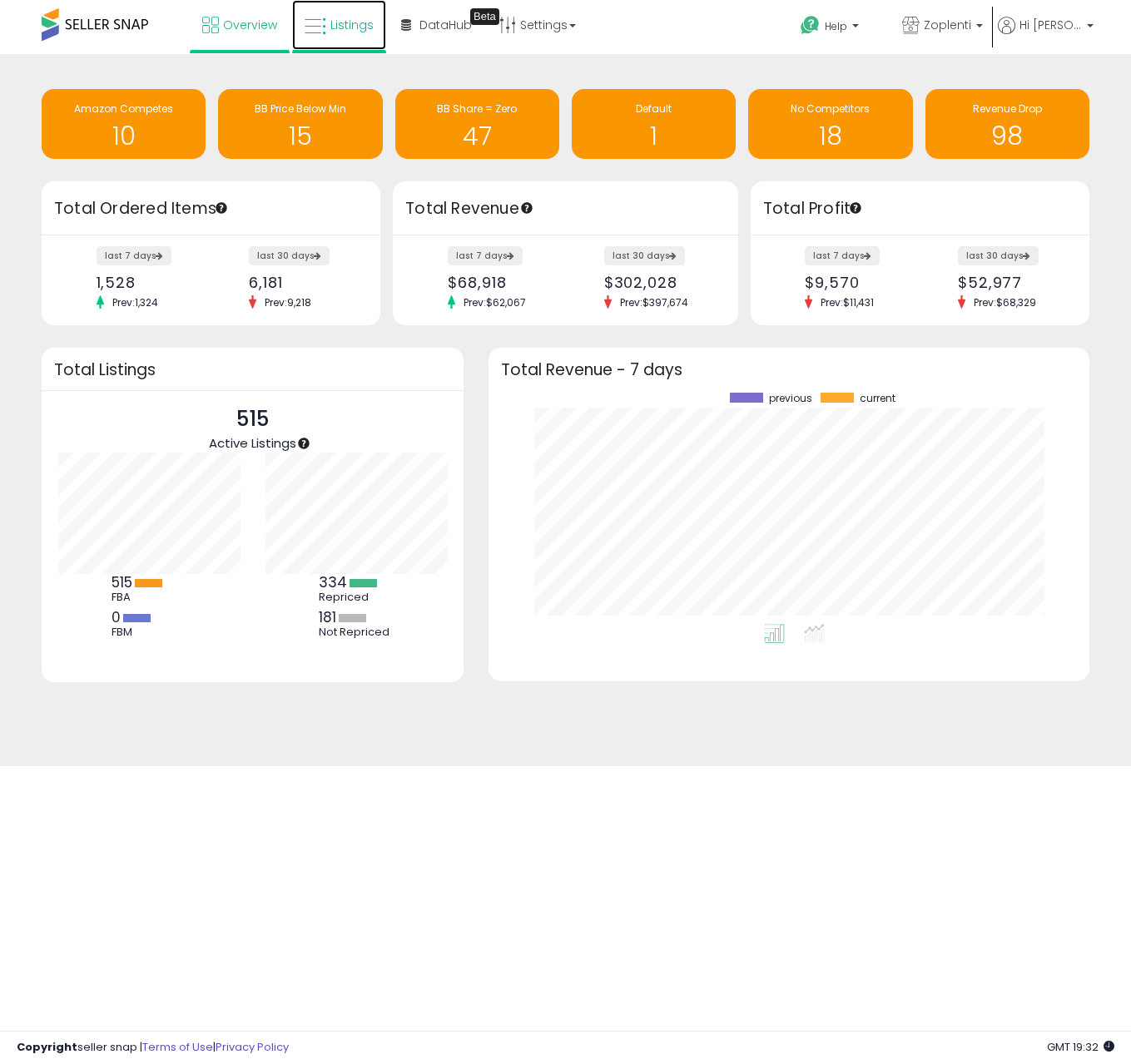click on "Listings" at bounding box center (339, 25) 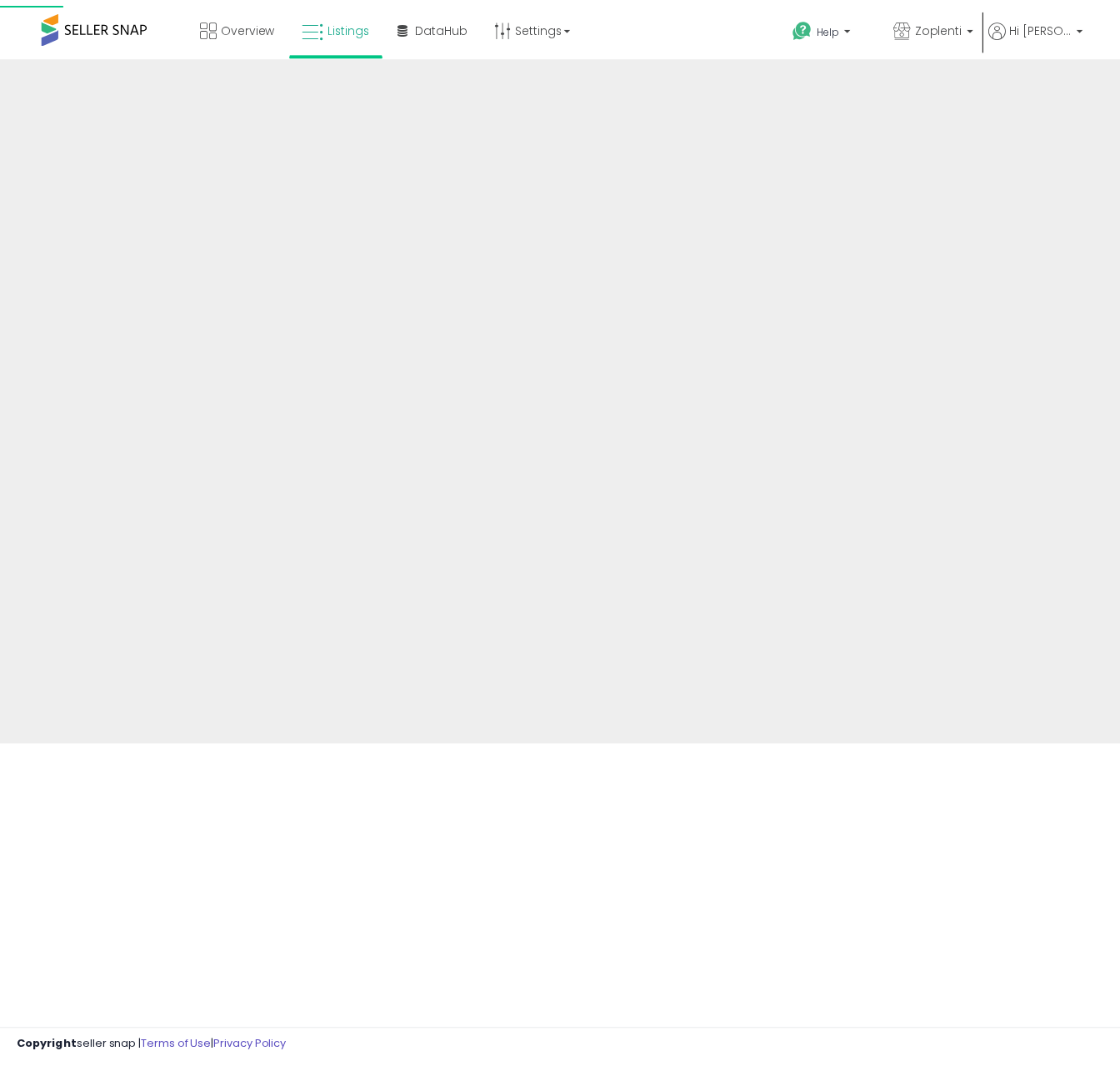 scroll, scrollTop: 0, scrollLeft: 0, axis: both 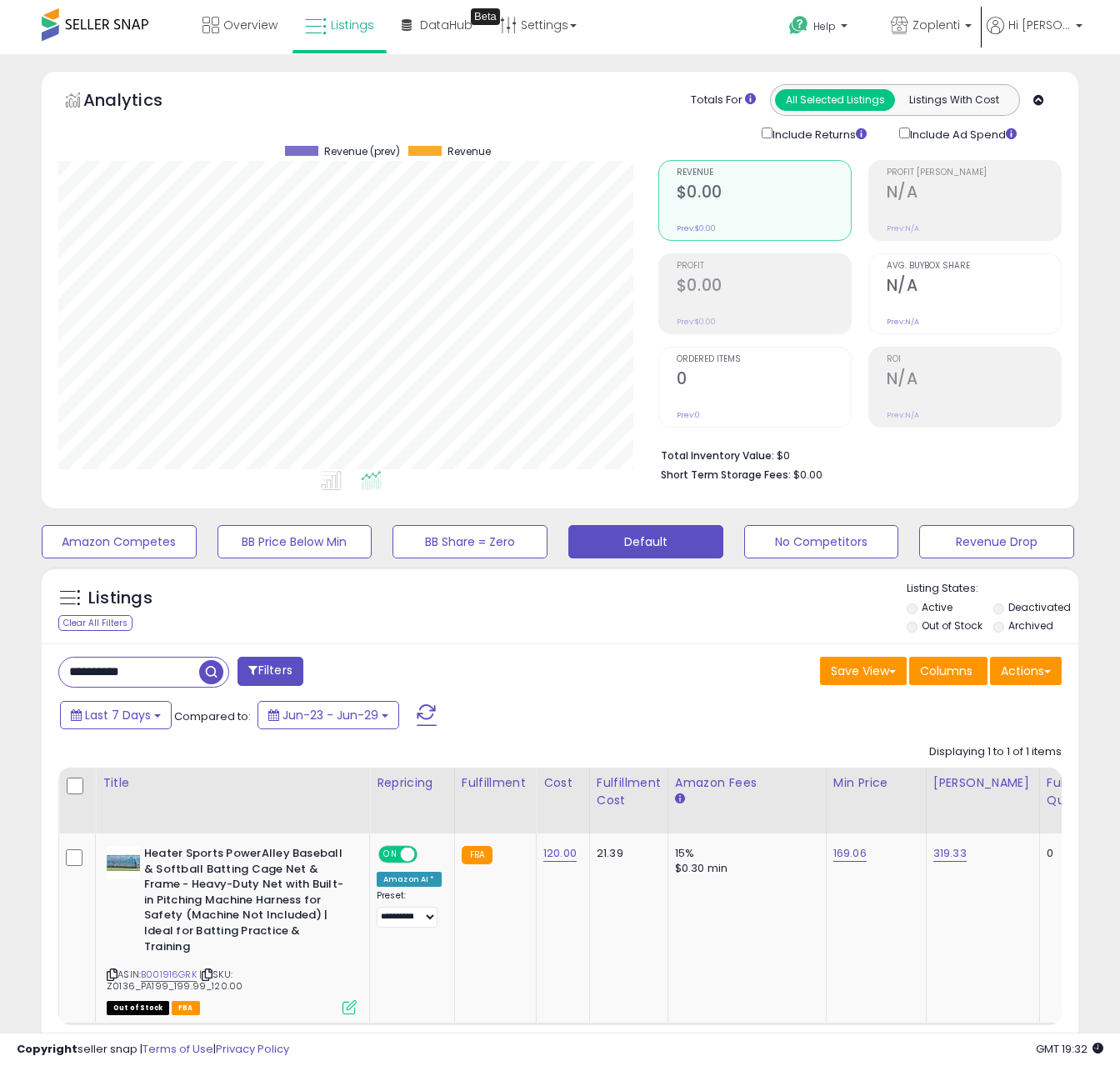 click on "Listings
Clear All Filters" at bounding box center (560, 605) 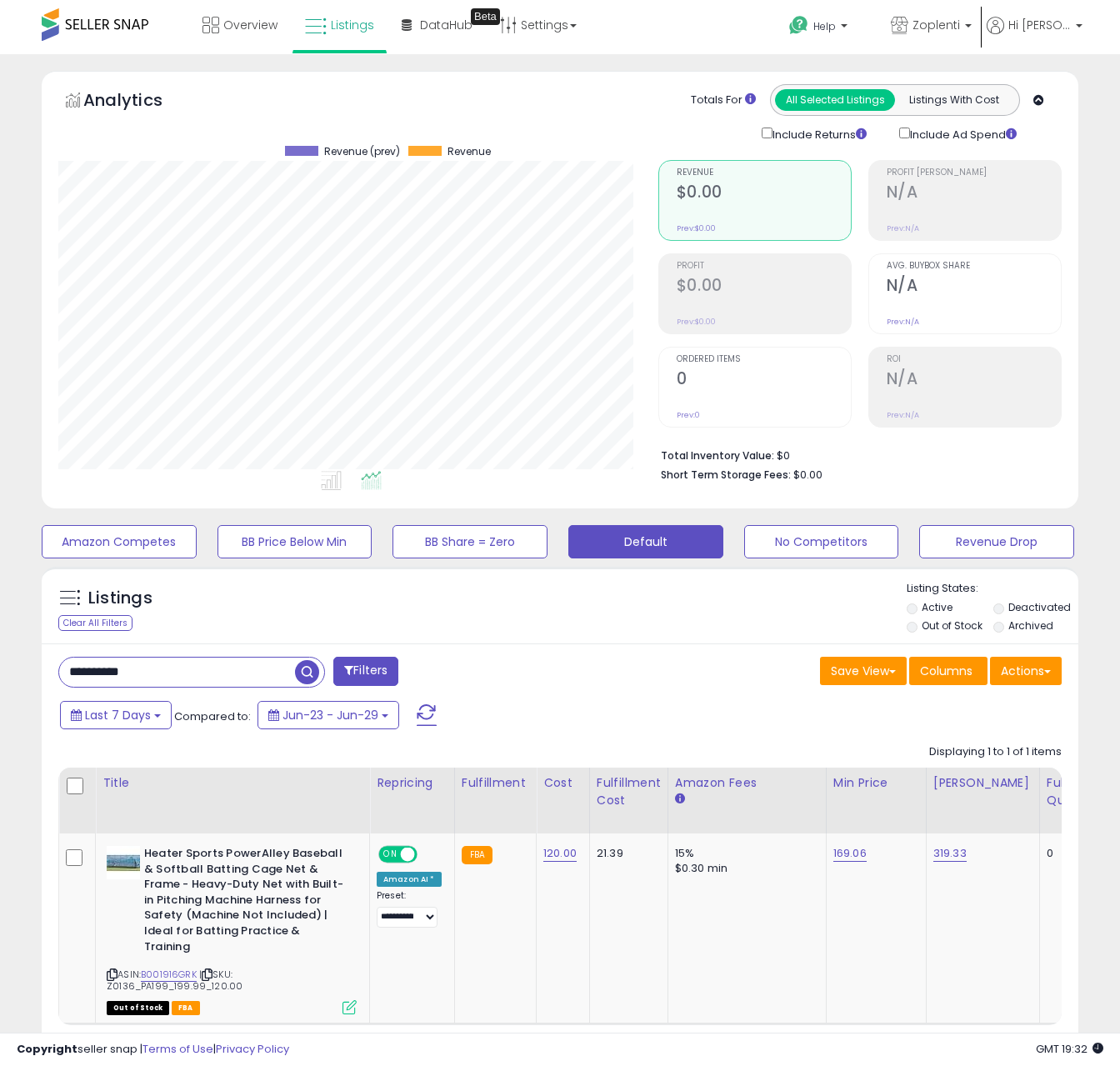 click on "**********" at bounding box center [177, 672] 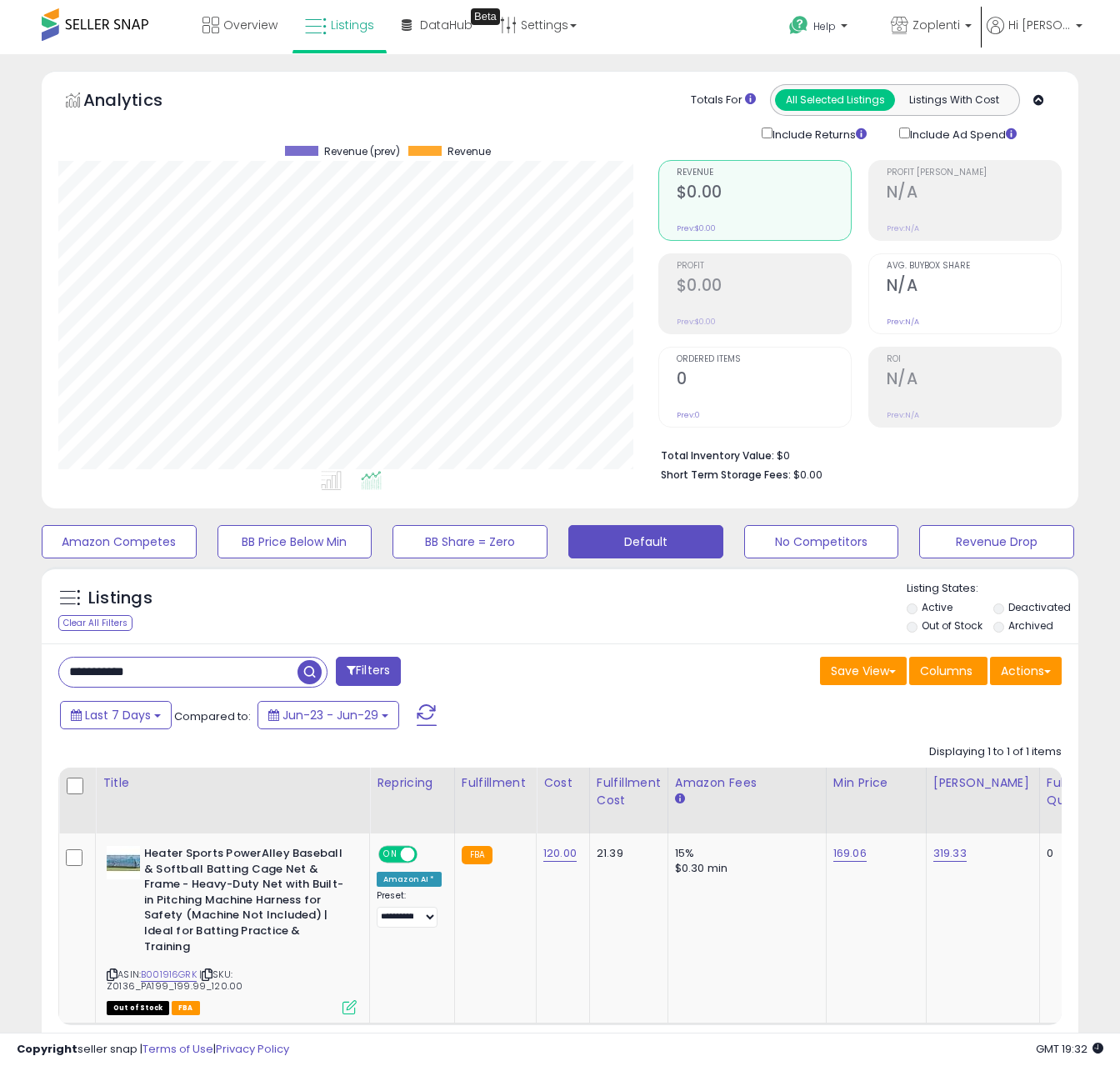 paste on "**********" 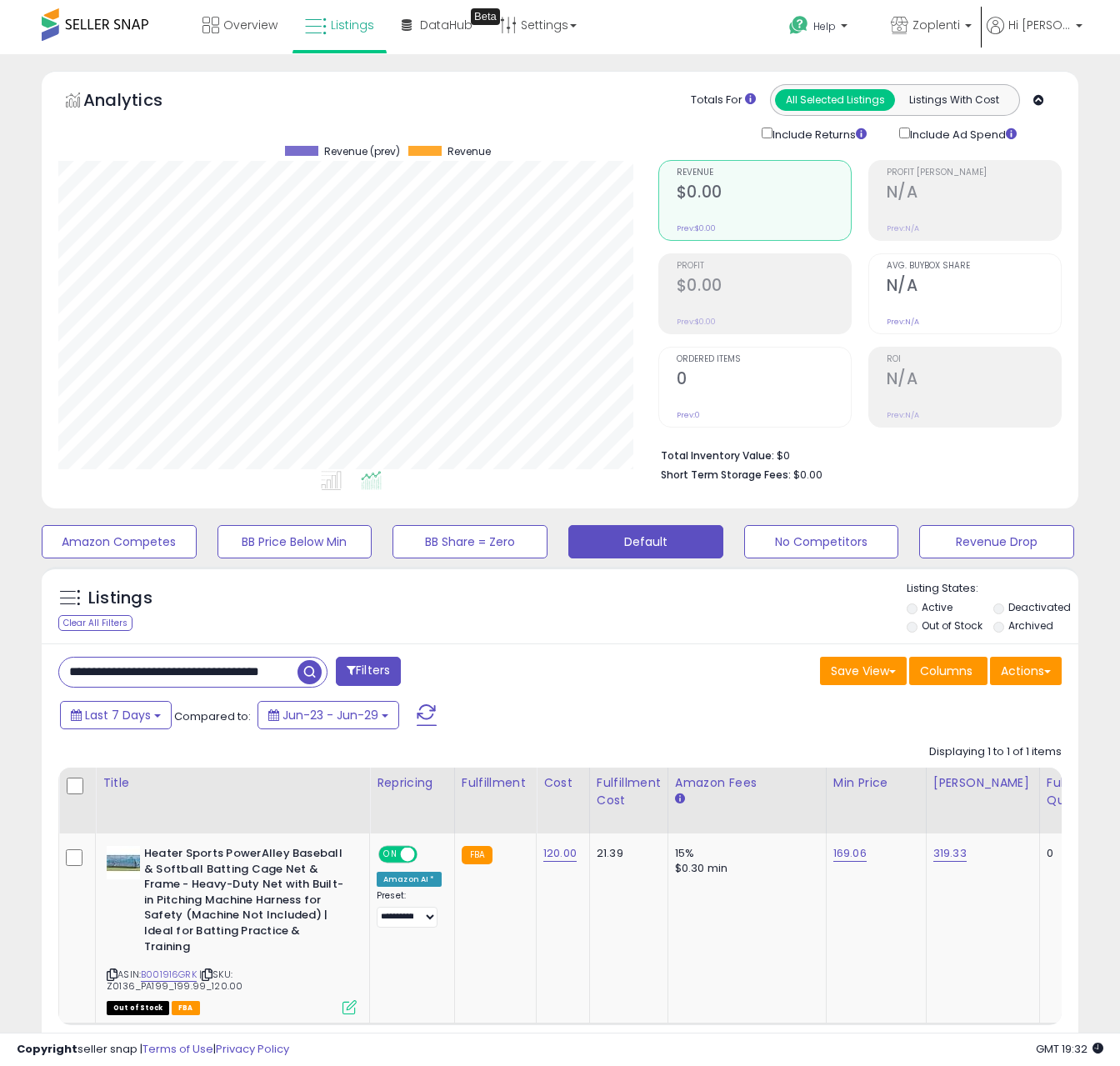 paste 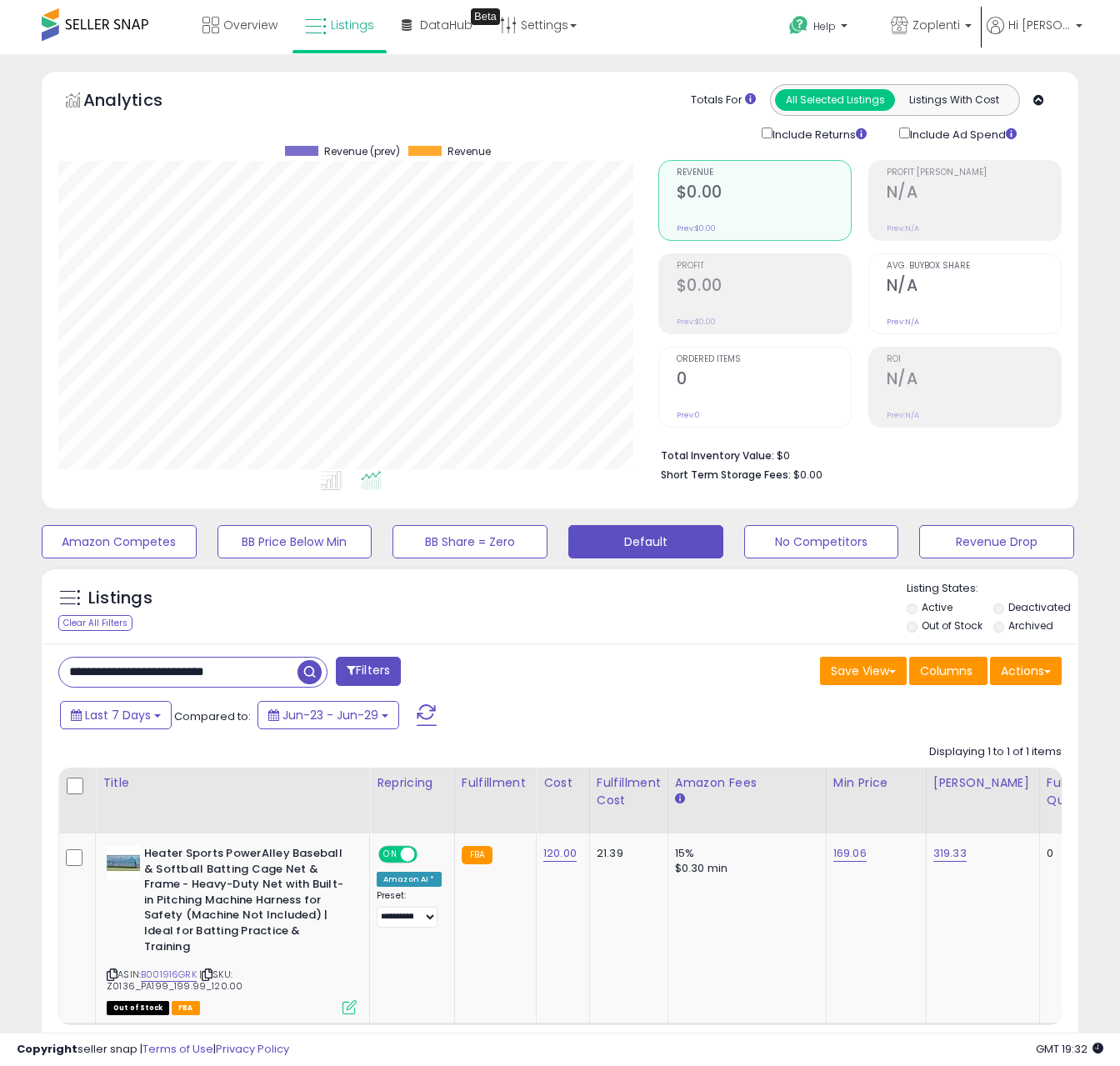 scroll, scrollTop: 833122, scrollLeft: 832726, axis: both 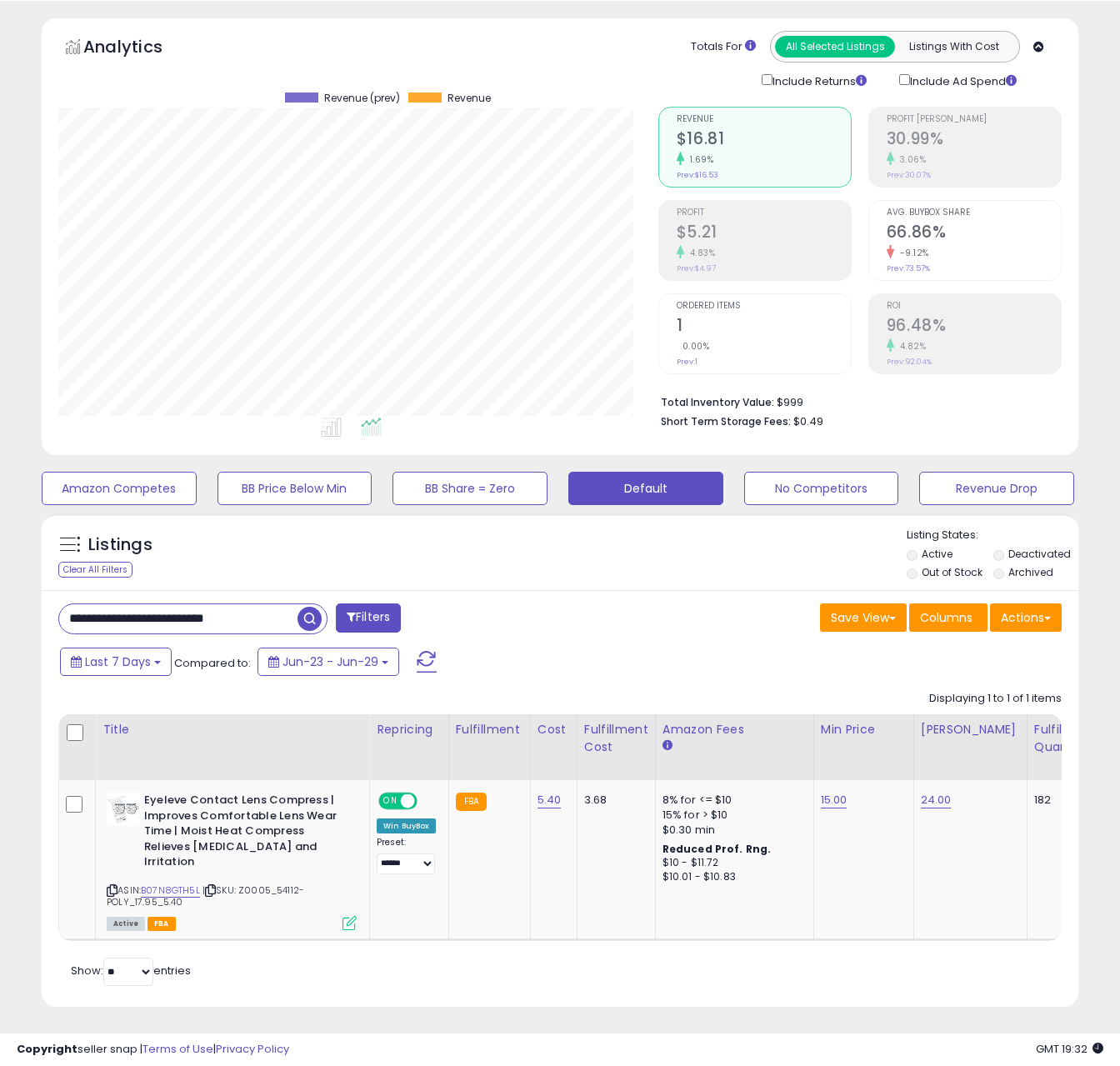 paste 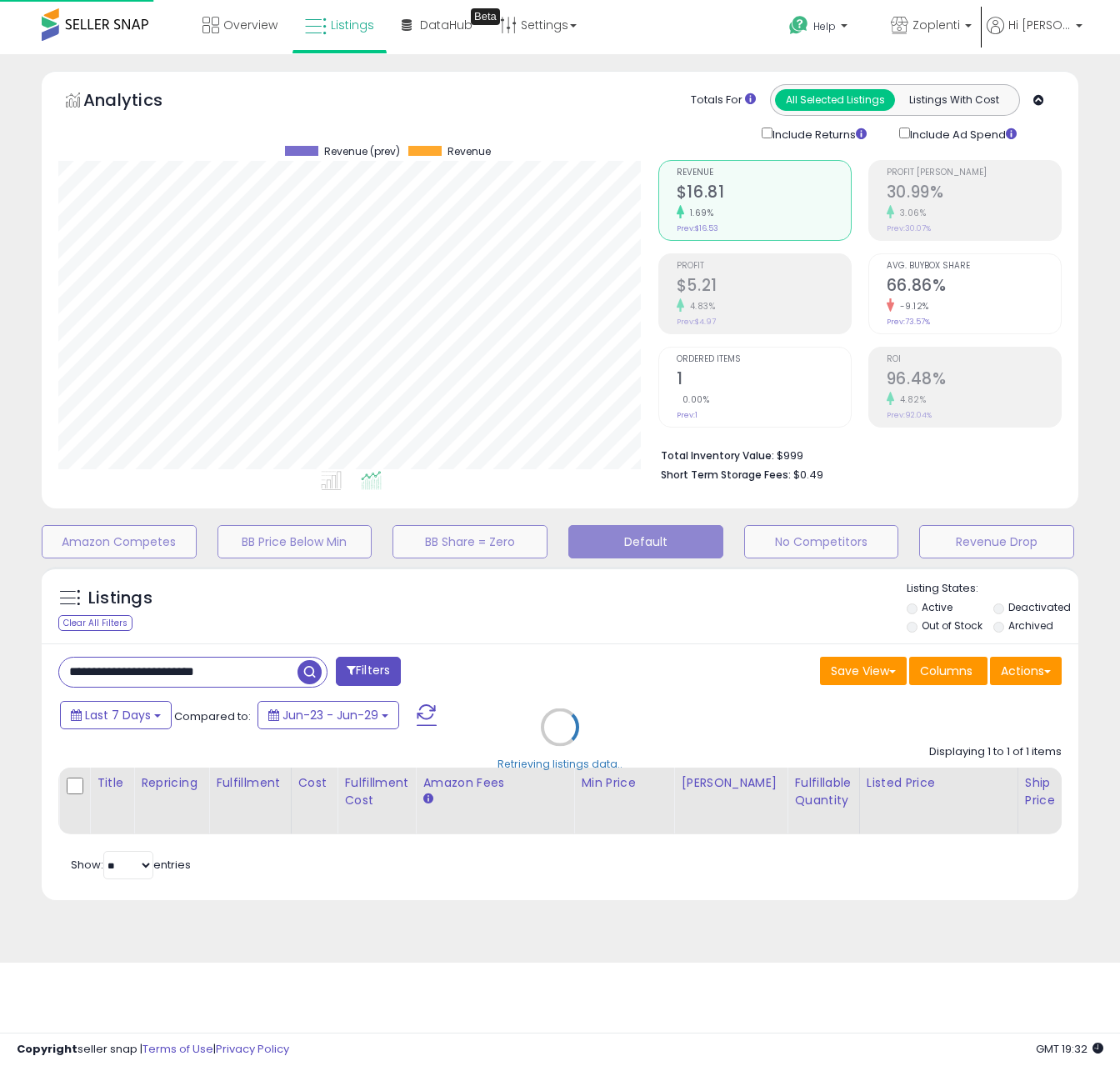 scroll, scrollTop: 833122, scrollLeft: 832726, axis: both 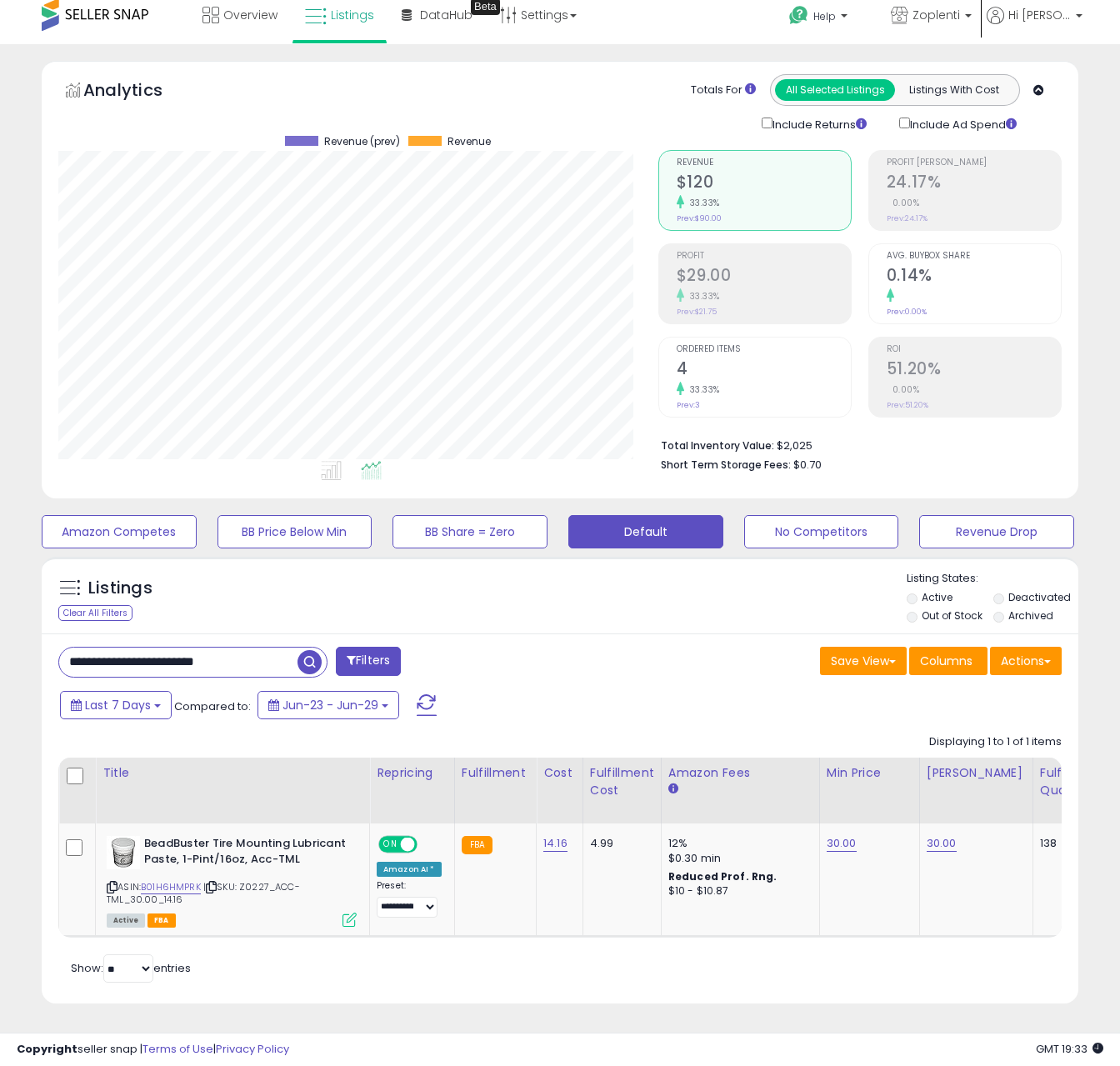 paste 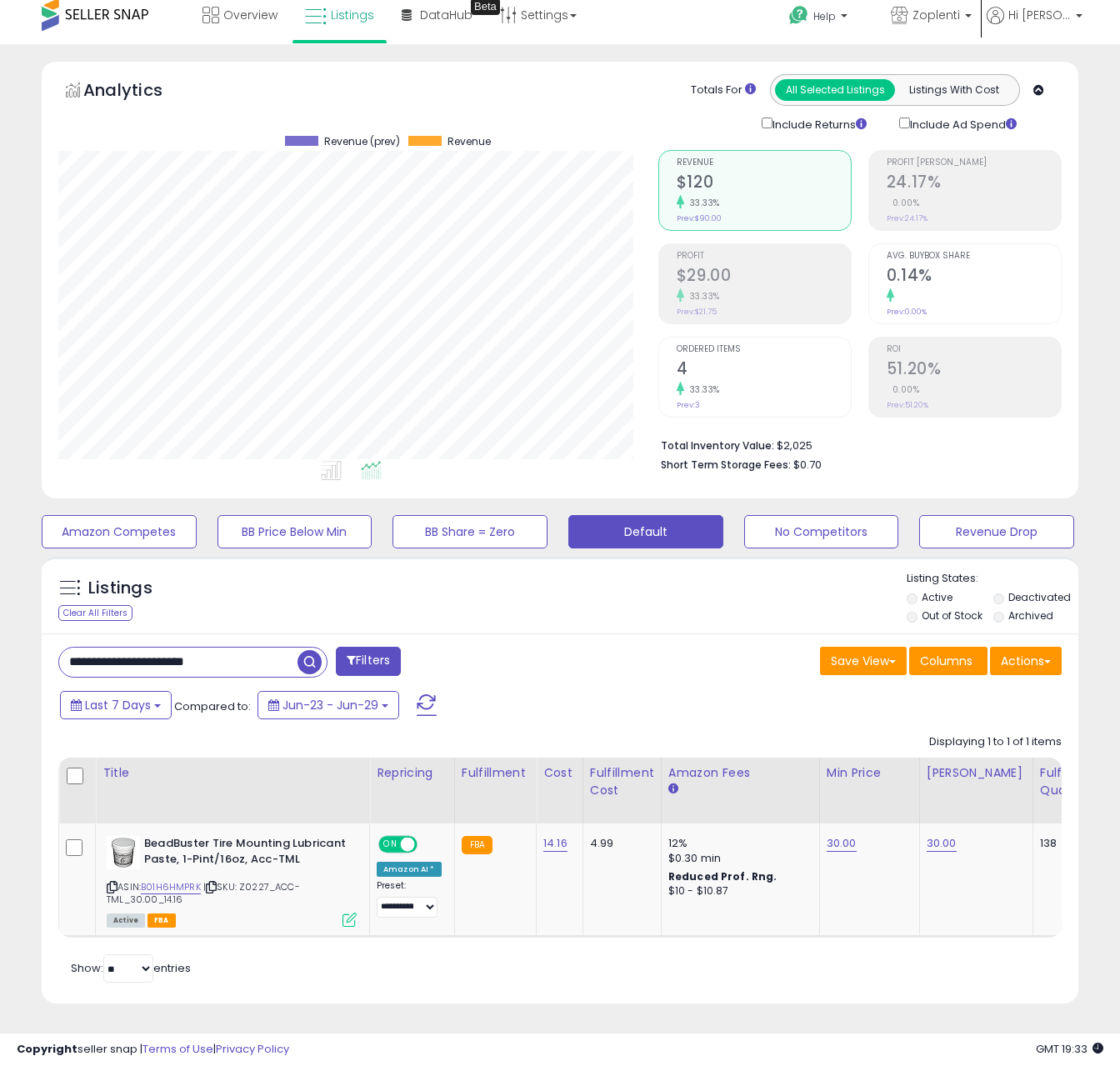 type on "**********" 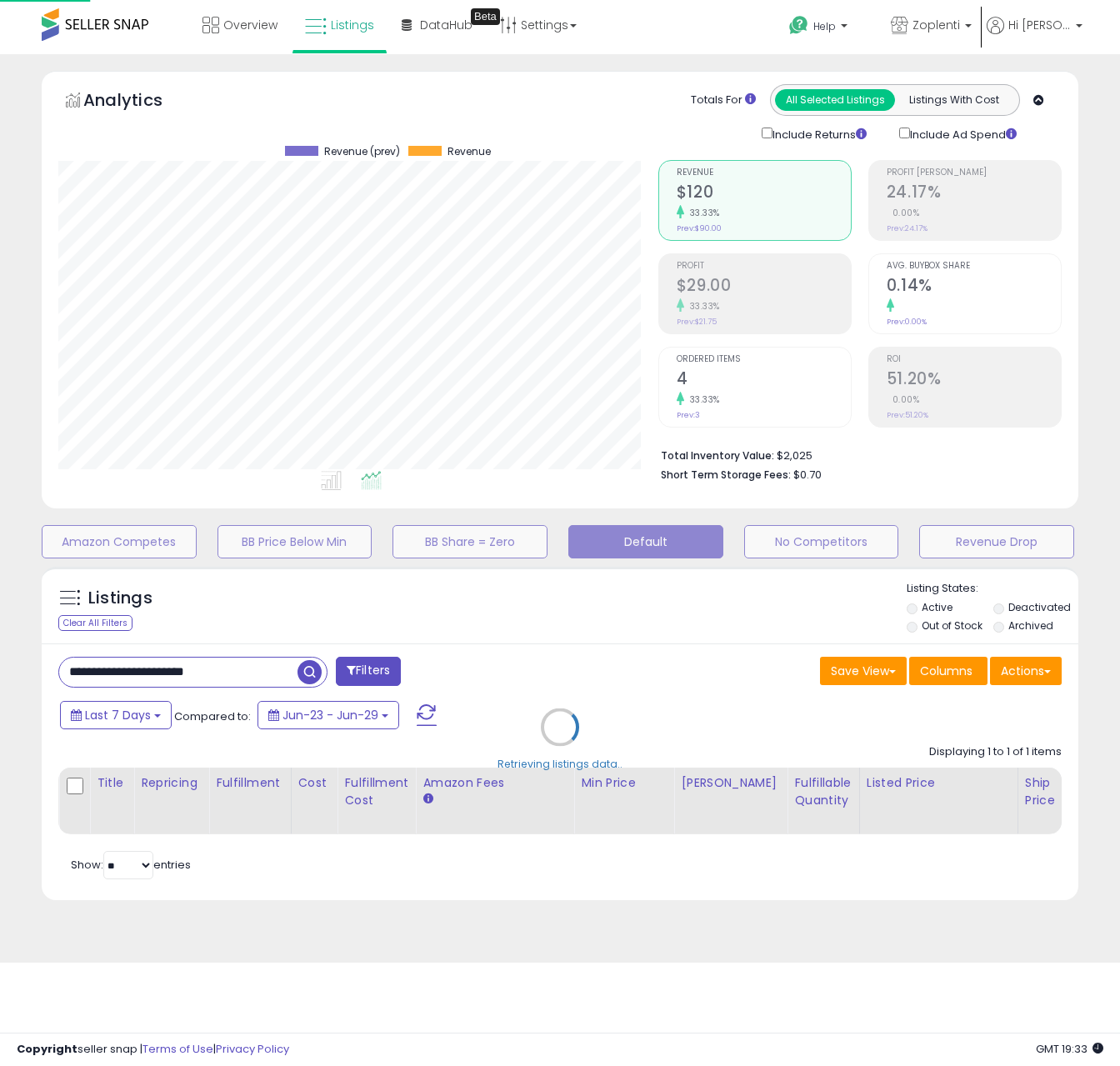 scroll, scrollTop: 833122, scrollLeft: 832726, axis: both 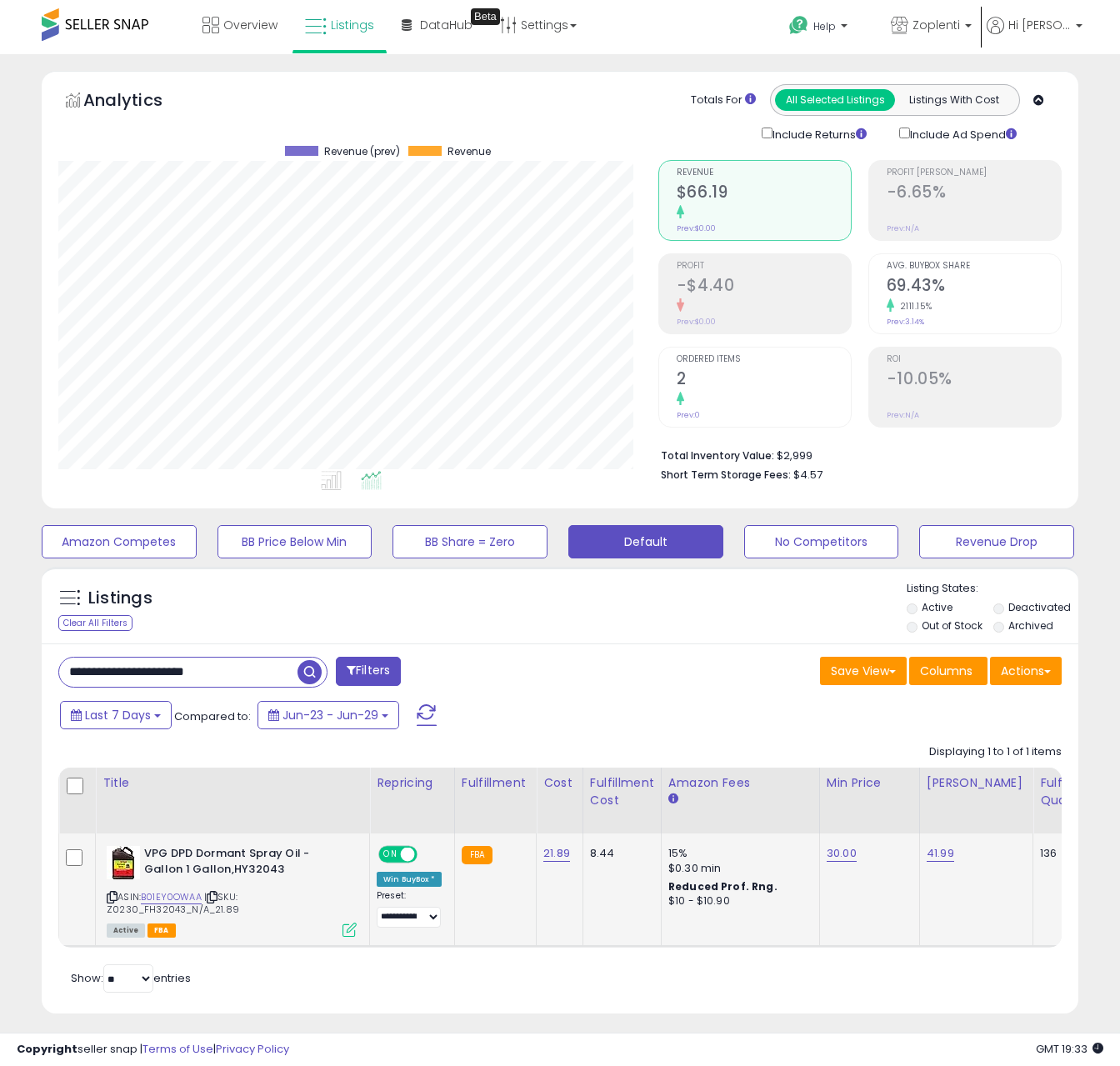 click on "**********" 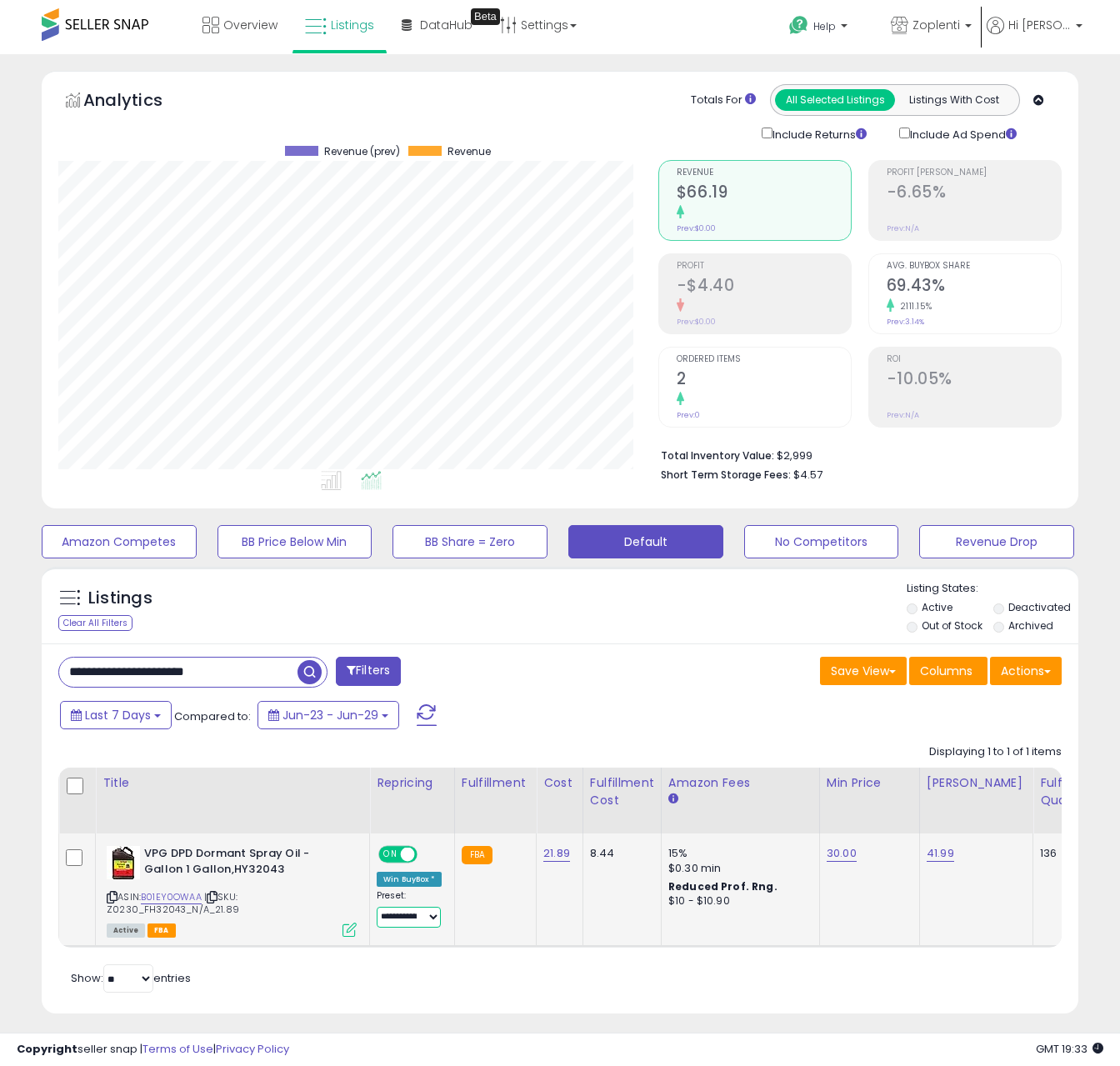 click on "**********" at bounding box center (408, 917) 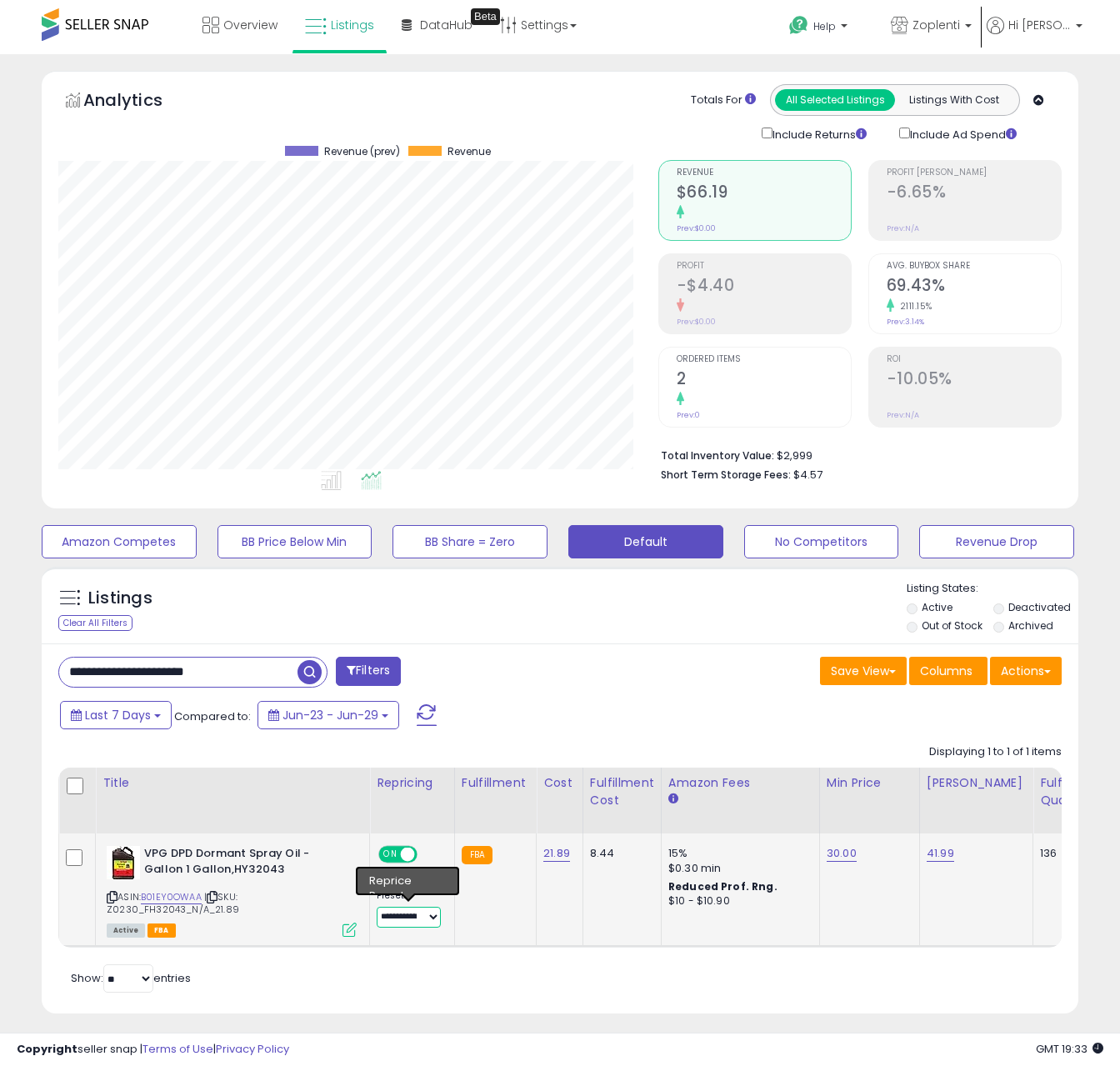 select on "******" 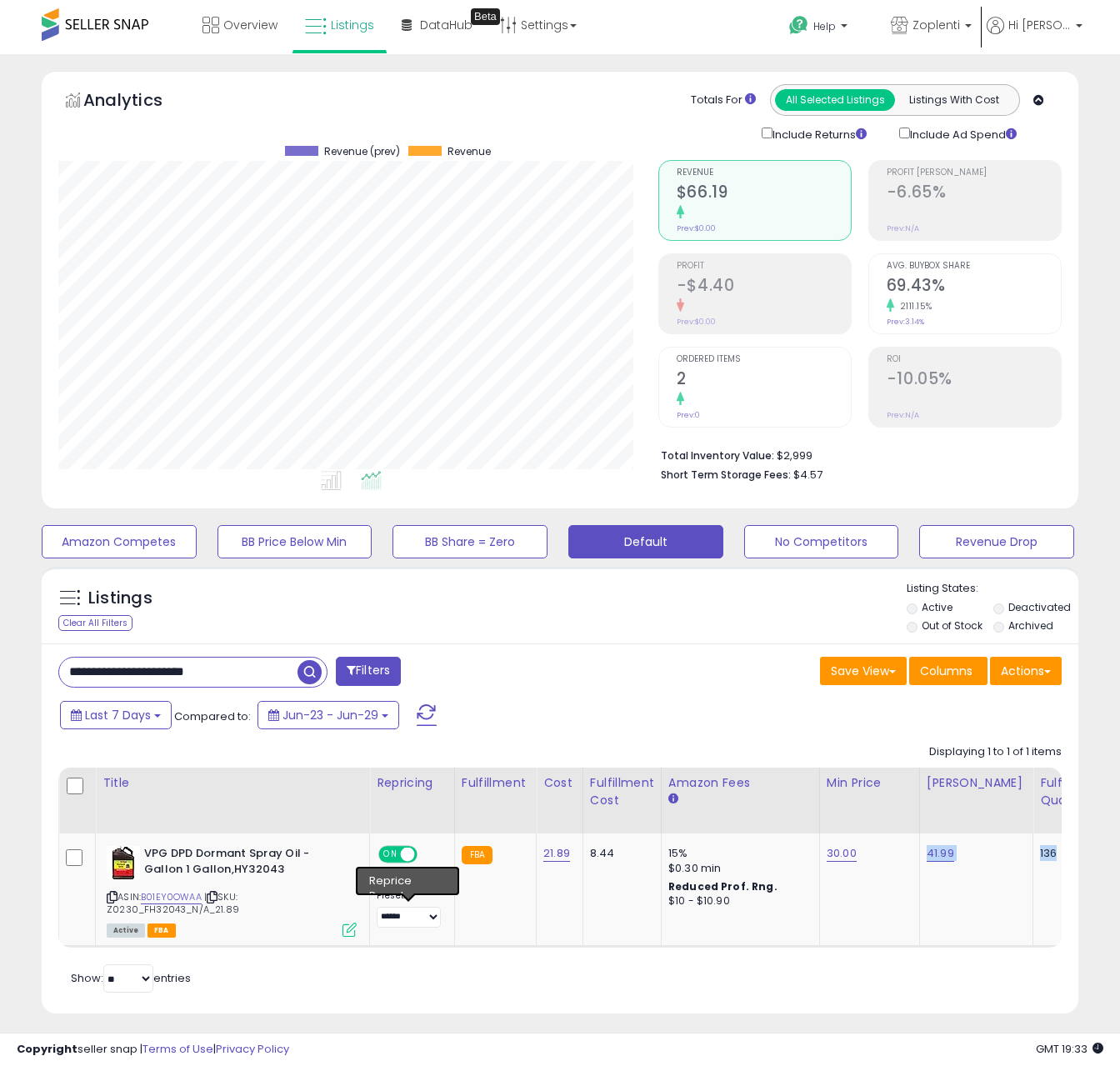 scroll, scrollTop: 0, scrollLeft: 170, axis: horizontal 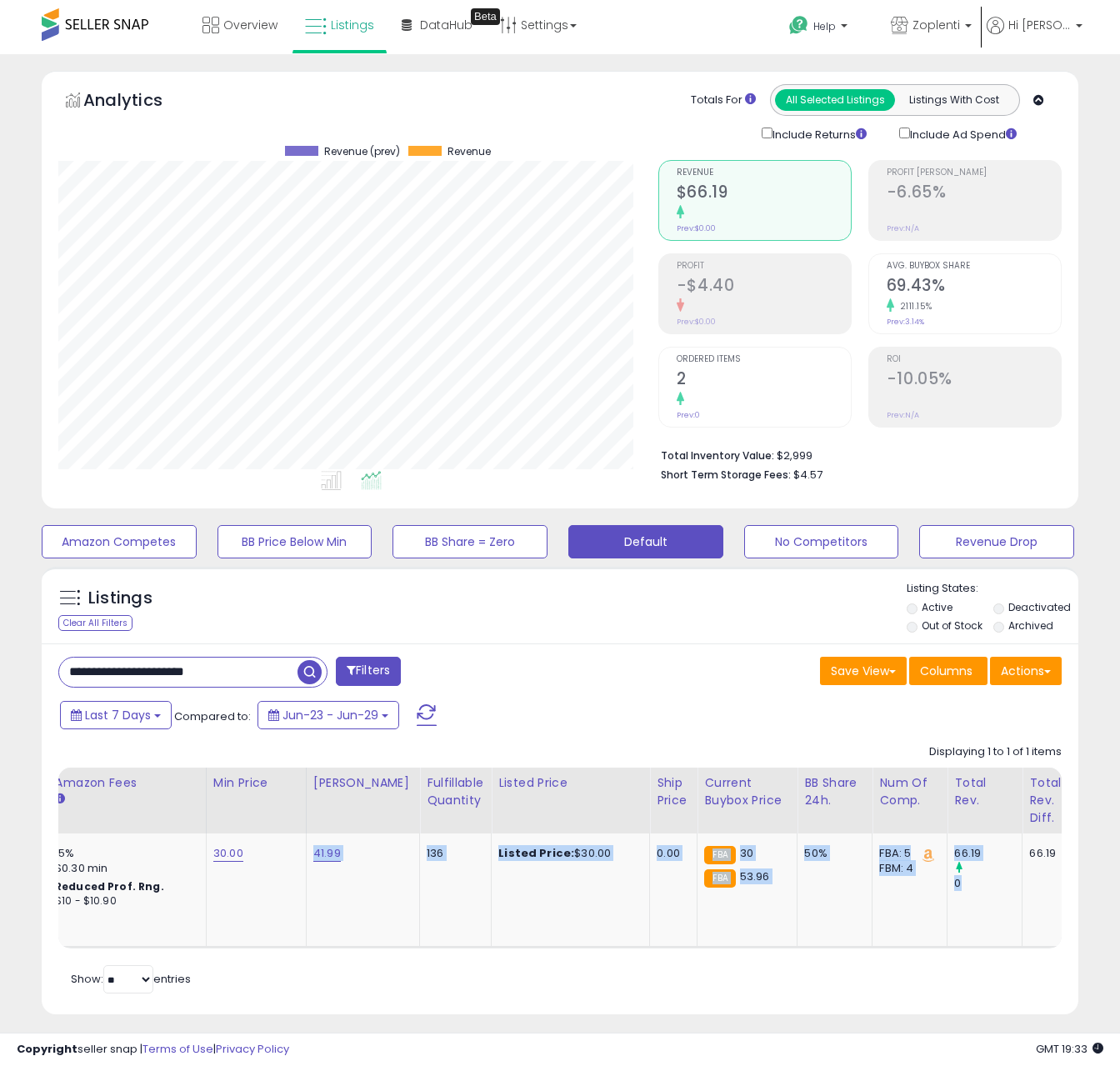 drag, startPoint x: 933, startPoint y: 916, endPoint x: 1098, endPoint y: 918, distance: 165.01212 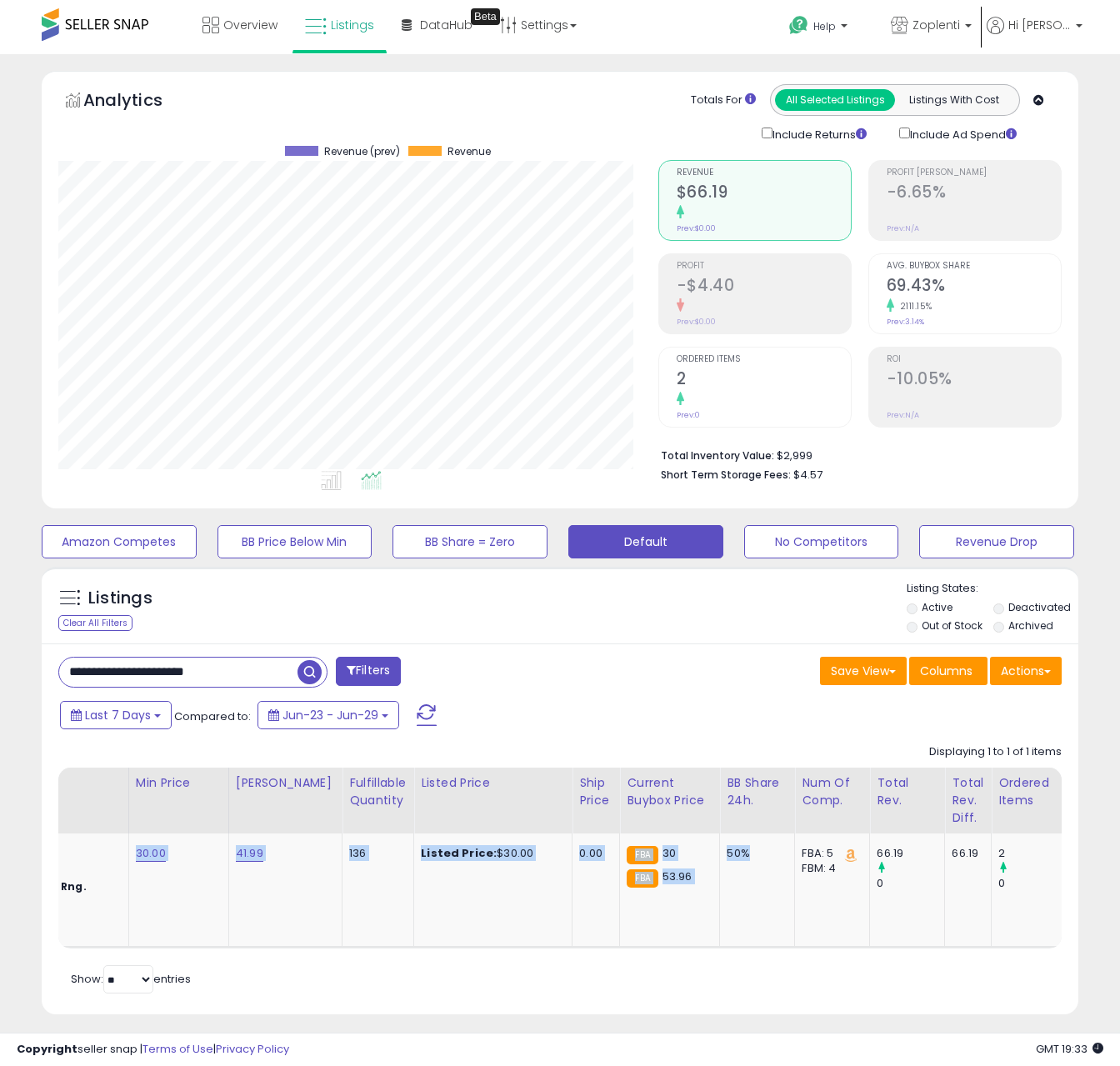 scroll, scrollTop: 0, scrollLeft: 538, axis: horizontal 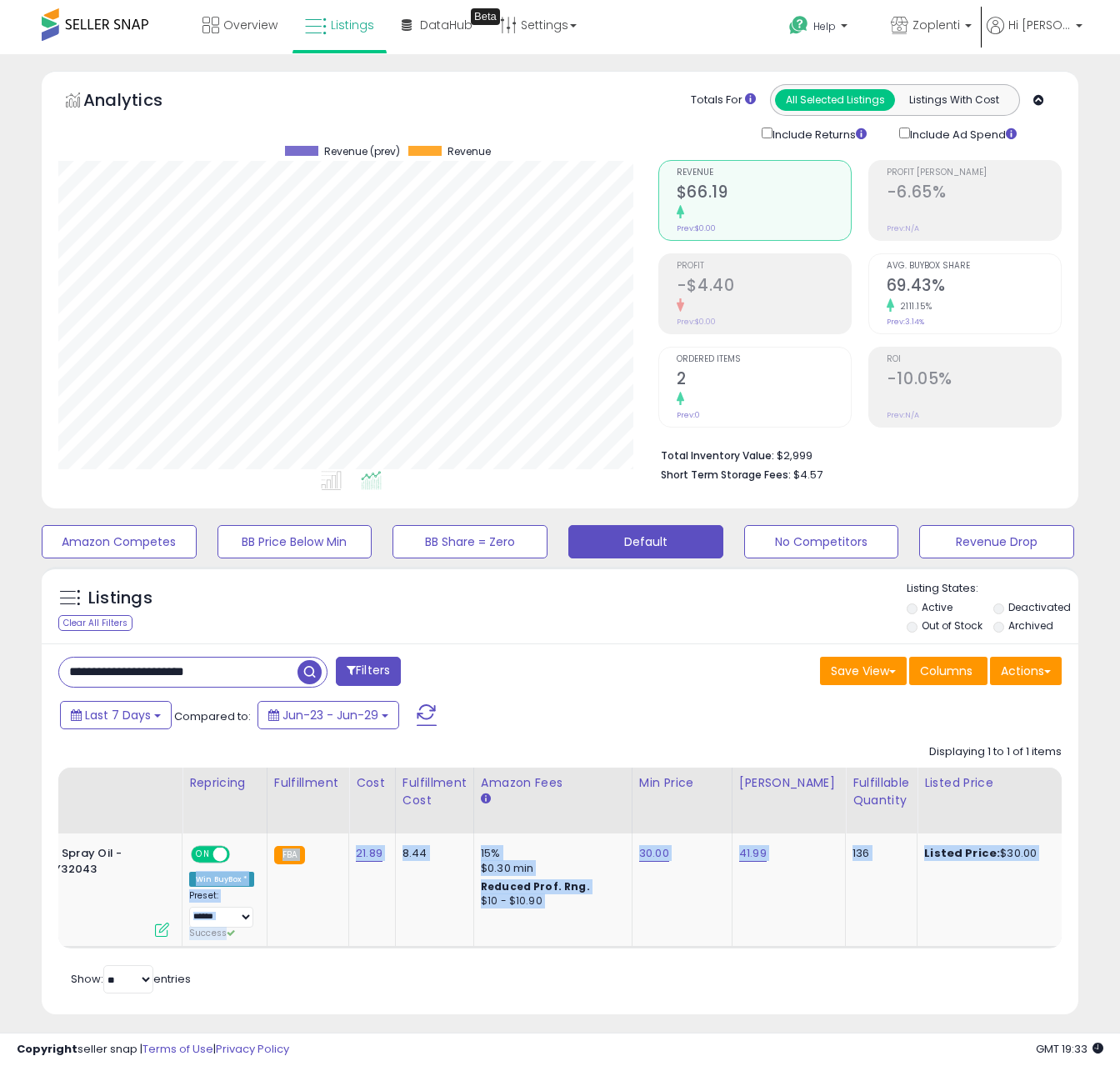 drag, startPoint x: 722, startPoint y: 889, endPoint x: 45, endPoint y: 905, distance: 677.189 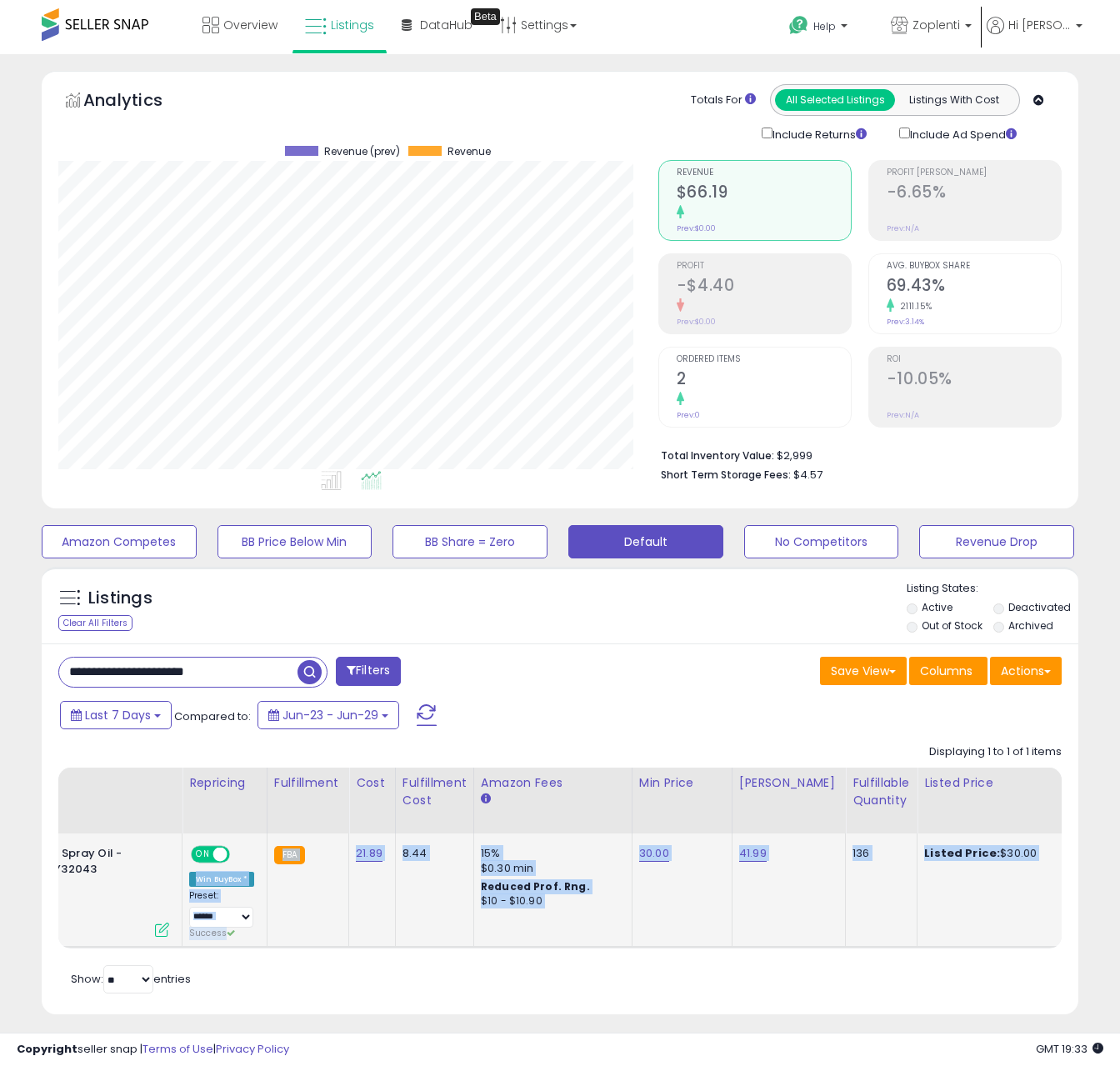 scroll 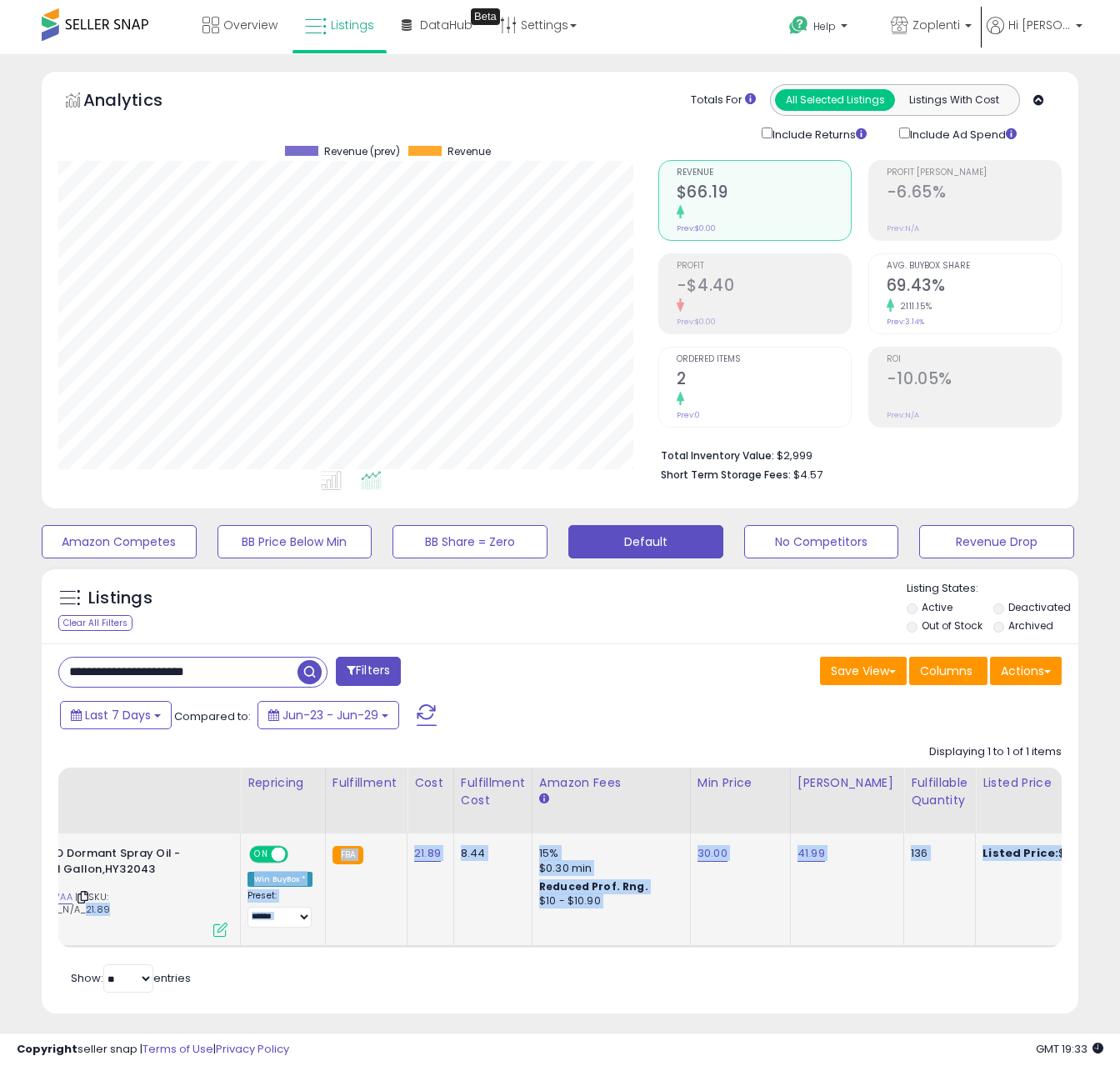 click on "30.00" 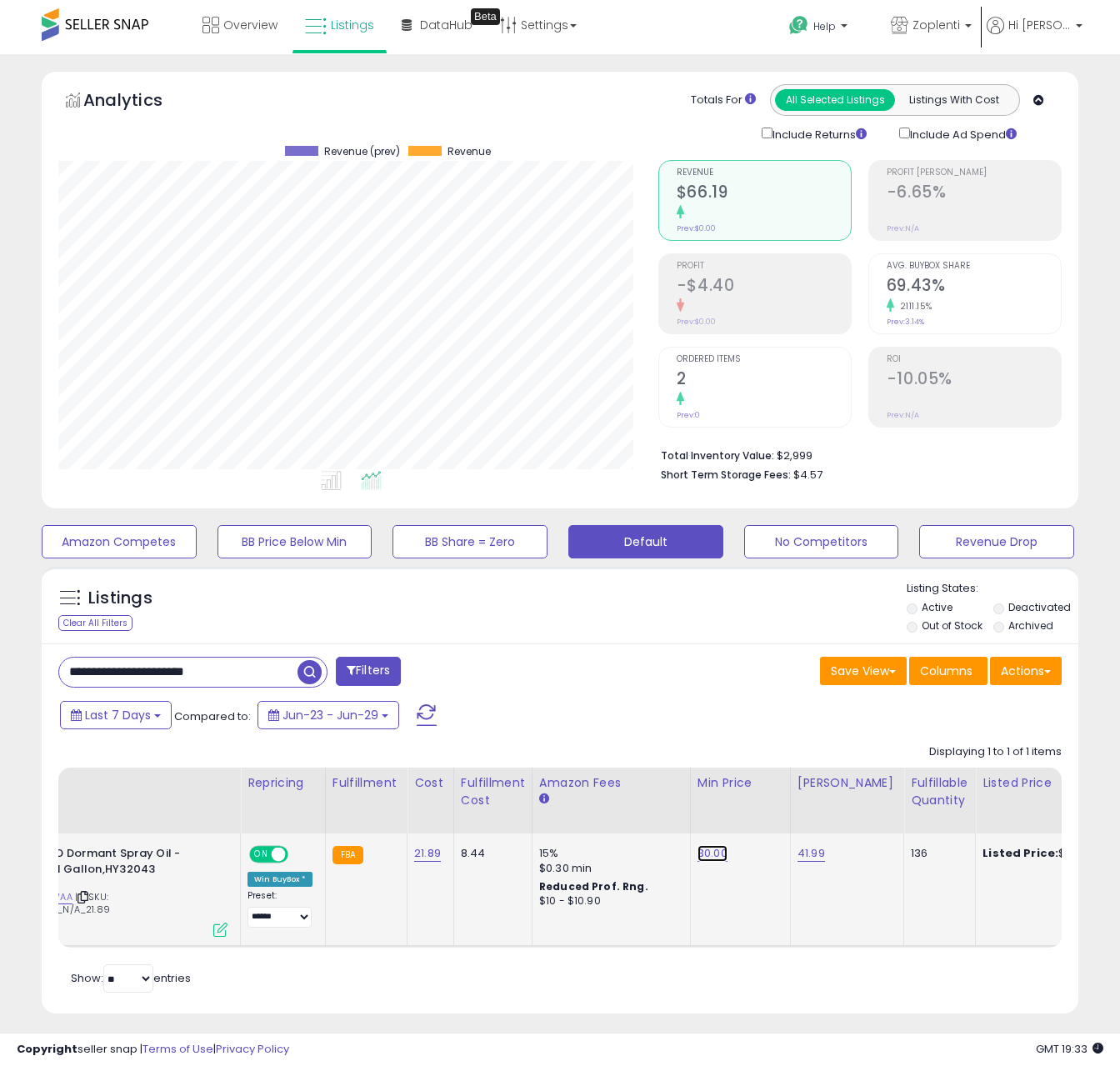 click on "30.00" at bounding box center [712, 853] 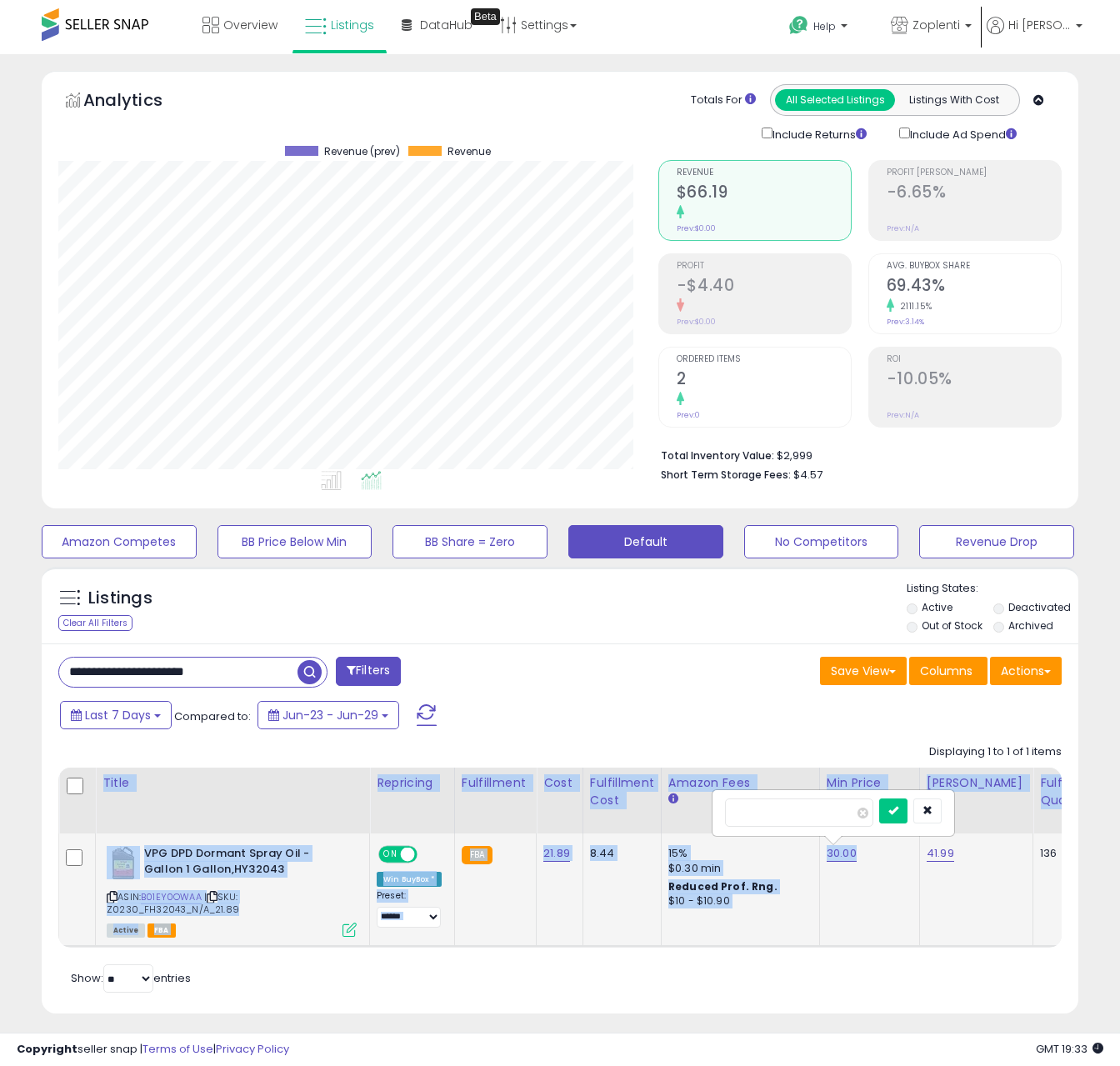drag, startPoint x: 648, startPoint y: 882, endPoint x: 78, endPoint y: 877, distance: 570.0219 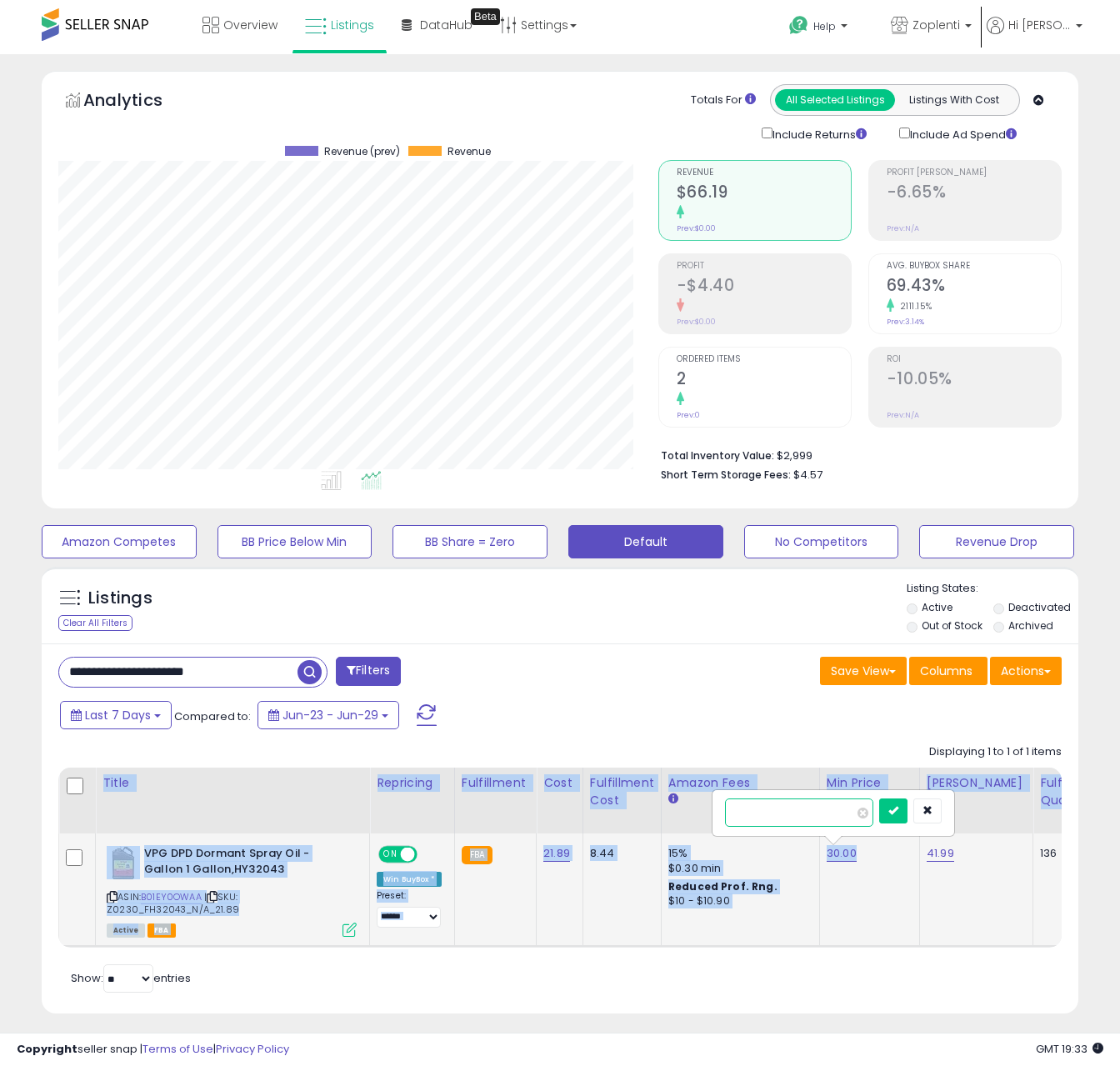 click on "*****" at bounding box center (799, 813) 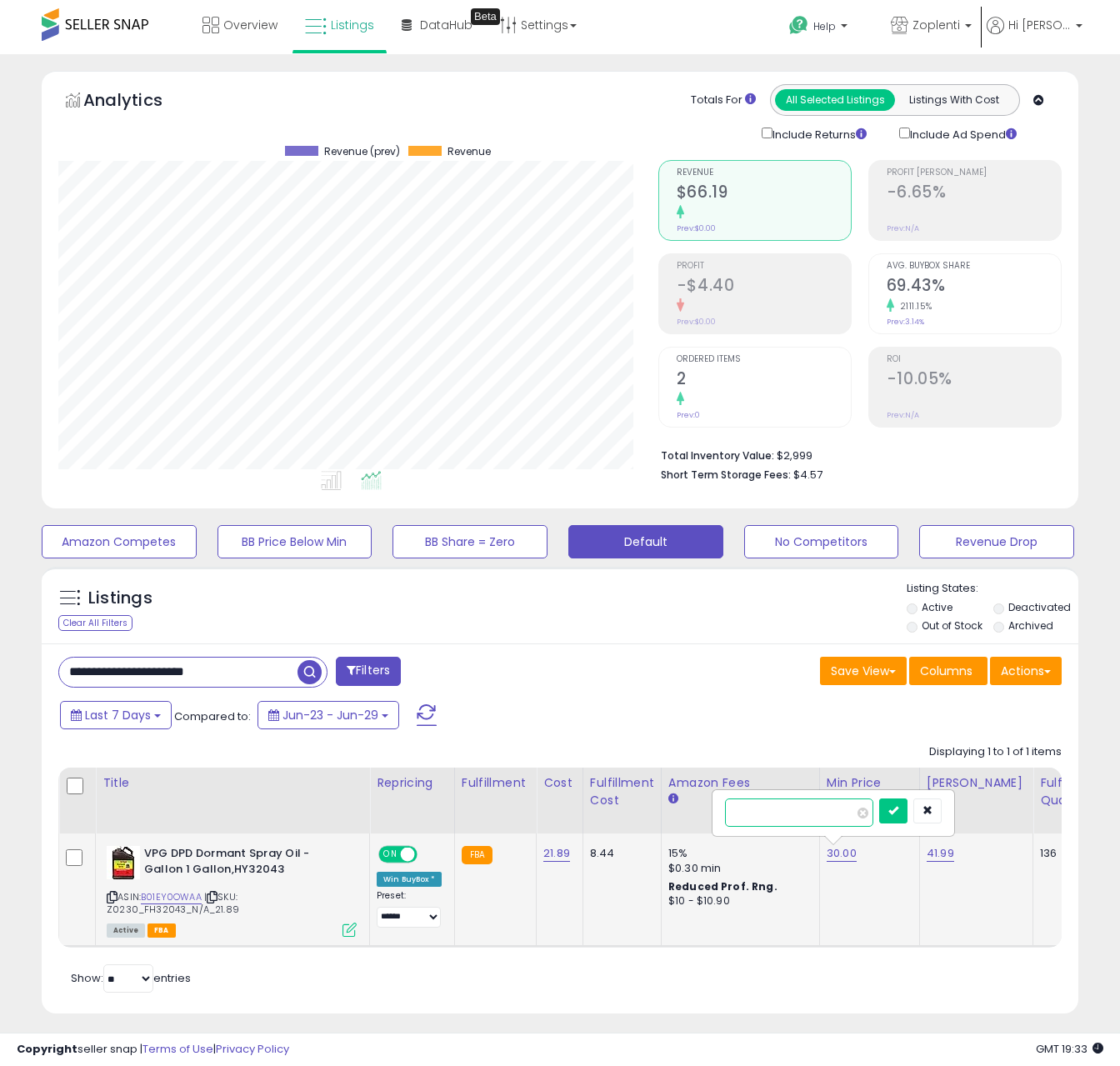click on "*****" at bounding box center [799, 813] 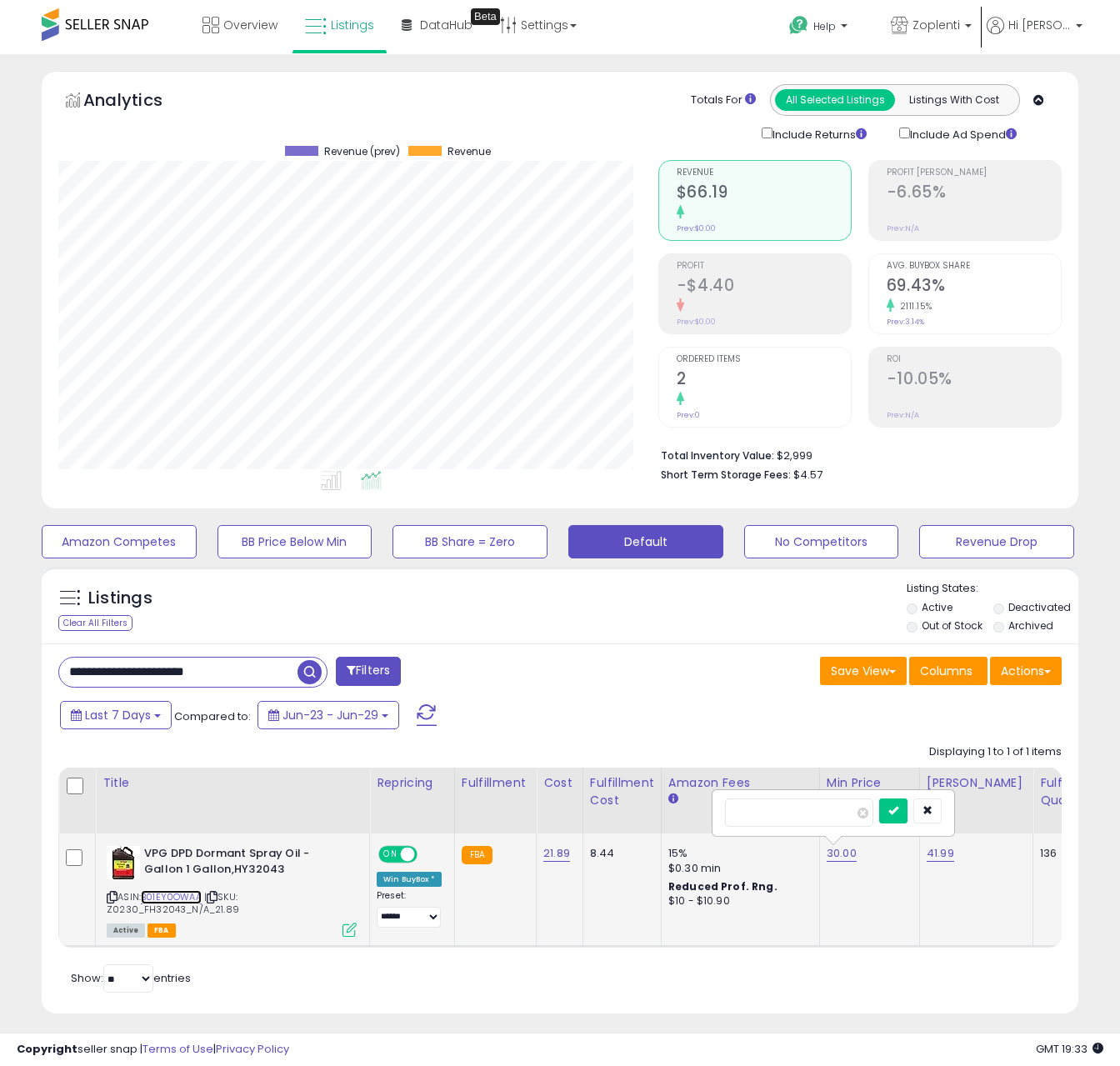click on "B01EY0OWAA" at bounding box center [171, 897] 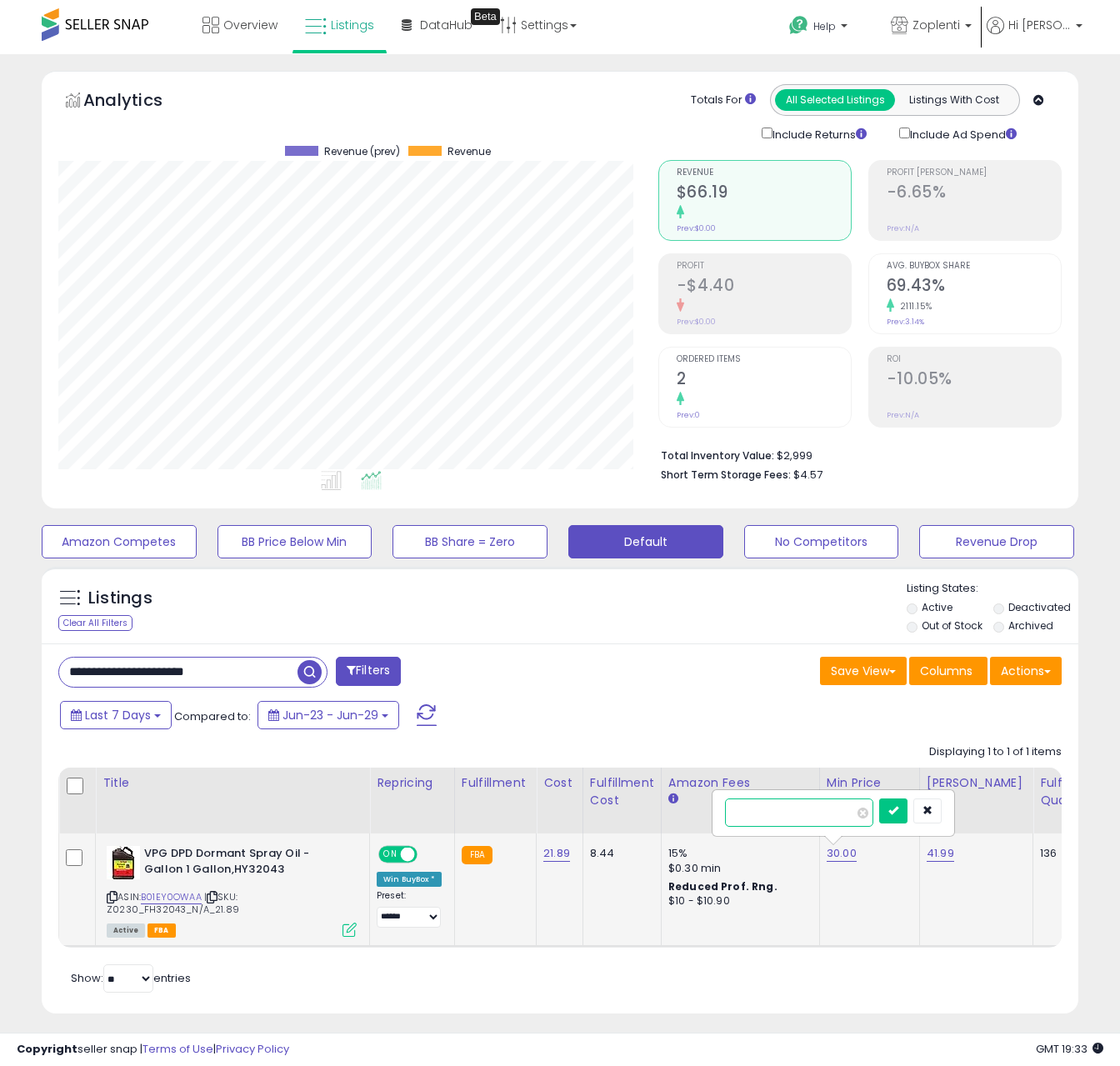 click on "*****" at bounding box center [799, 813] 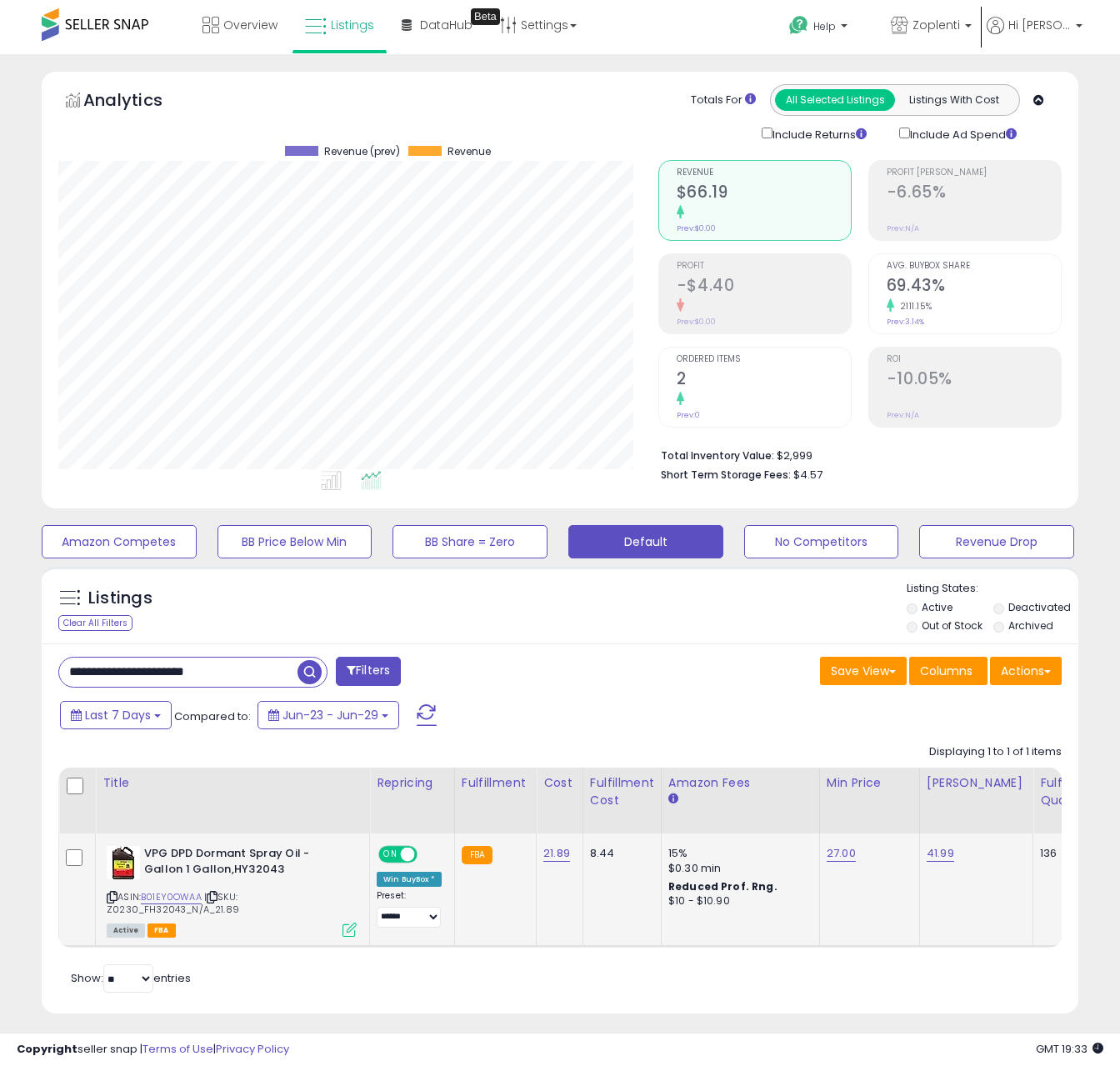 click on "**********" at bounding box center (178, 672) 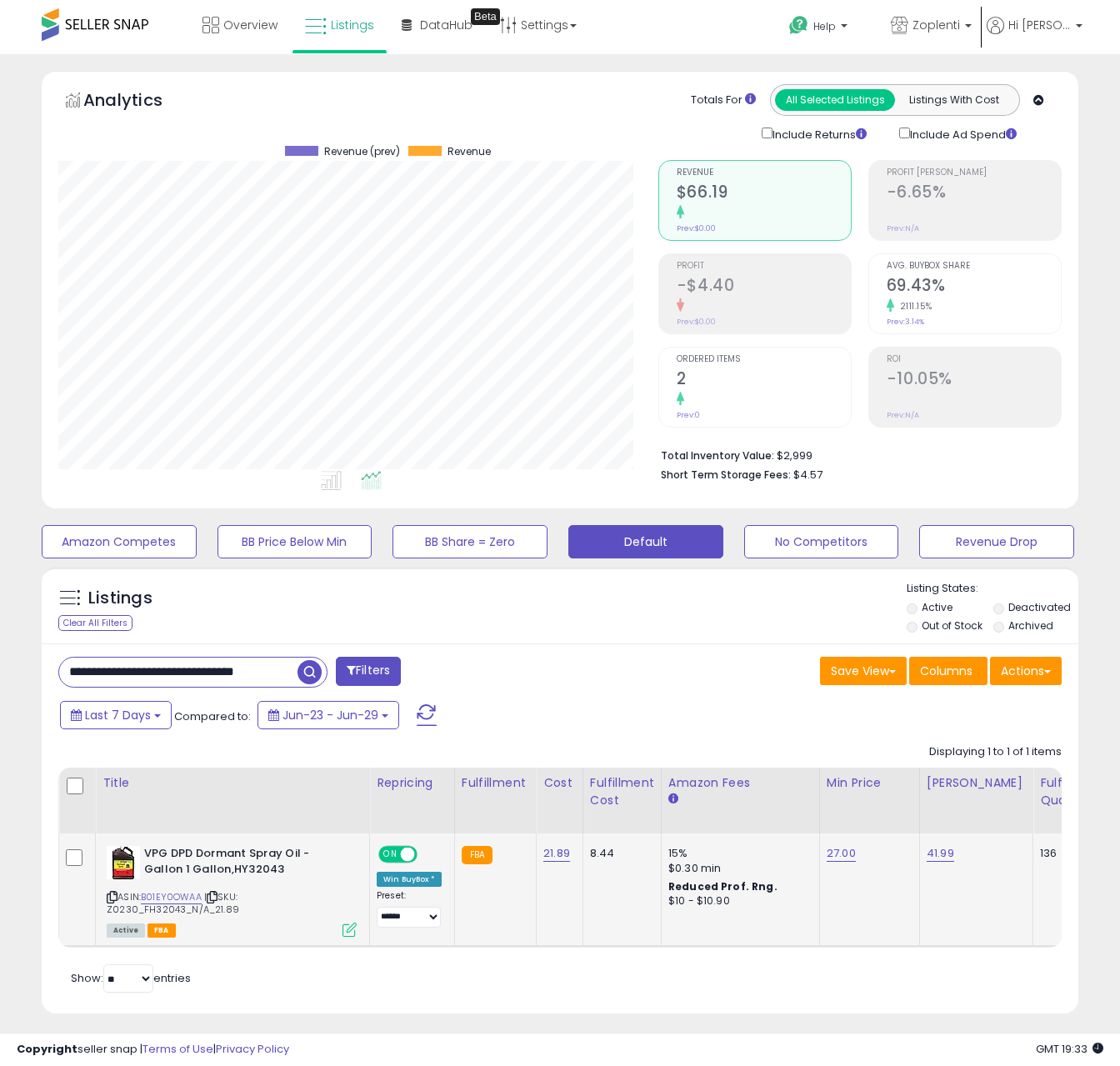 scroll, scrollTop: 0, scrollLeft: 15, axis: horizontal 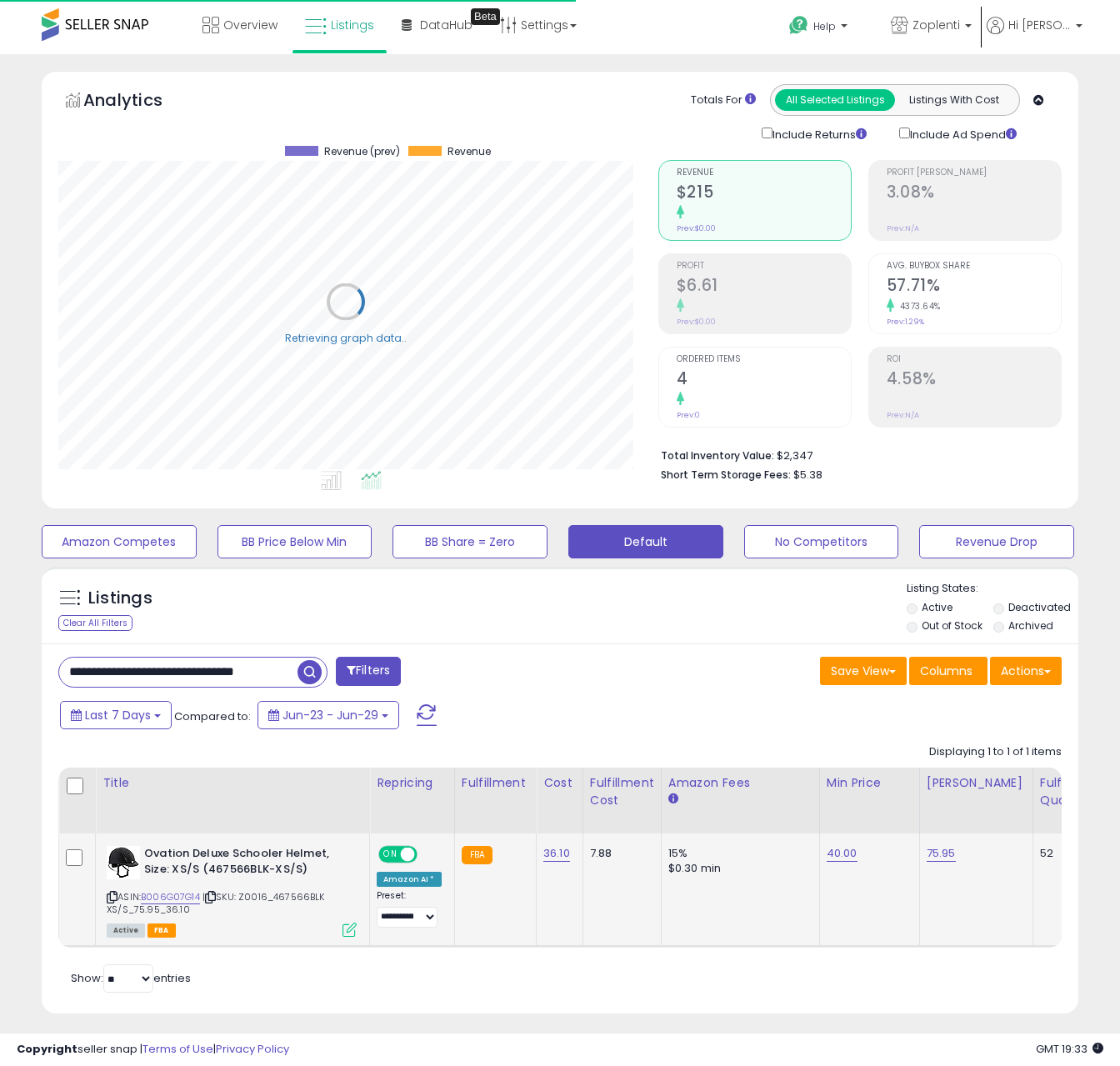 click on "**********" 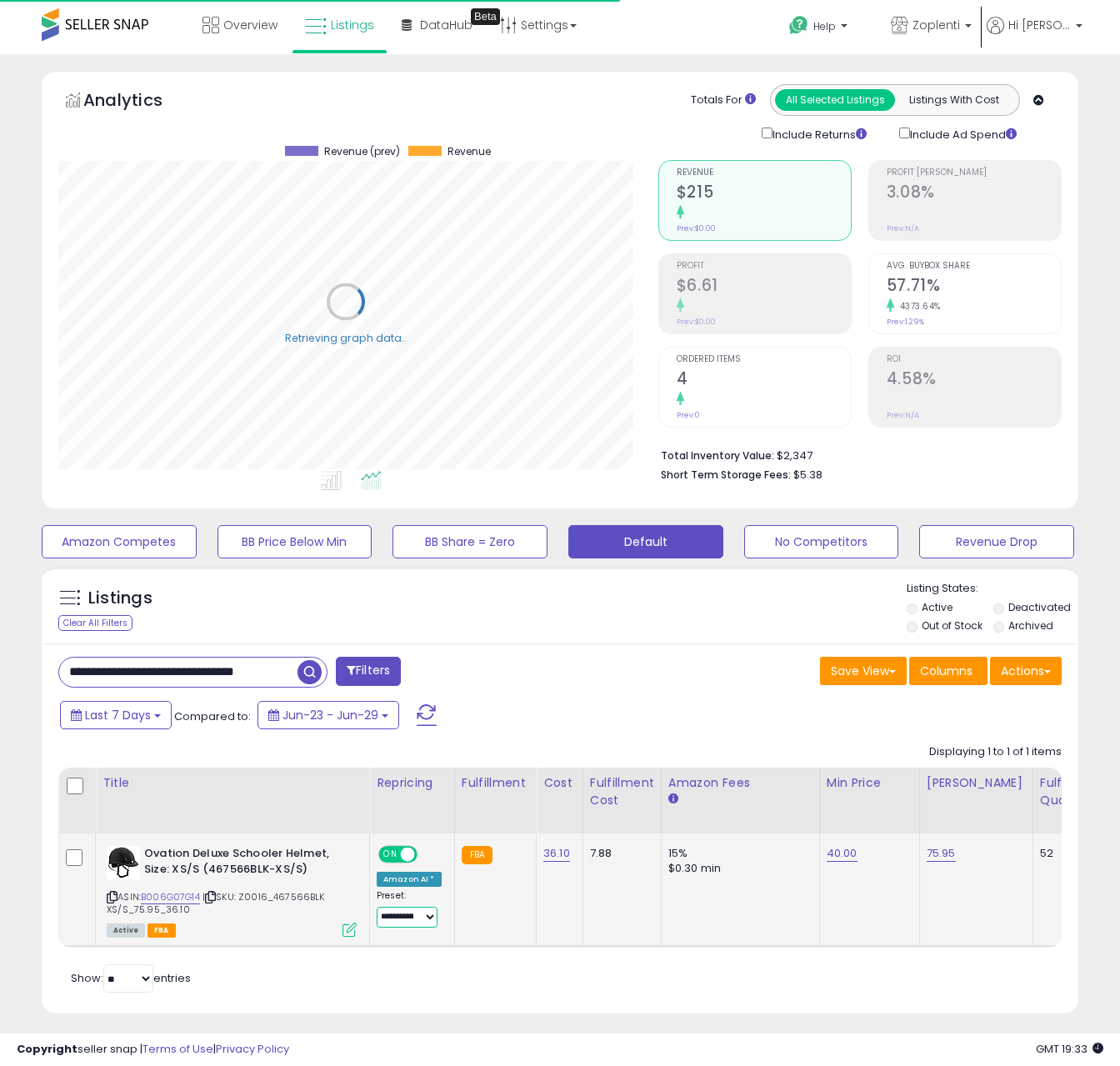 click on "**********" at bounding box center (407, 917) 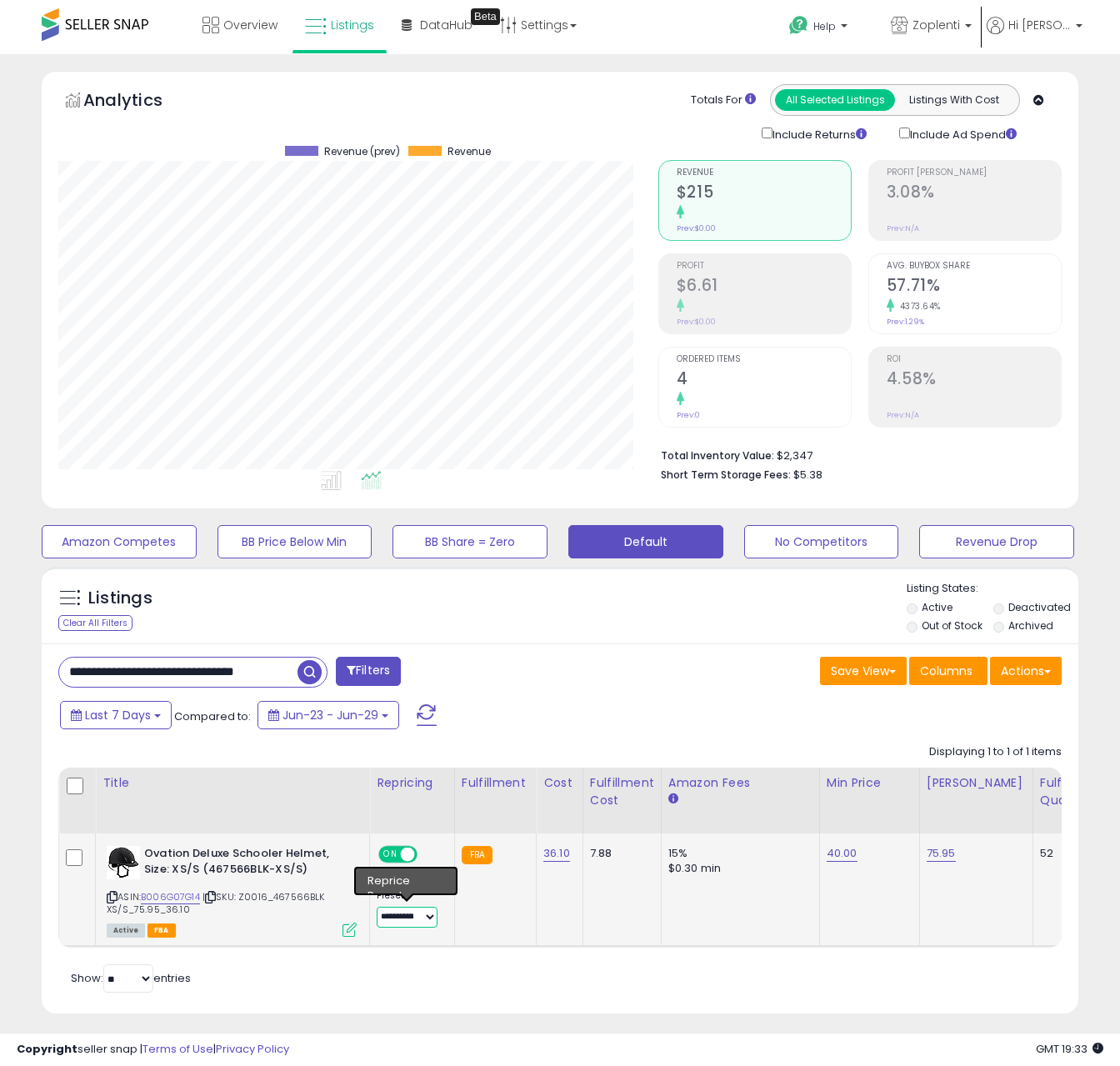 scroll, scrollTop: 833122, scrollLeft: 832733, axis: both 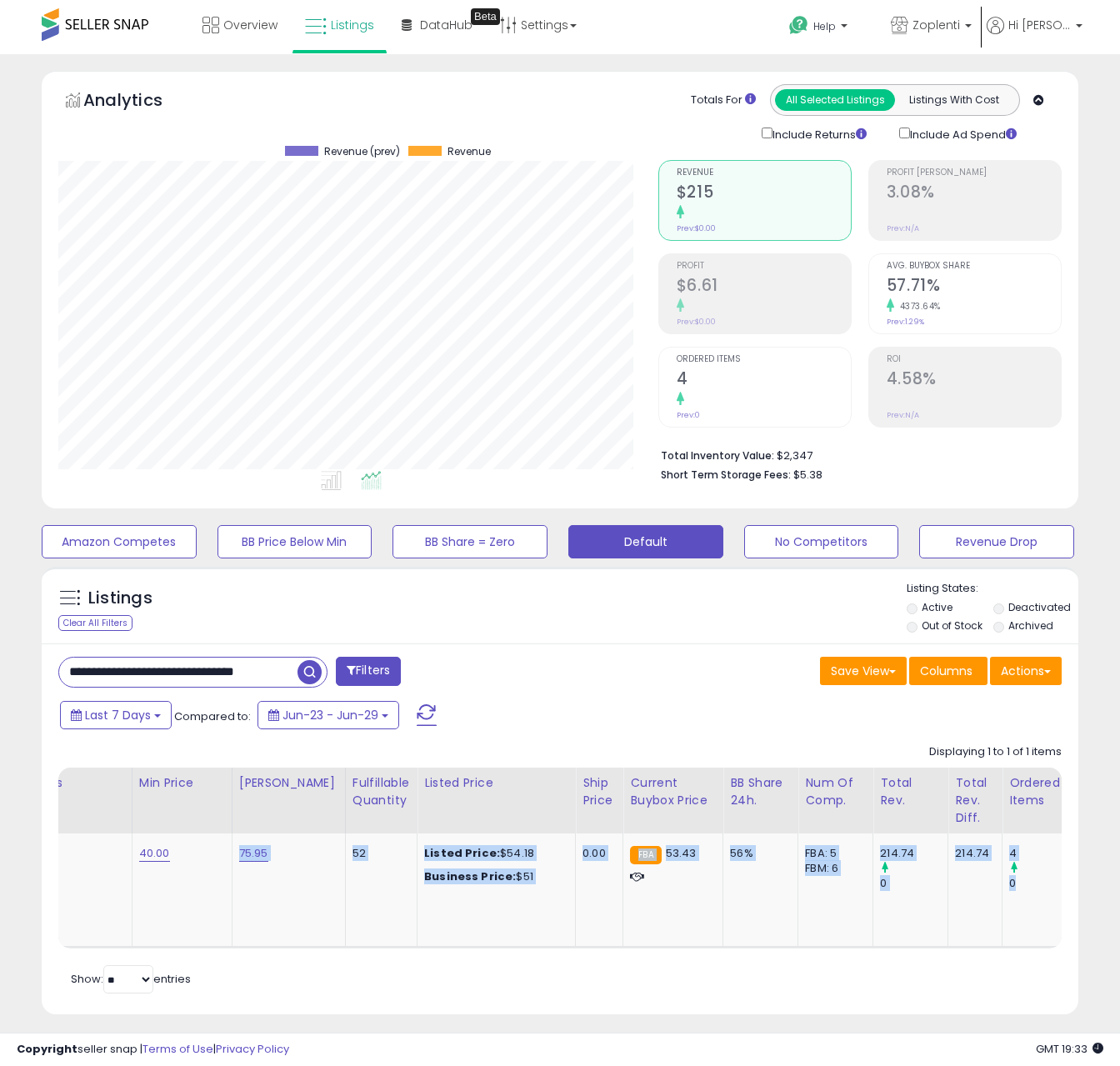 drag, startPoint x: 841, startPoint y: 864, endPoint x: 1098, endPoint y: 878, distance: 257.381 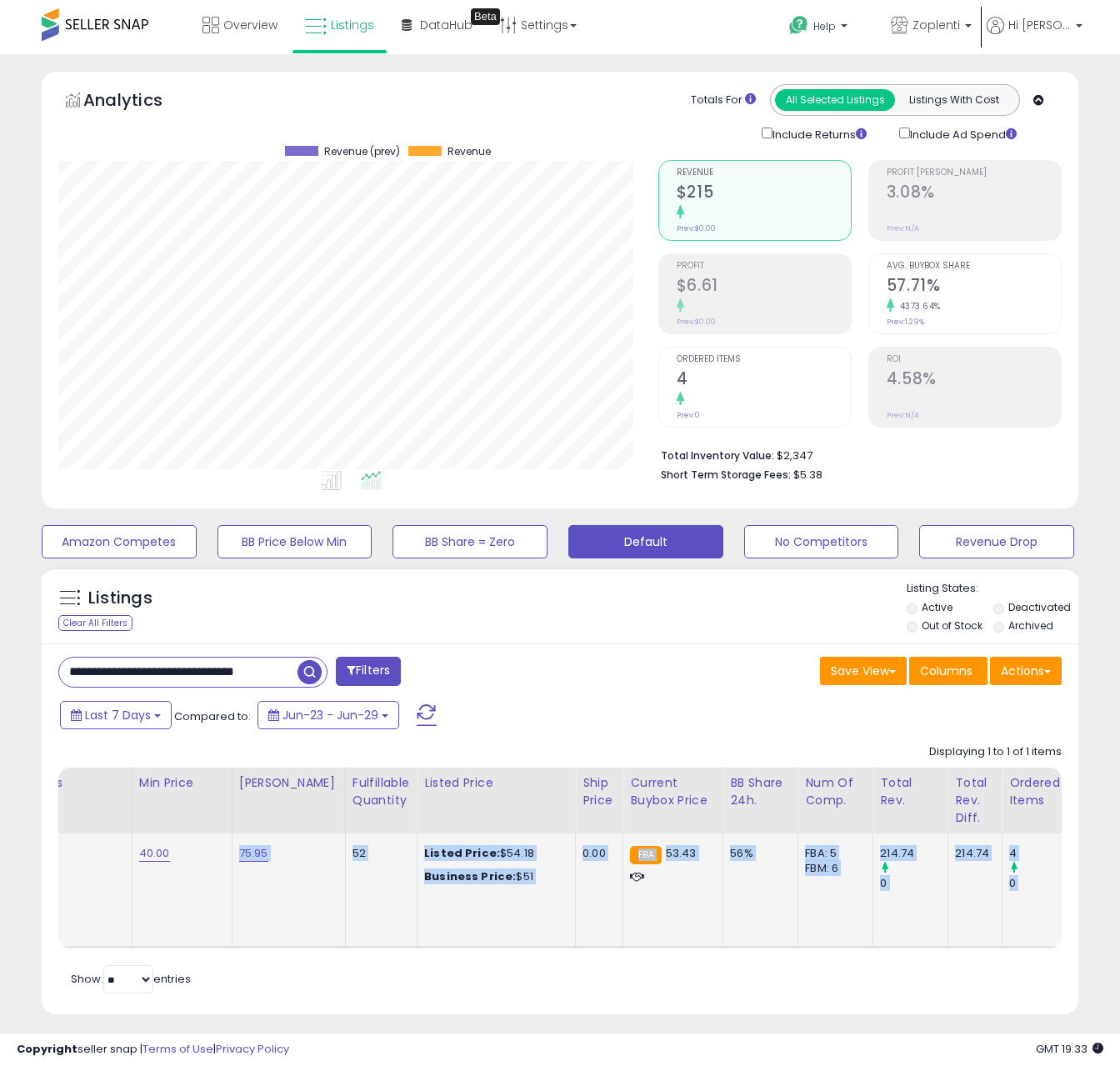 scroll, scrollTop: 0, scrollLeft: 850, axis: horizontal 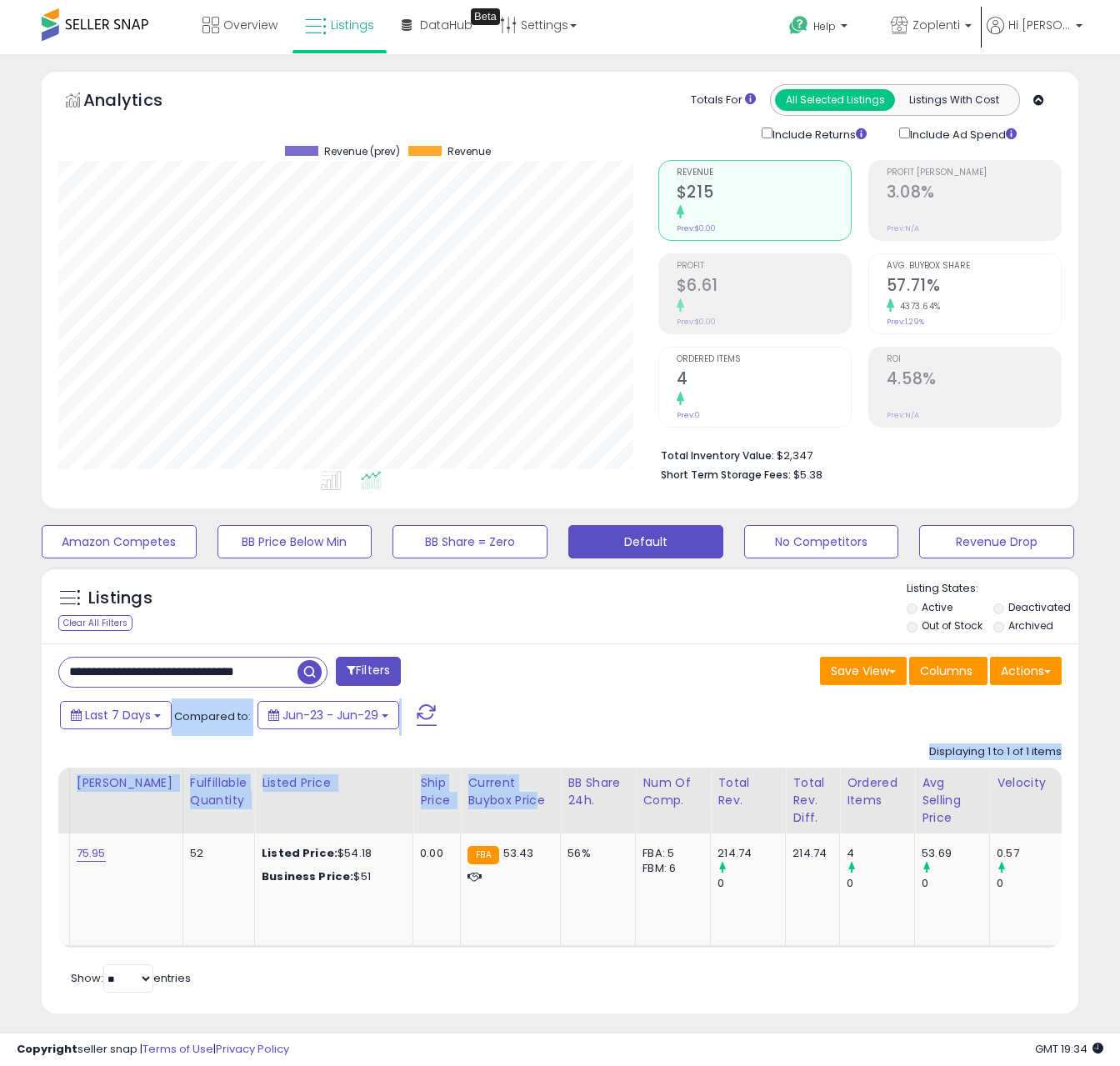 drag, startPoint x: 45, startPoint y: 698, endPoint x: 61, endPoint y: 668, distance: 34 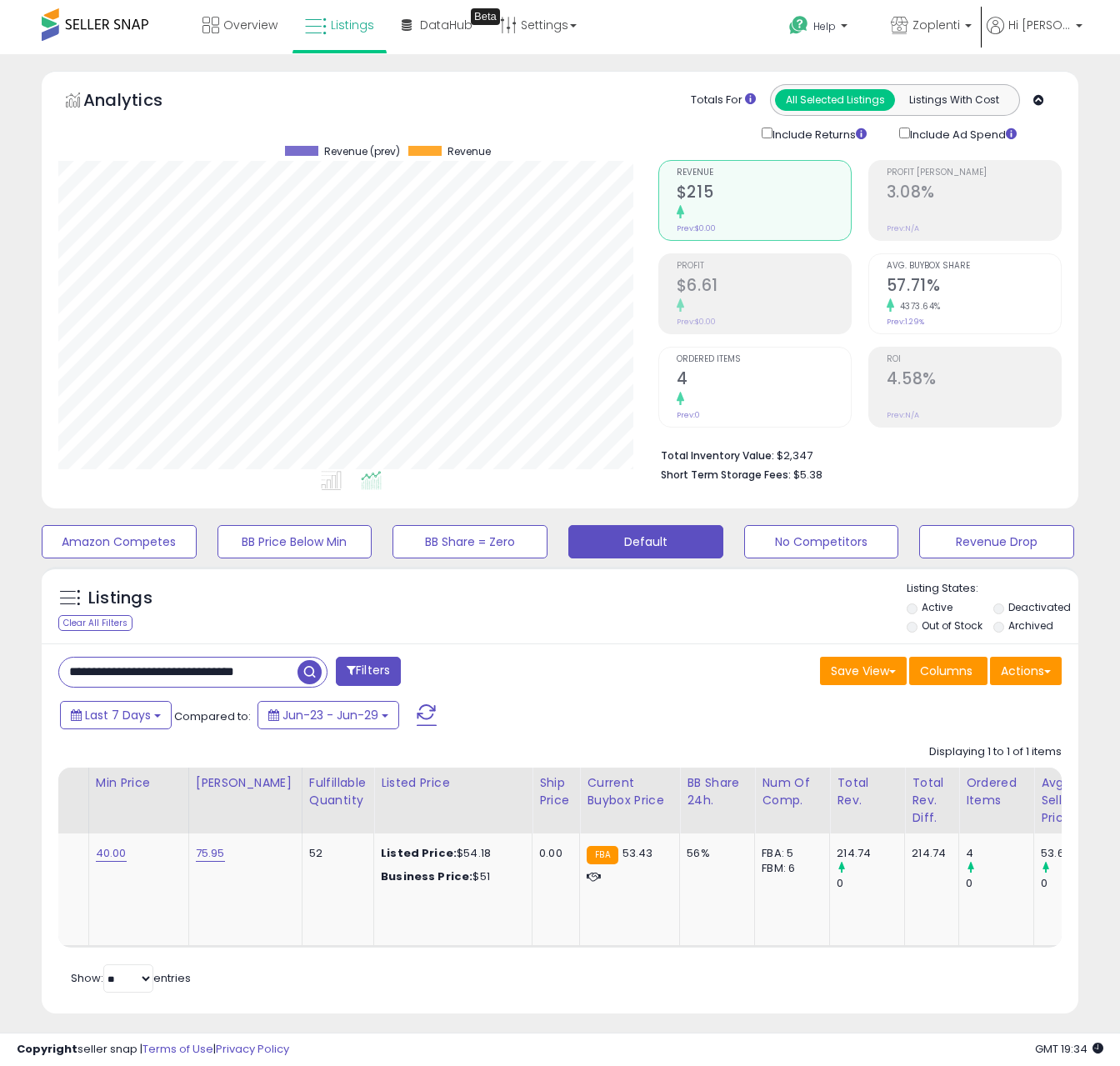 drag, startPoint x: 112, startPoint y: 656, endPoint x: 132, endPoint y: 672, distance: 25.612497 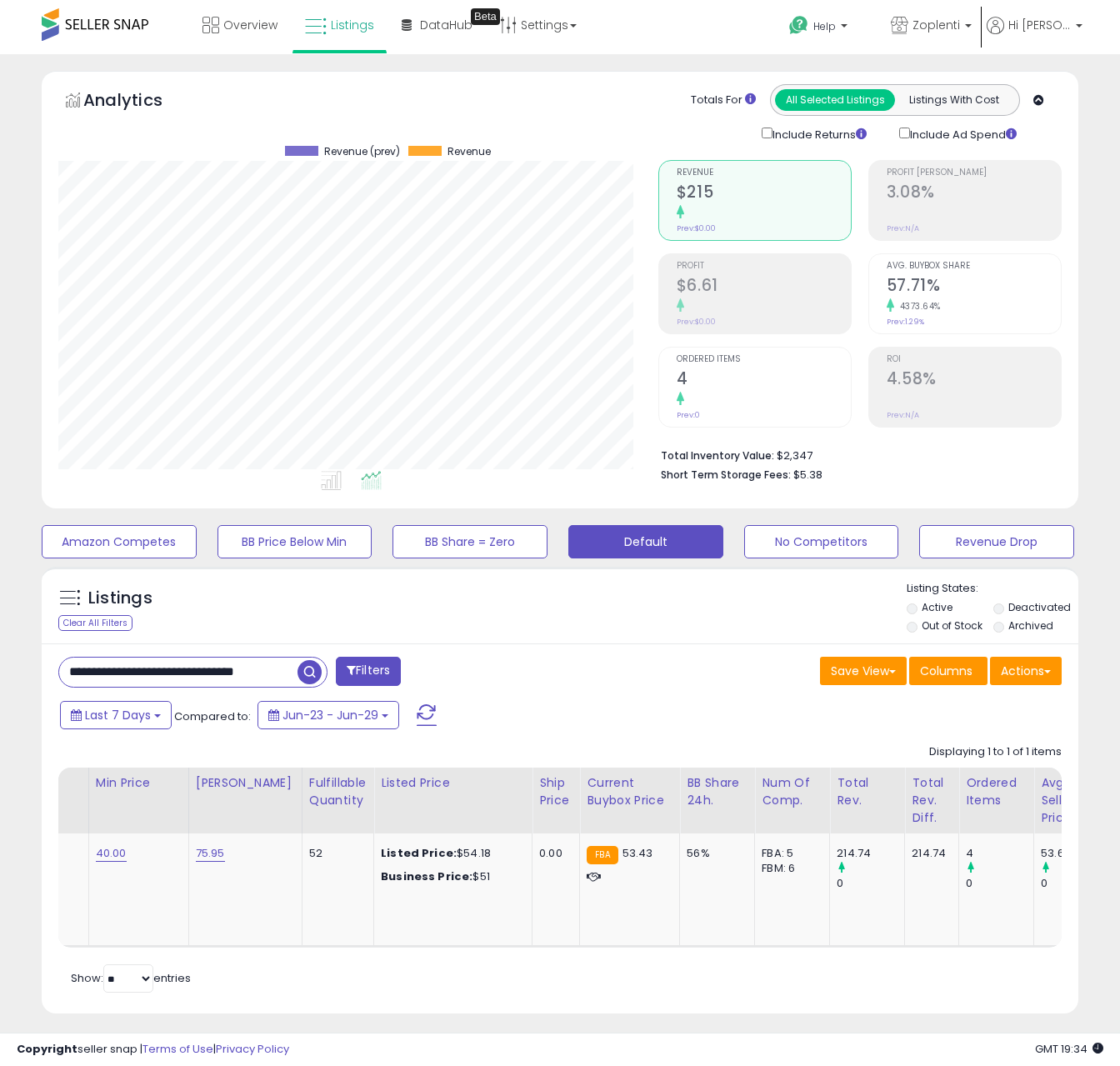 click on "**********" at bounding box center [178, 672] 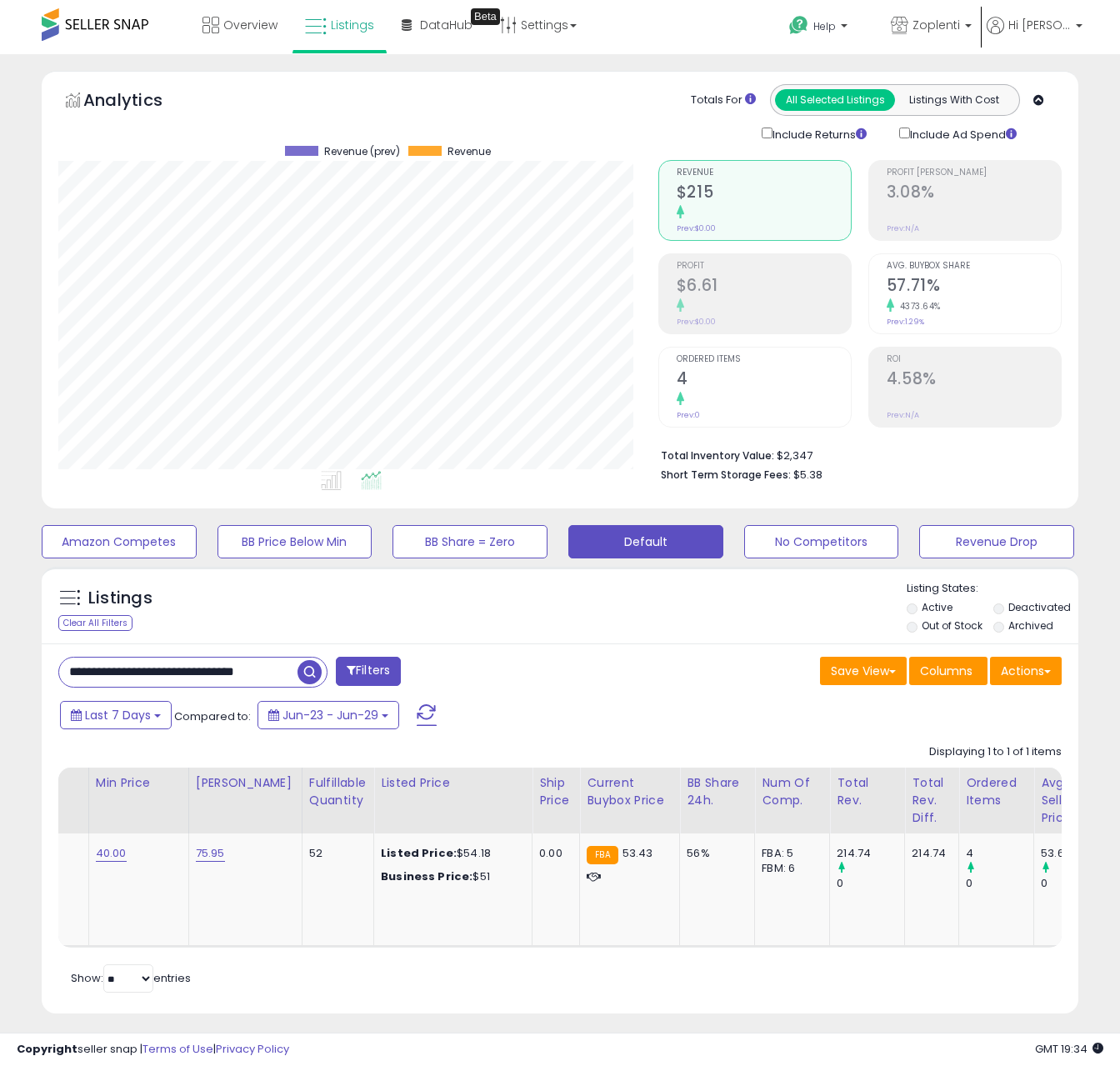 click on "**********" at bounding box center (178, 672) 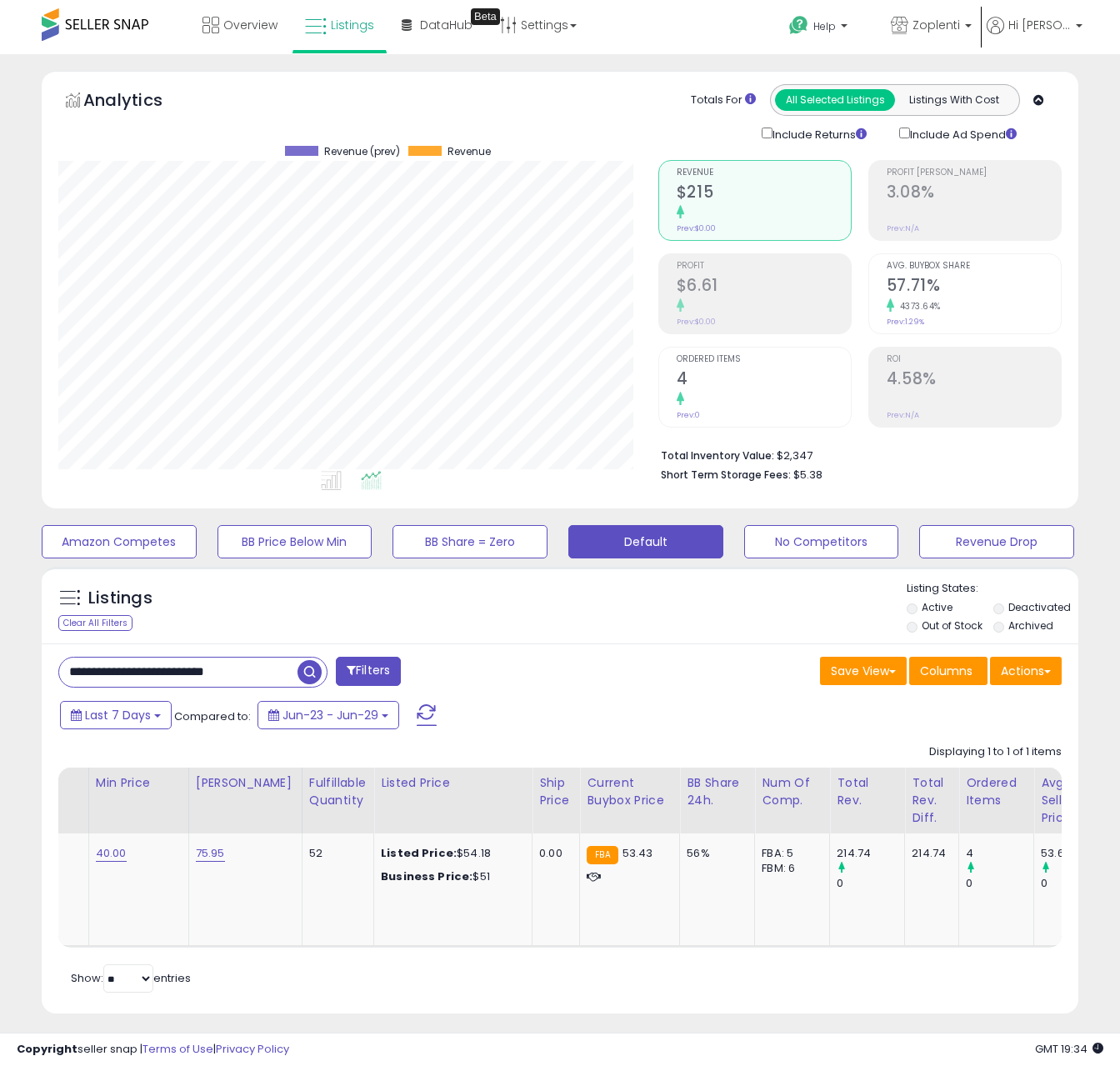type on "**********" 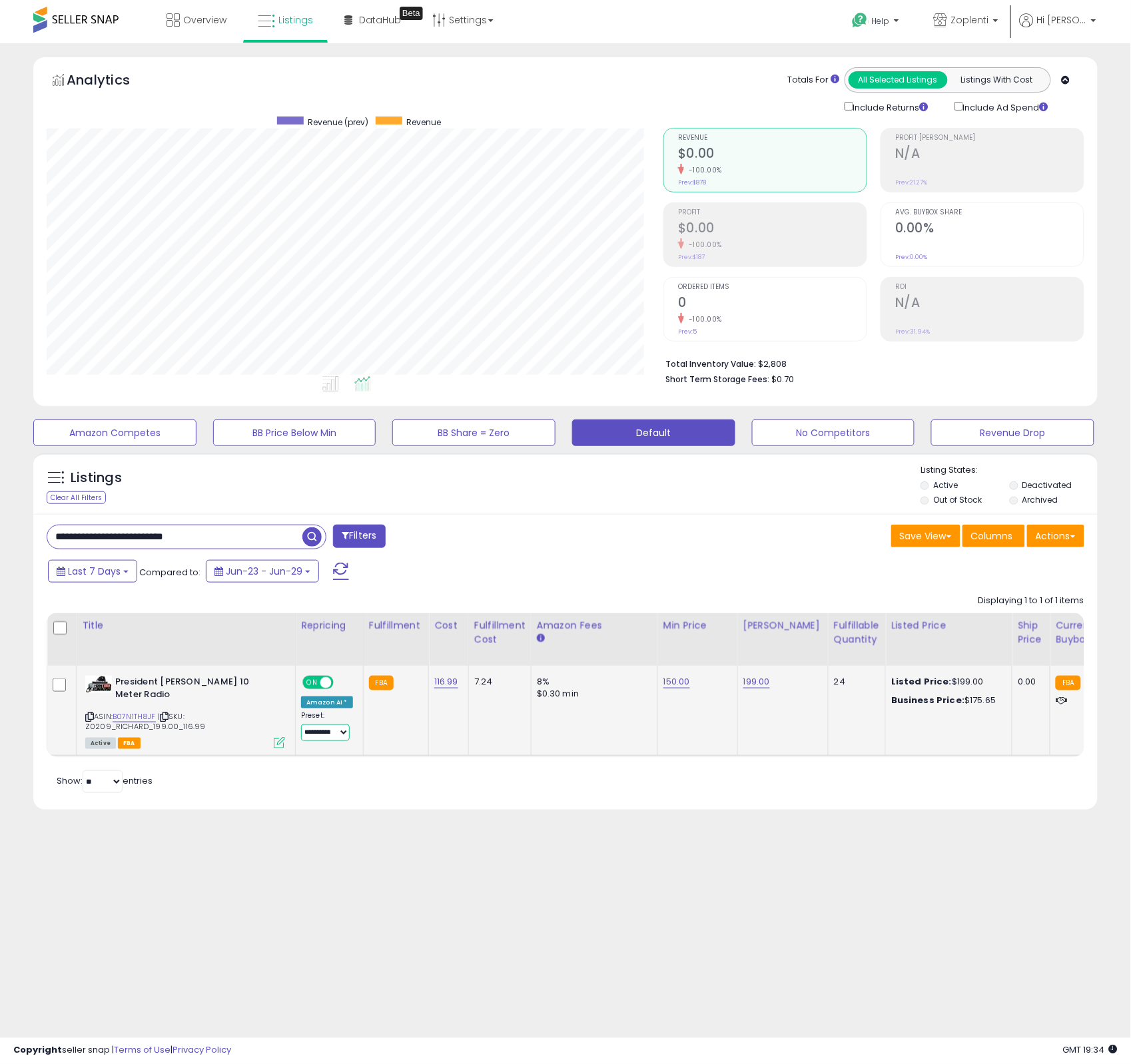 click on "**********" at bounding box center (325, 732) 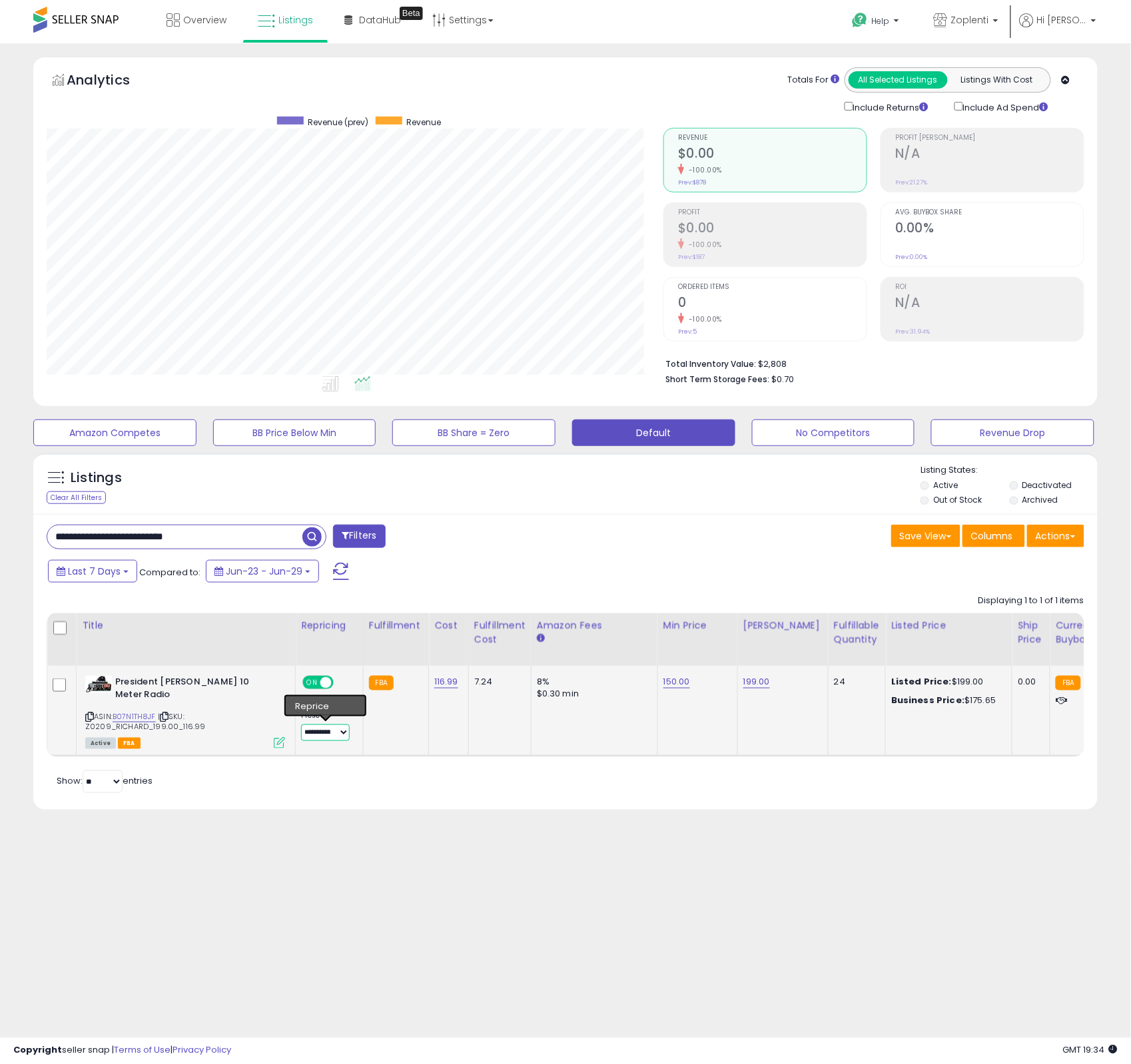 select on "******" 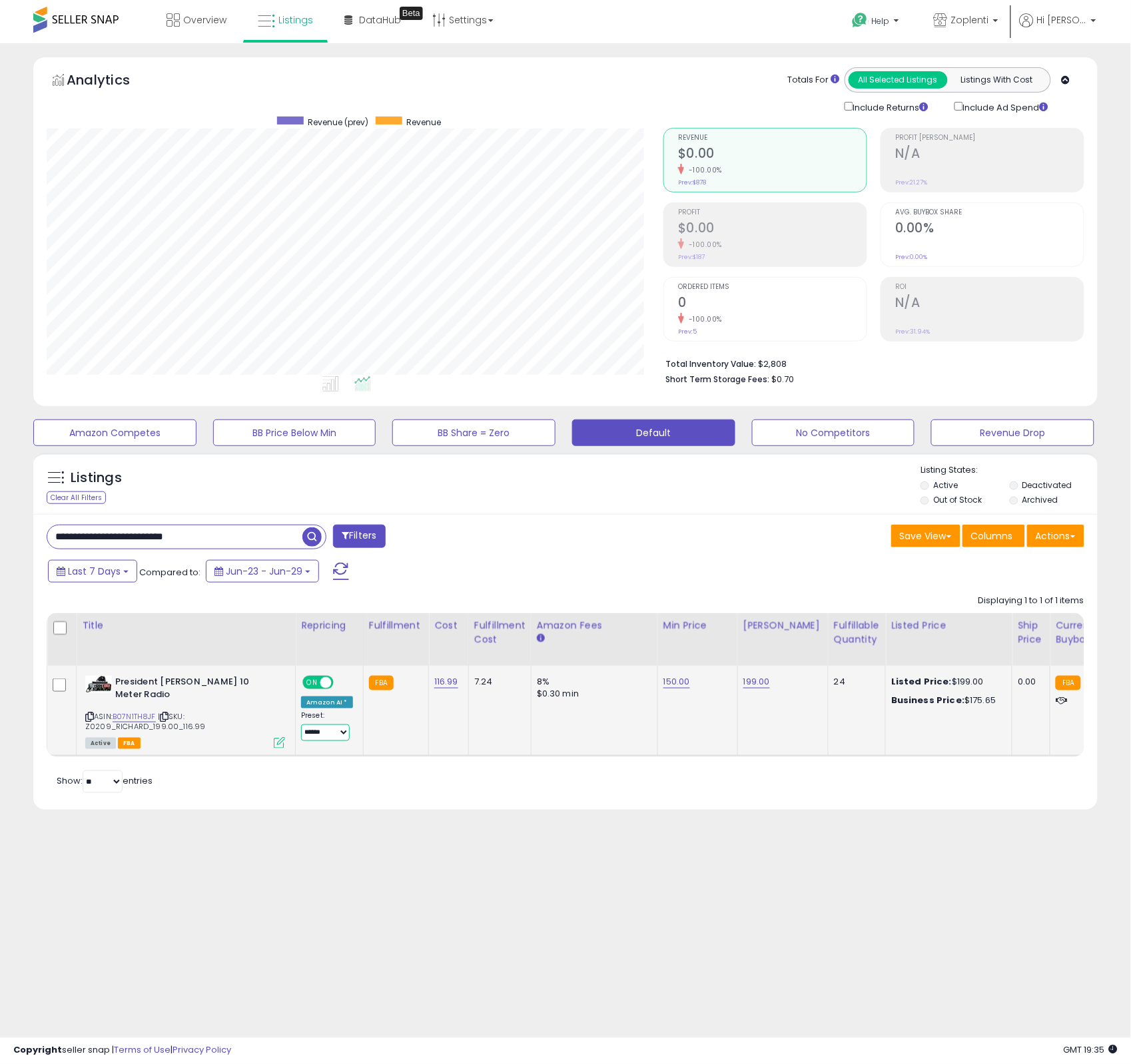 click on "**********" at bounding box center (325, 732) 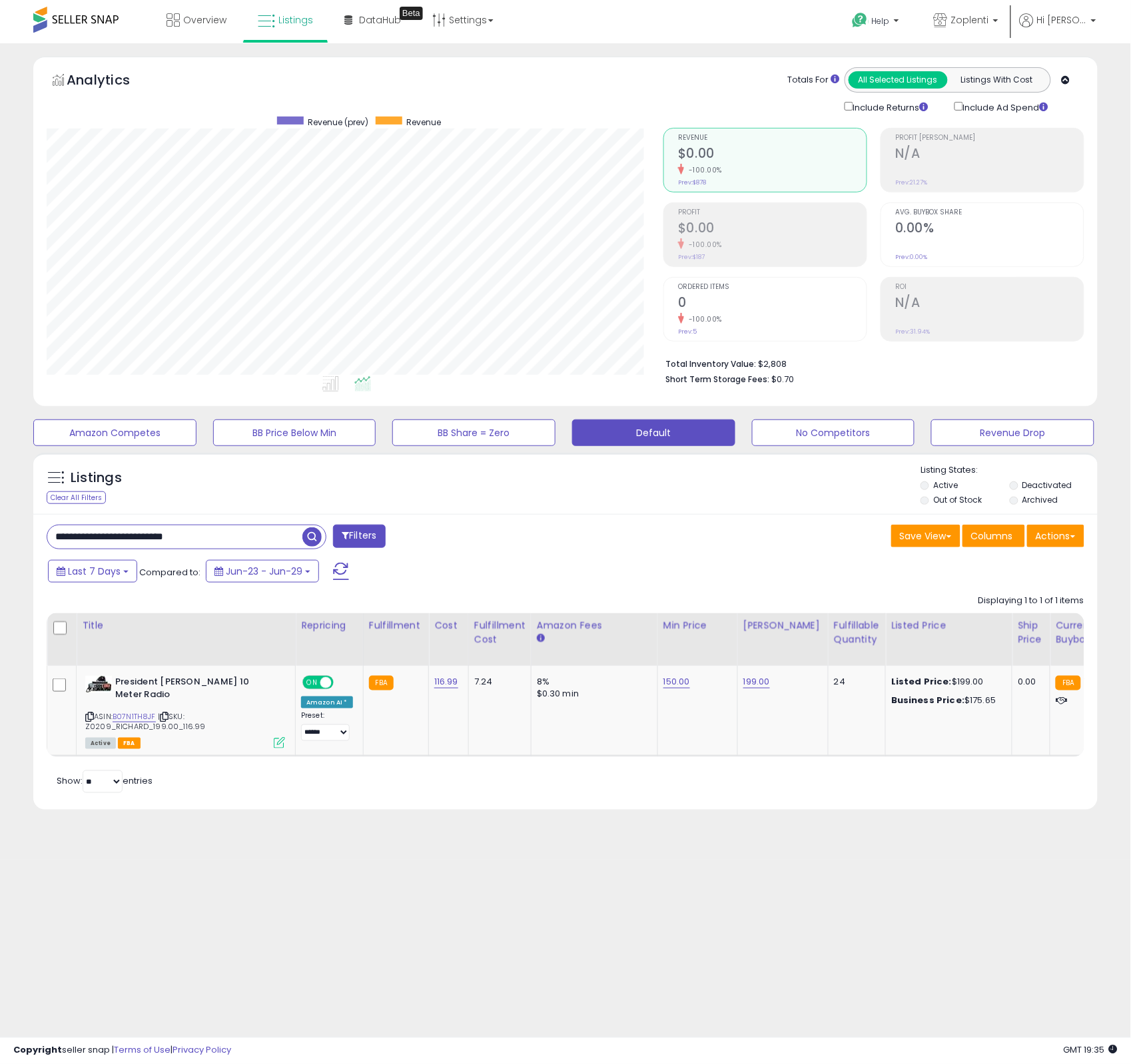 click on "**********" at bounding box center (175, 537) 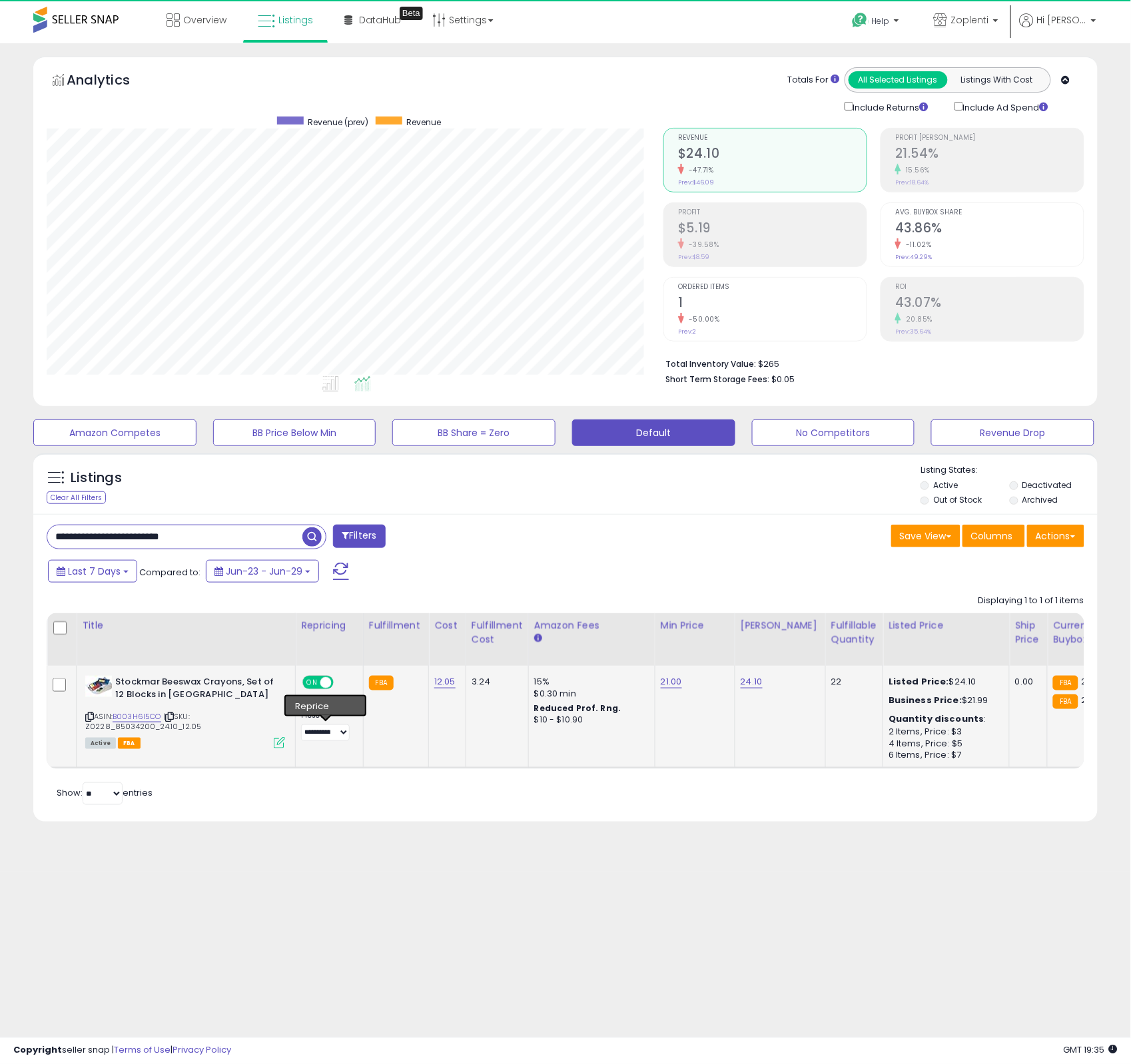 scroll, scrollTop: 665559, scrollLeft: 665460, axis: both 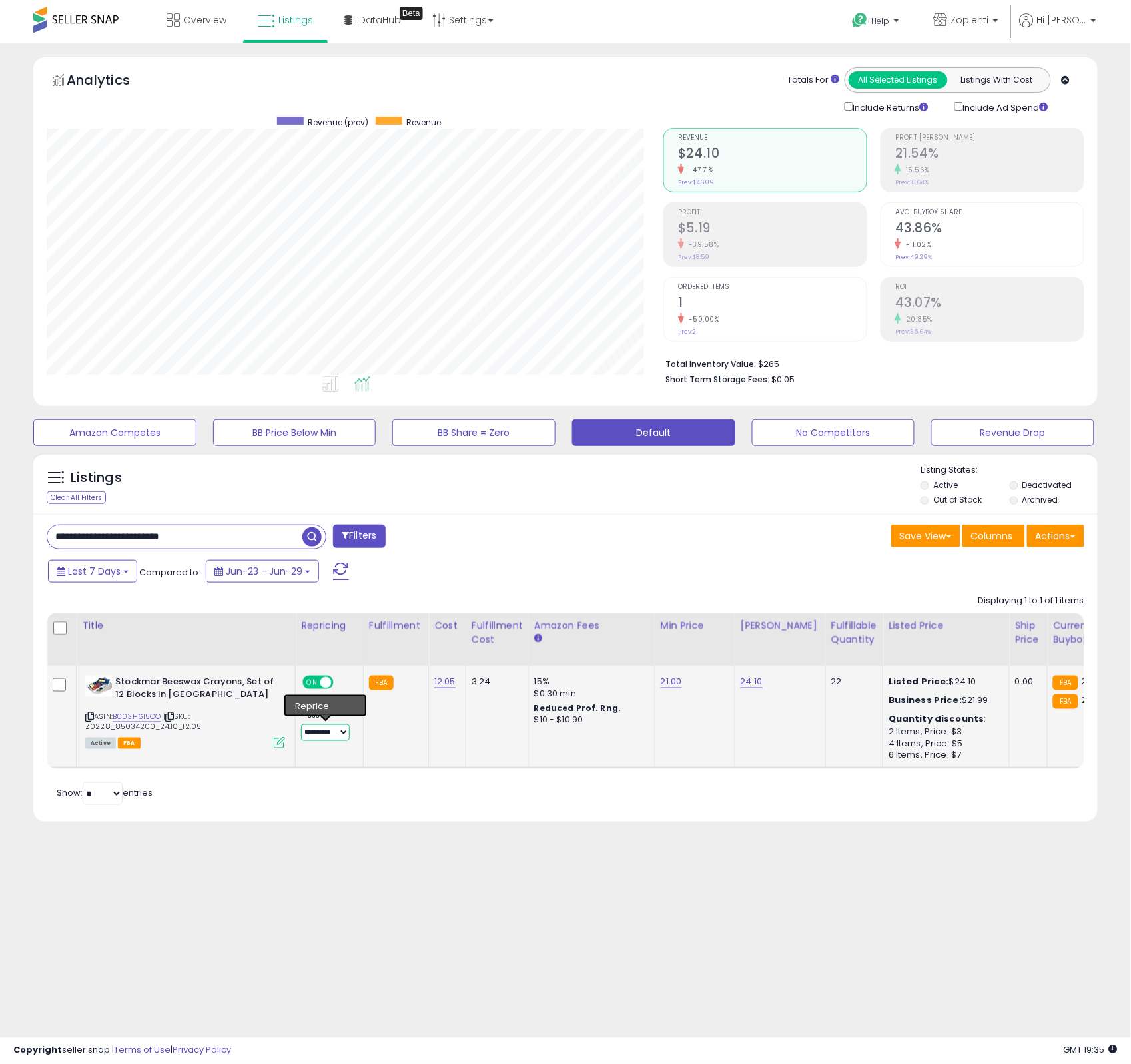 click on "**********" at bounding box center (325, 732) 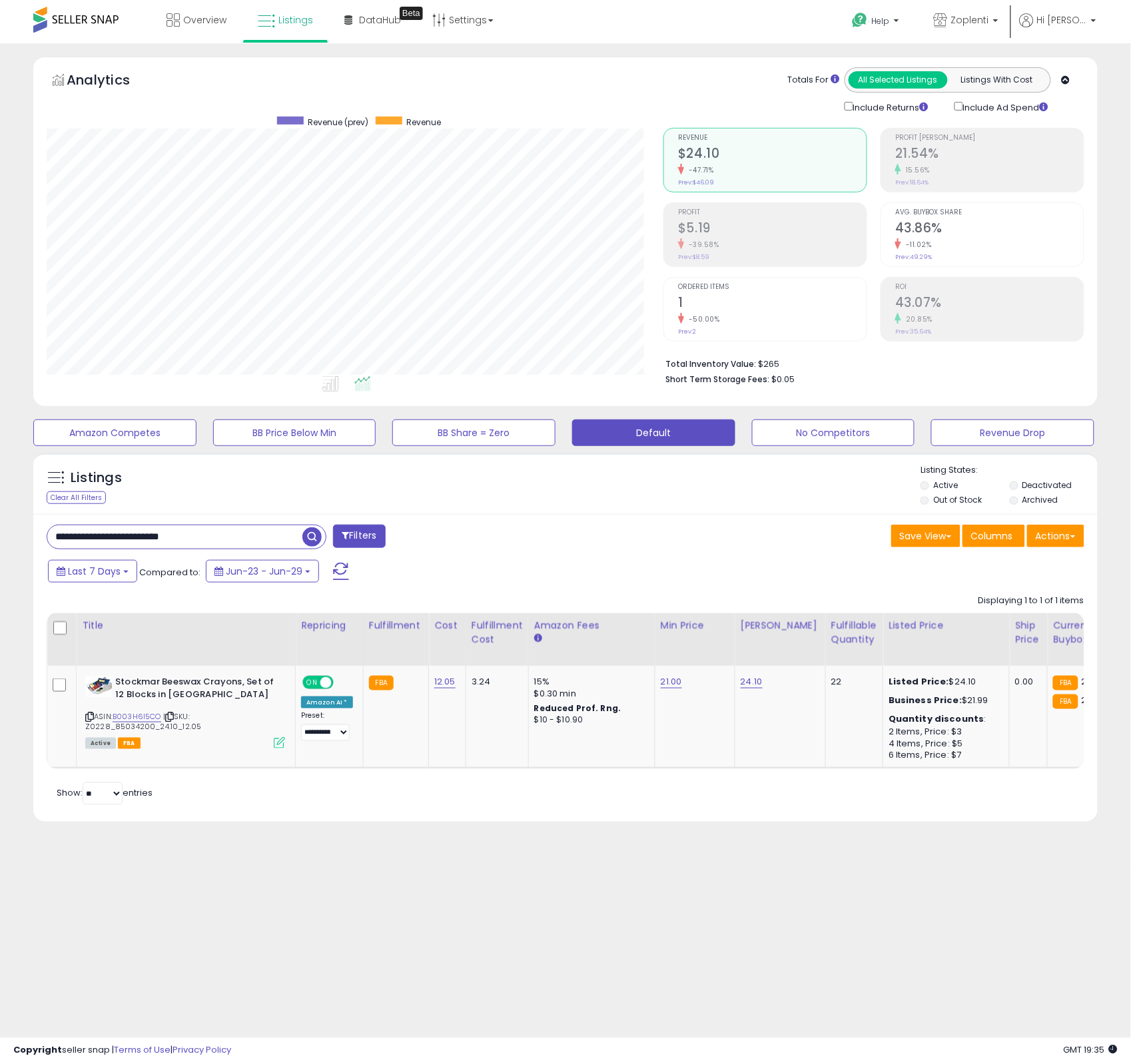 click on "**********" at bounding box center [175, 537] 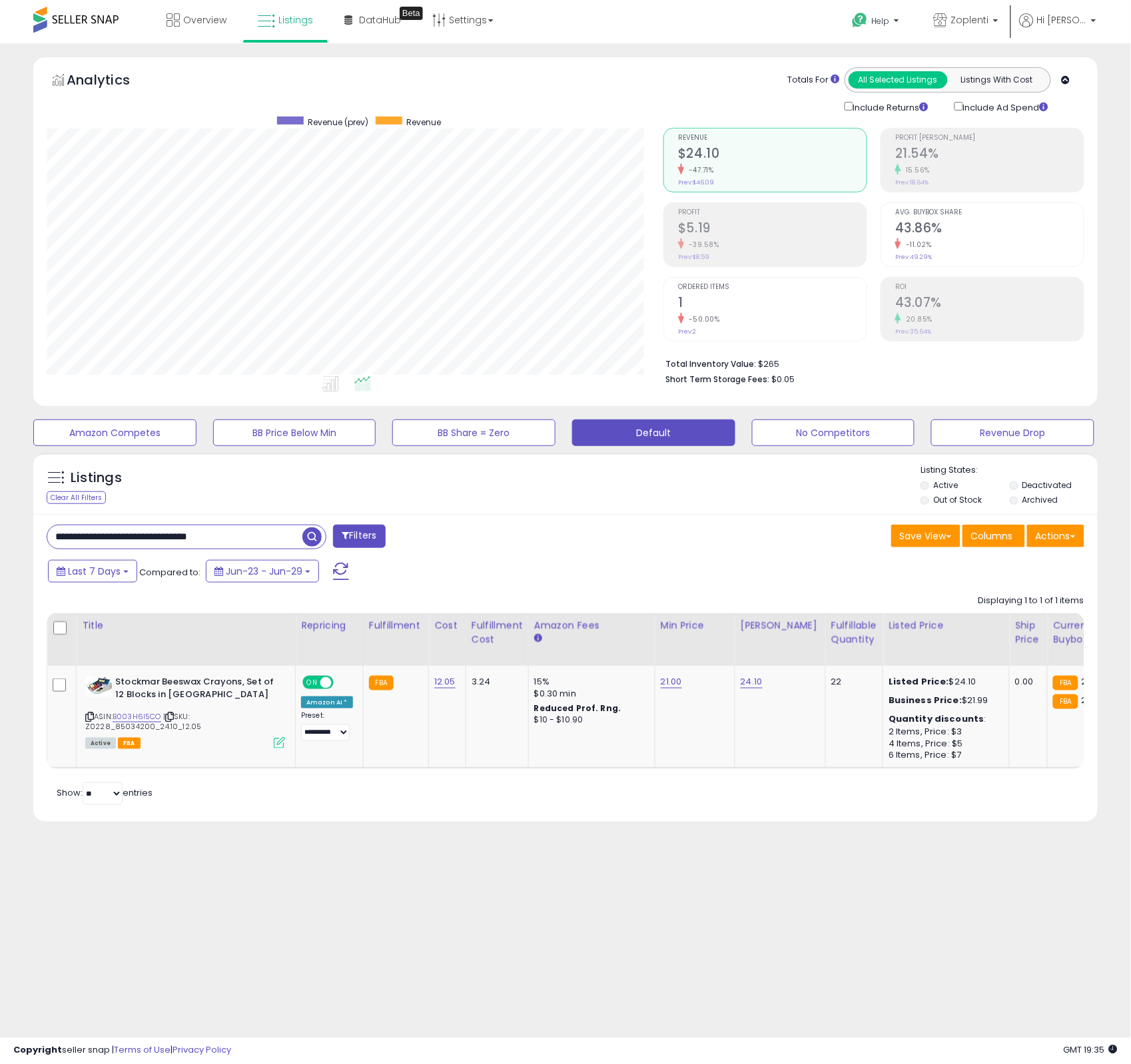type on "**********" 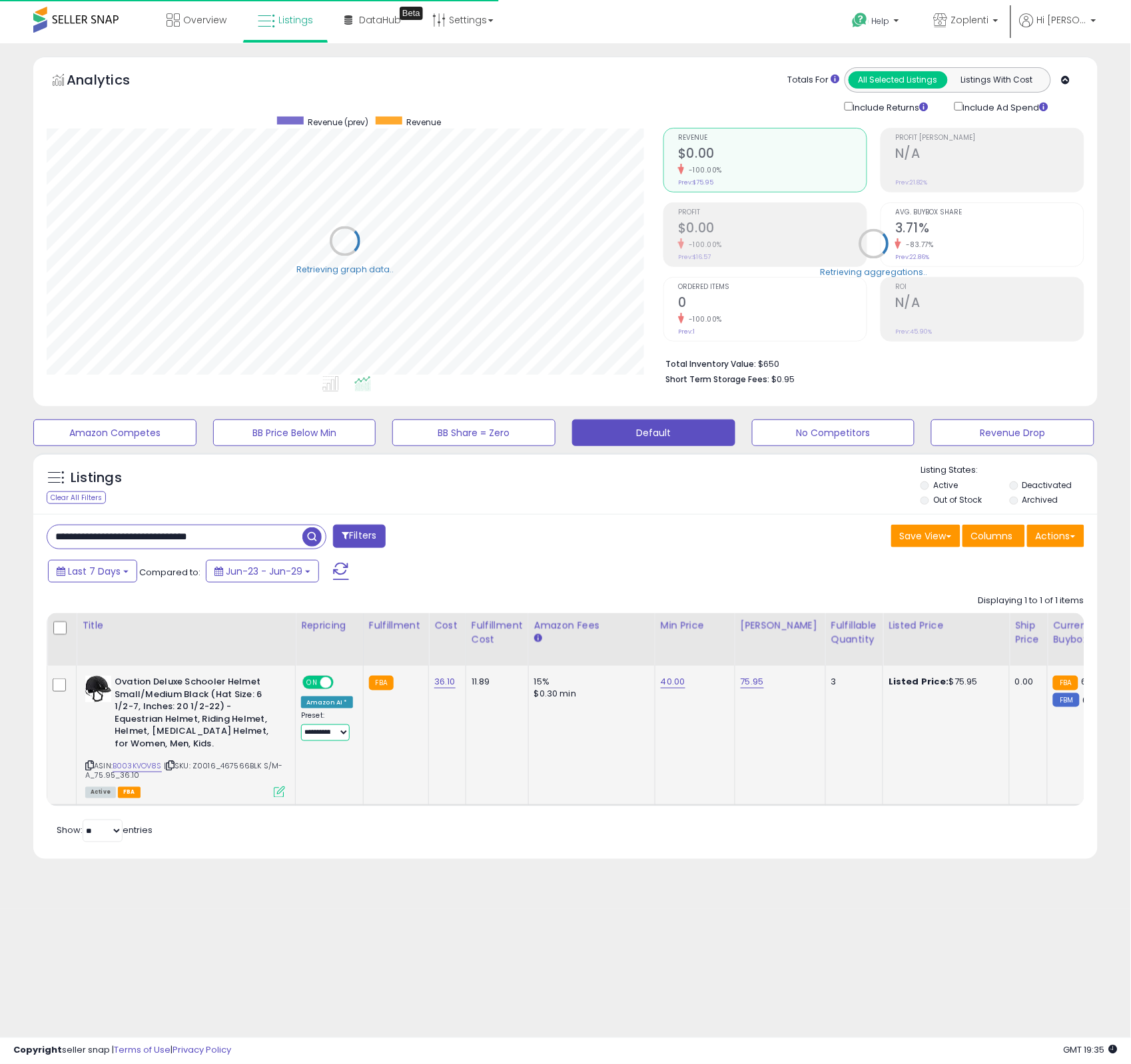 click on "**********" at bounding box center (325, 732) 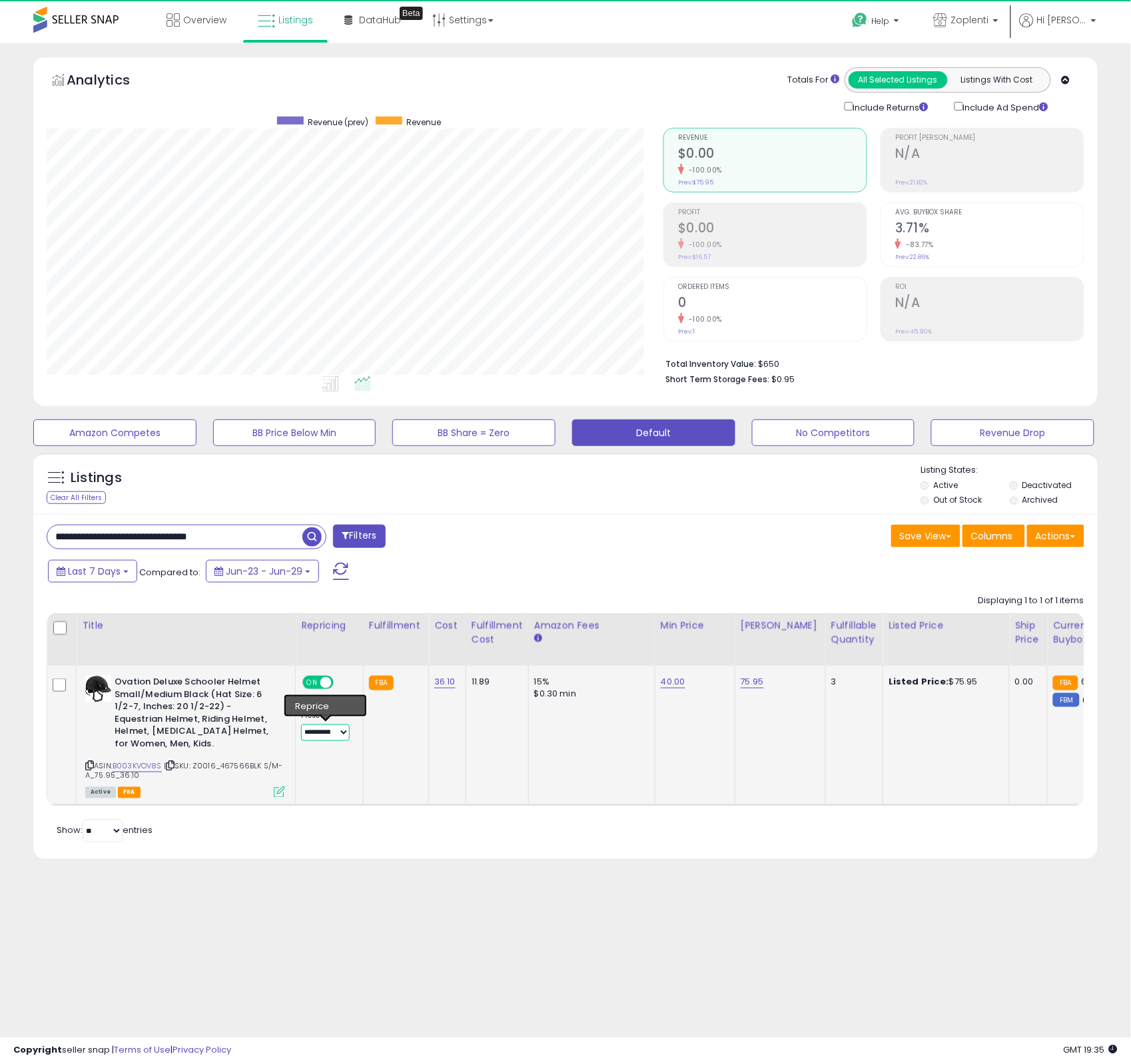scroll, scrollTop: 665559, scrollLeft: 665460, axis: both 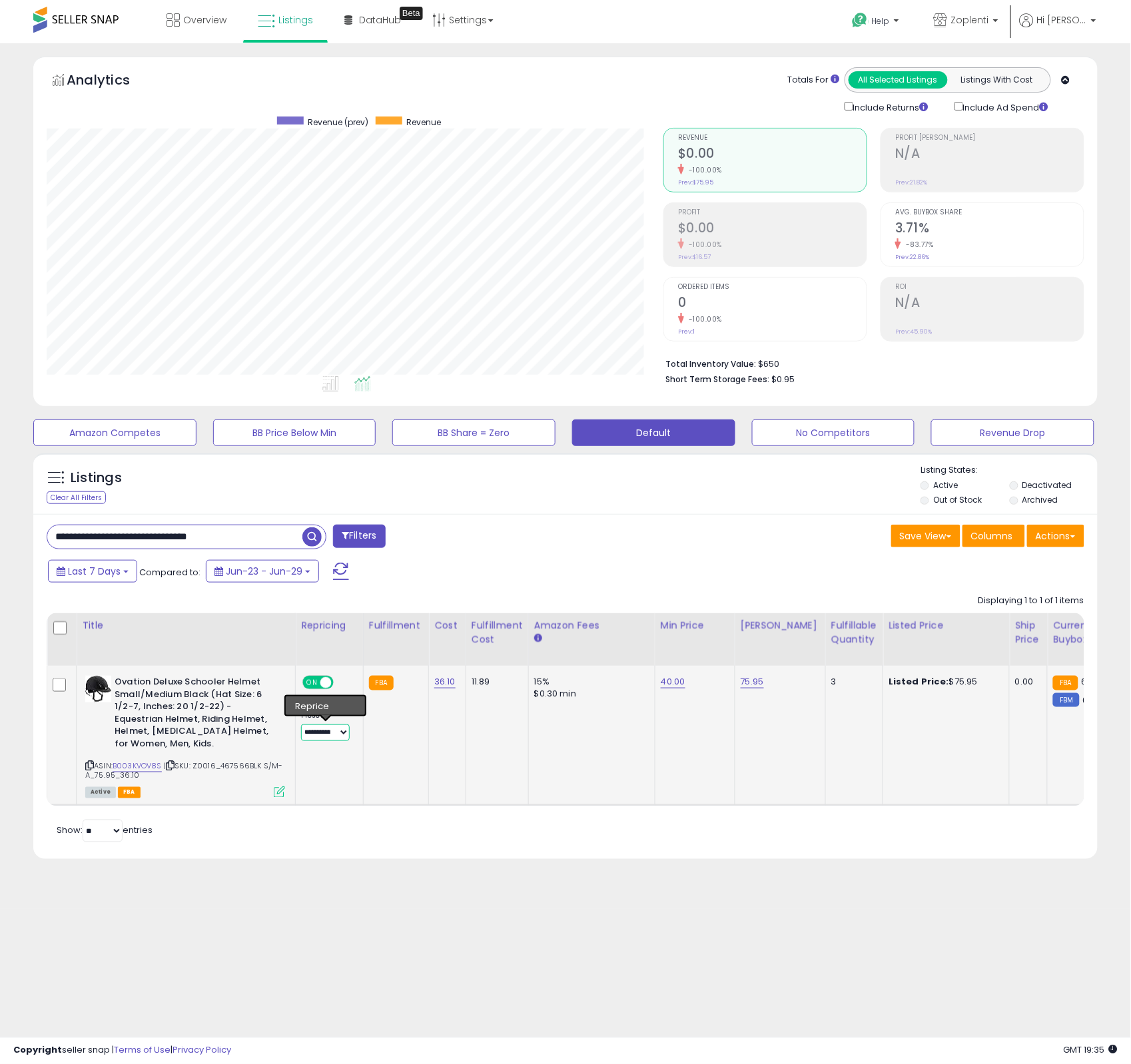 select on "******" 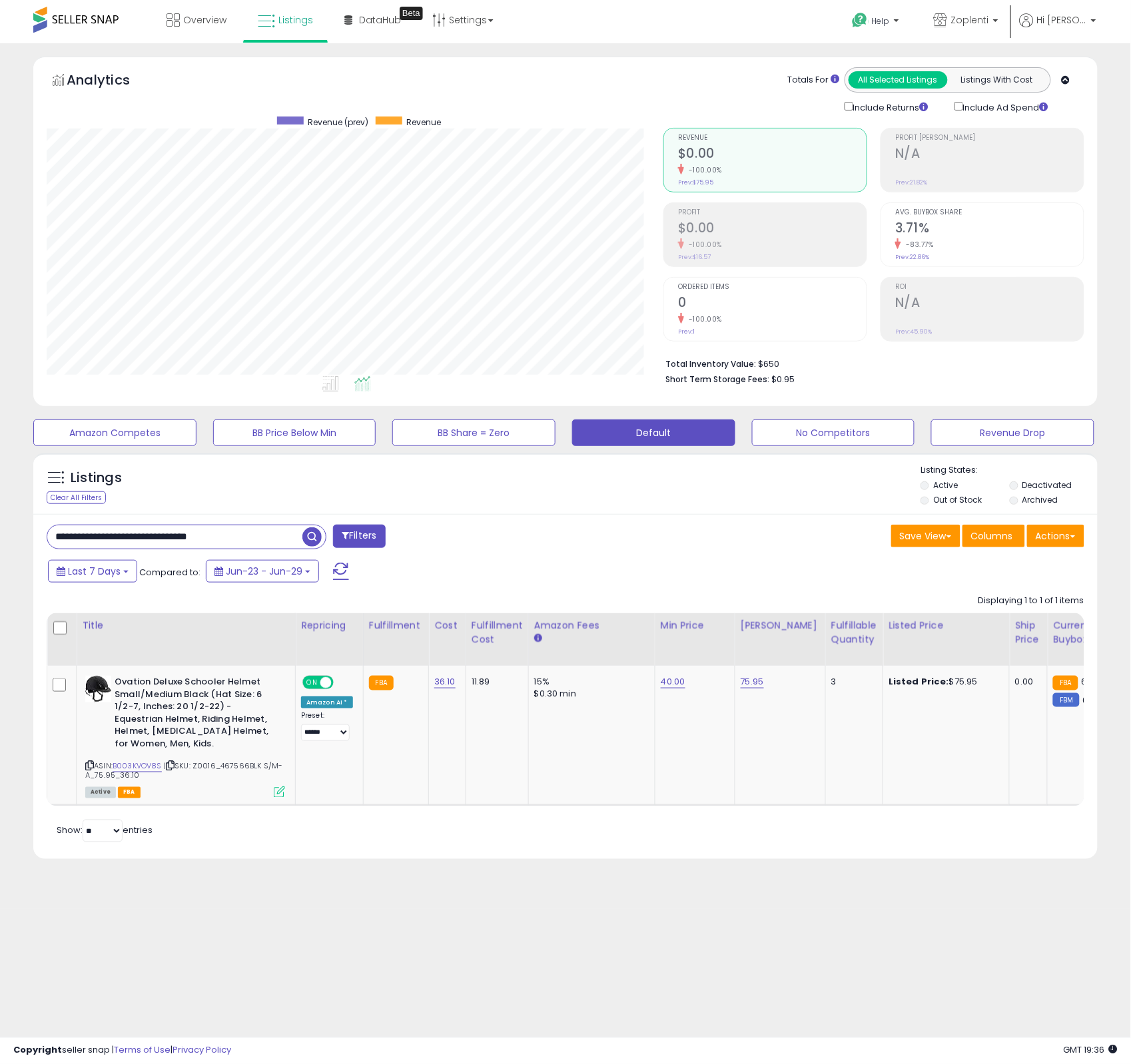 drag, startPoint x: 213, startPoint y: 547, endPoint x: 219, endPoint y: 537, distance: 11.661904 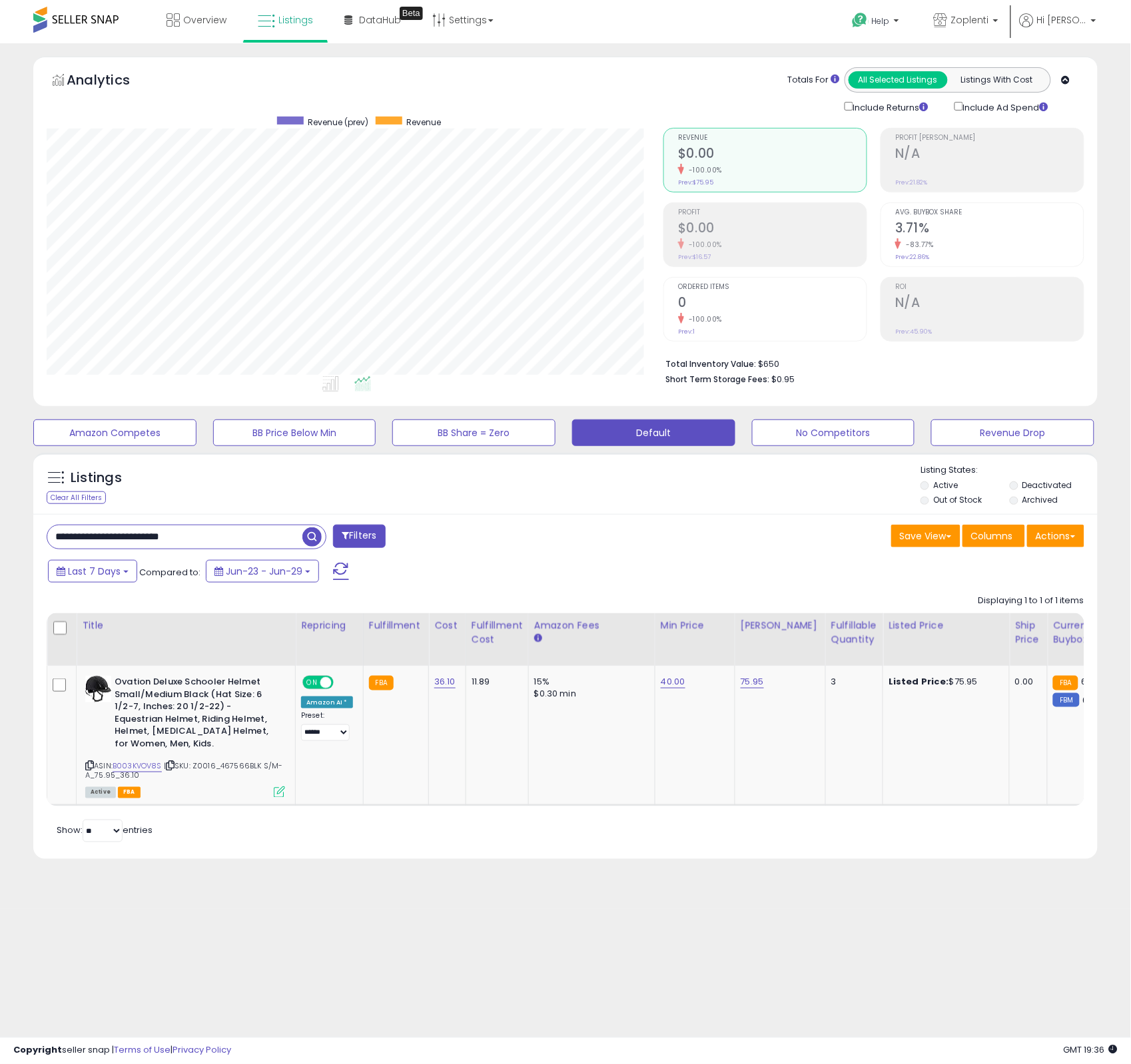 type on "**********" 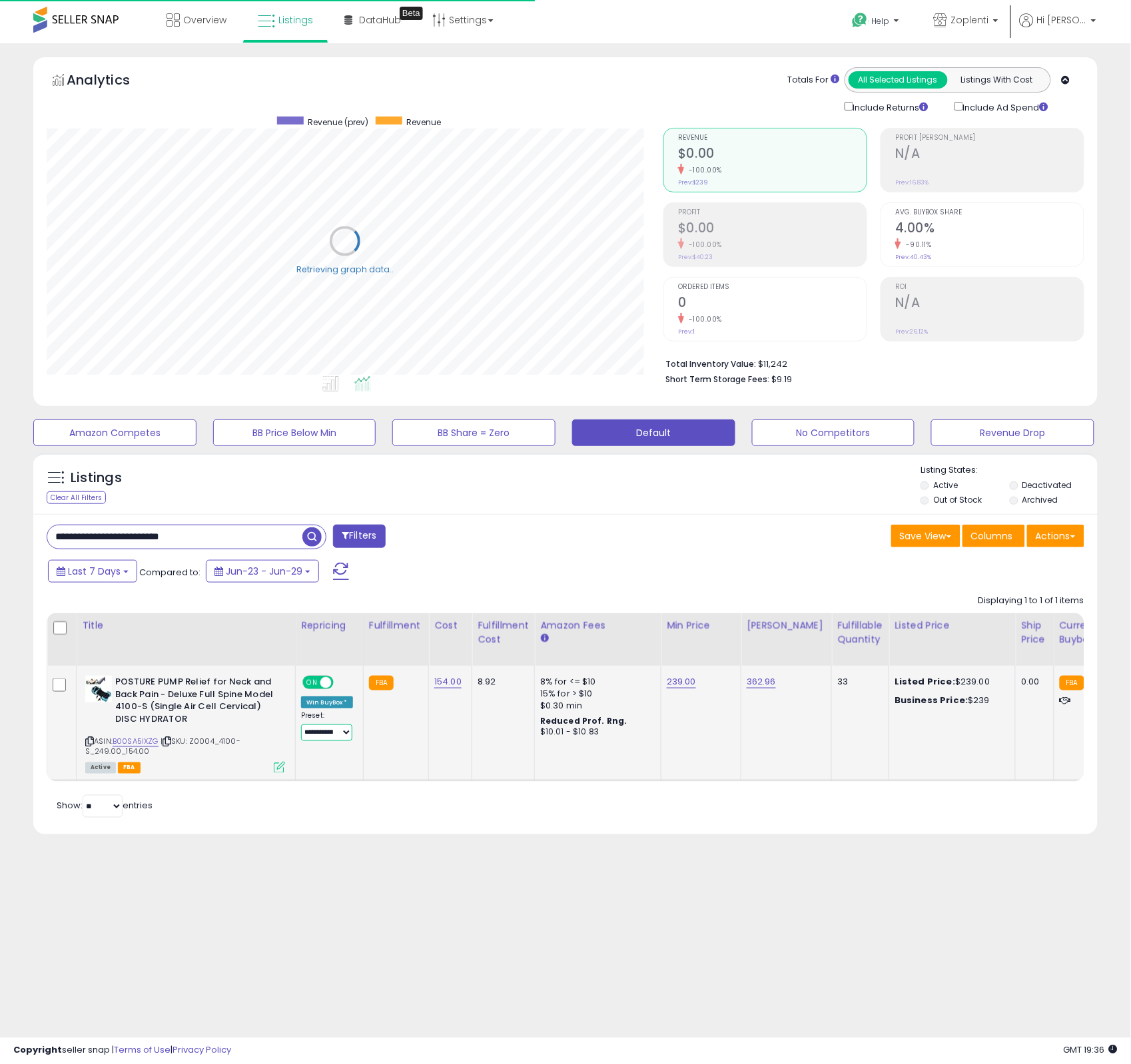 click on "**********" at bounding box center [326, 732] 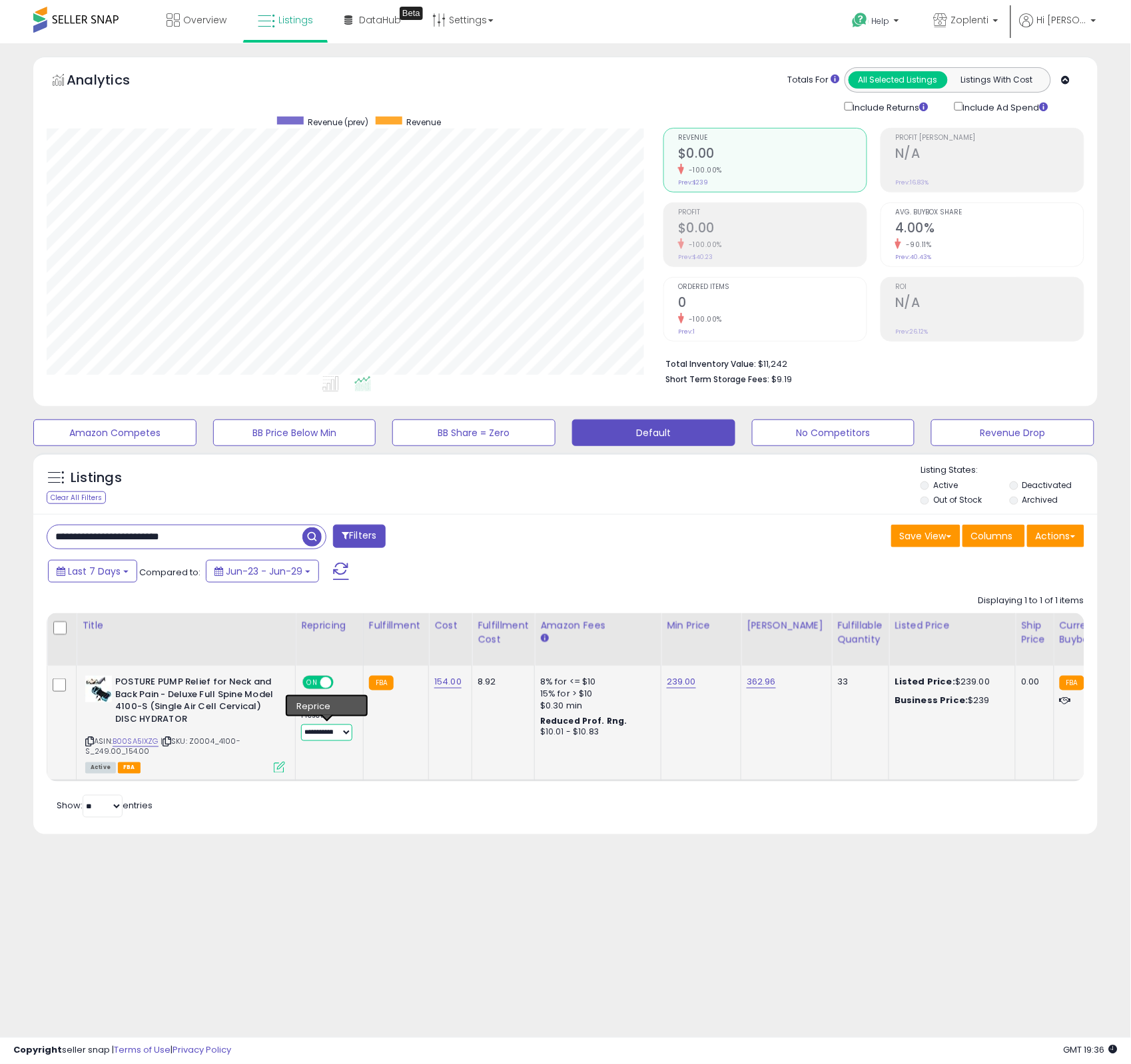 scroll, scrollTop: 665559, scrollLeft: 665460, axis: both 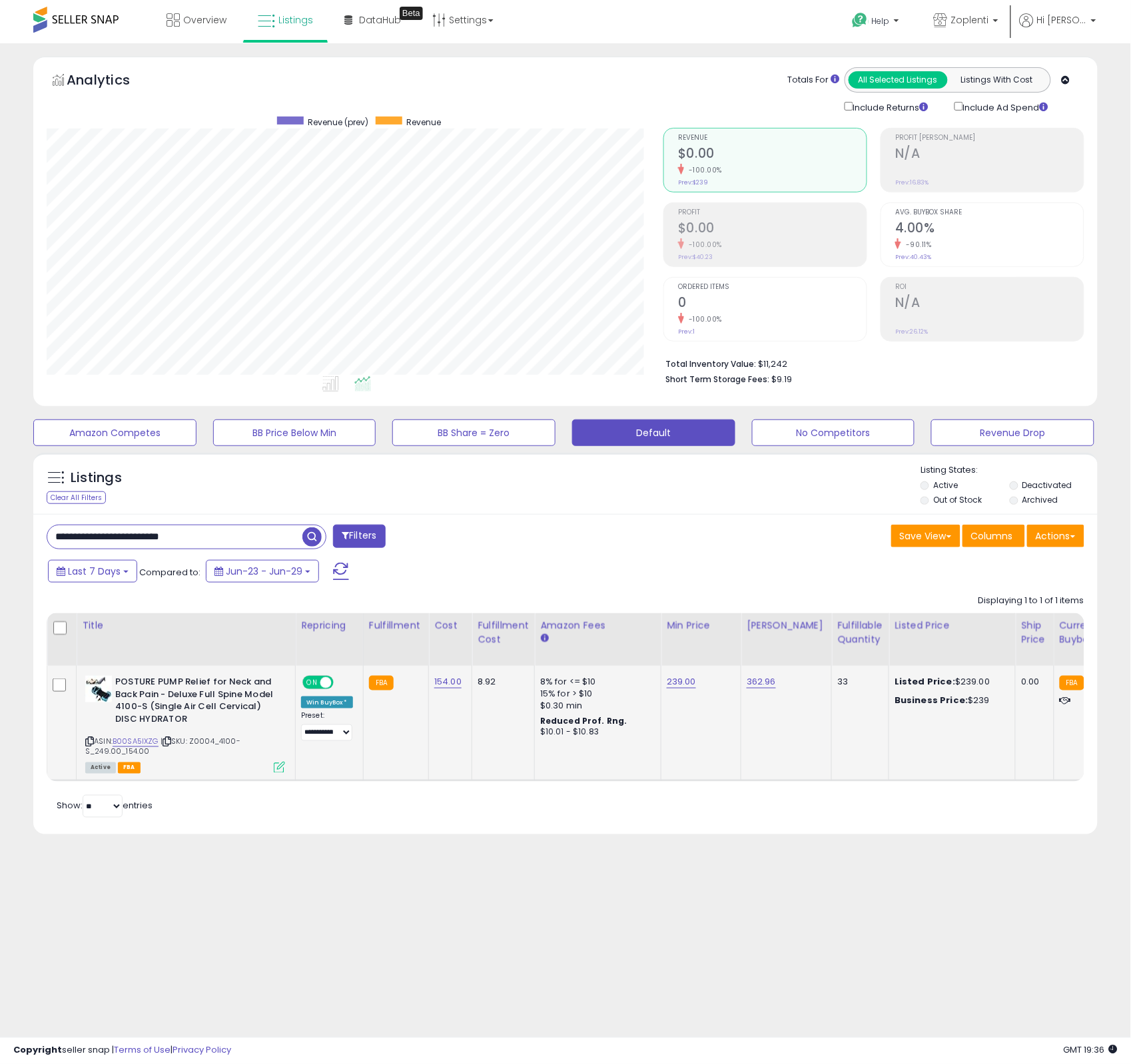 drag, startPoint x: 661, startPoint y: 691, endPoint x: 672, endPoint y: 686, distance: 12.083046 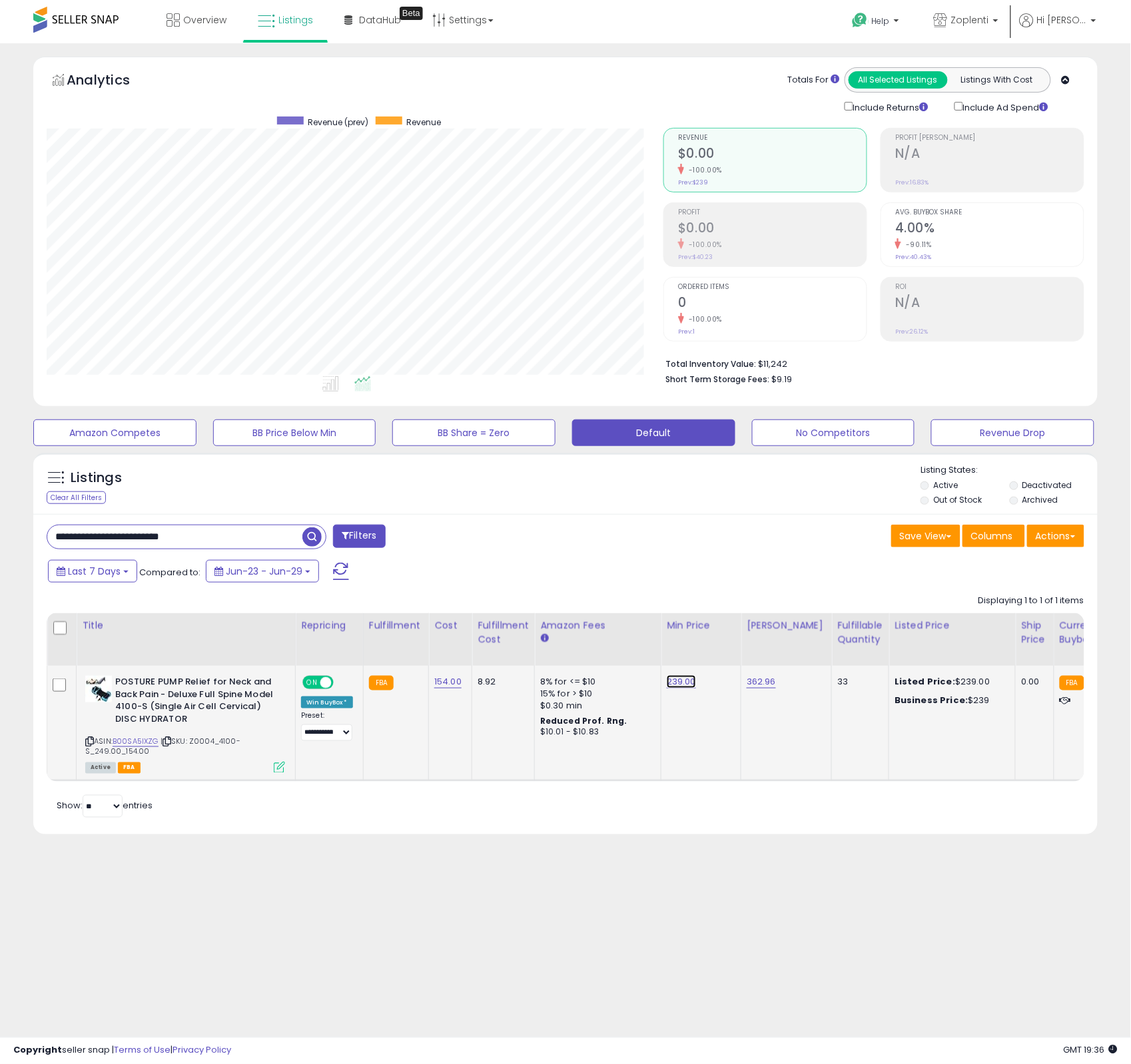 click on "239.00" at bounding box center [681, 682] 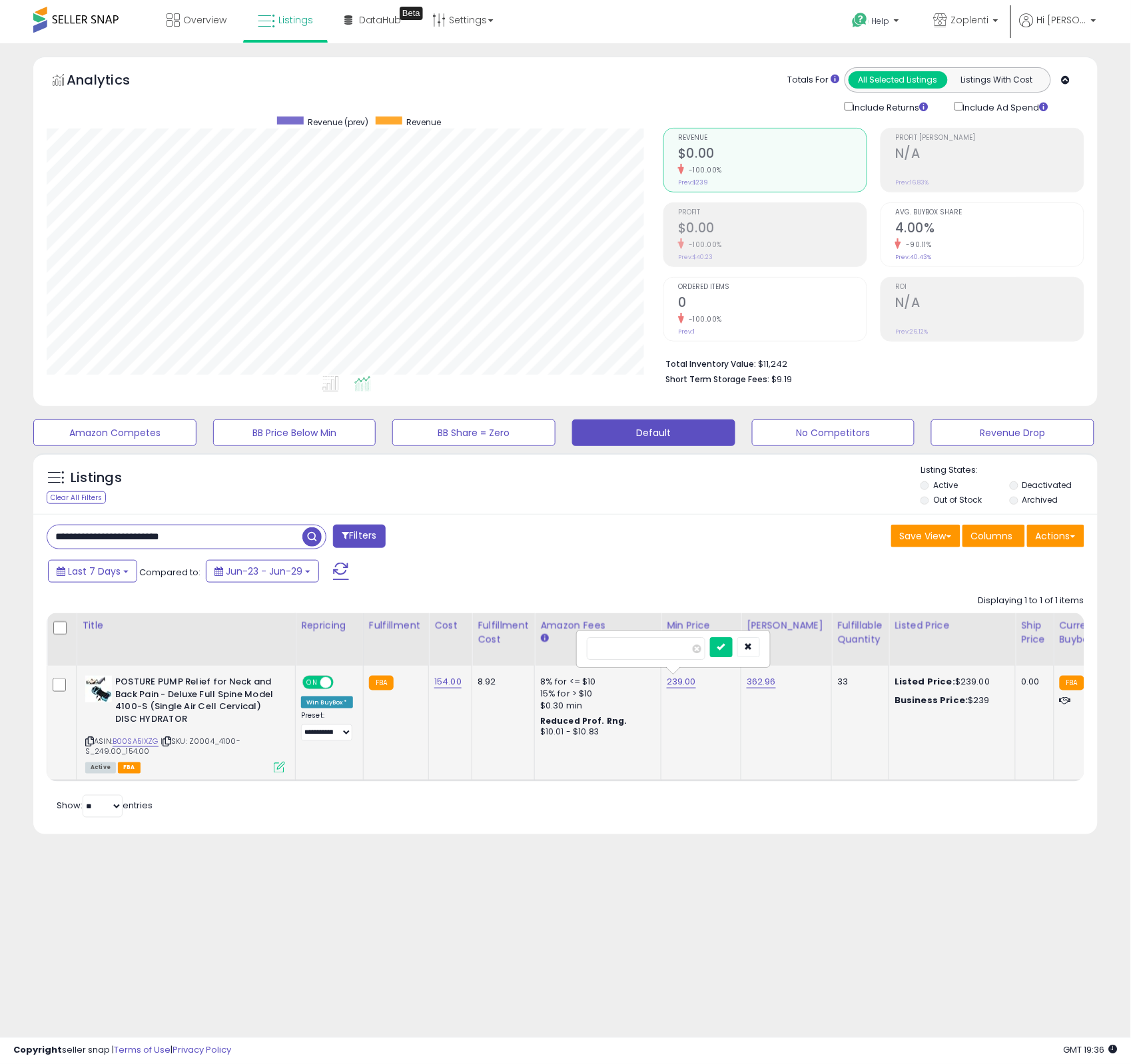 type on "***" 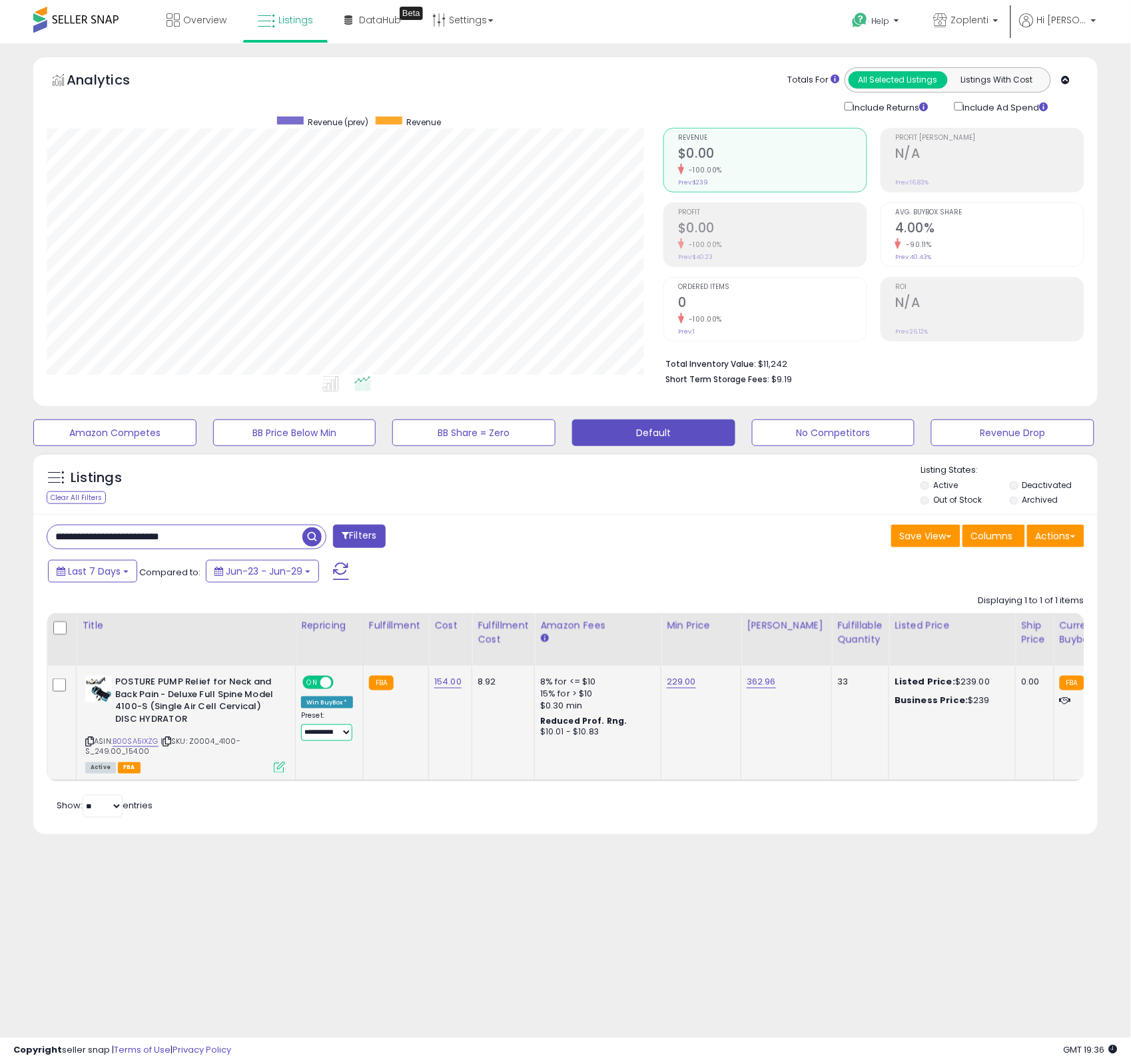 click on "**********" at bounding box center (326, 732) 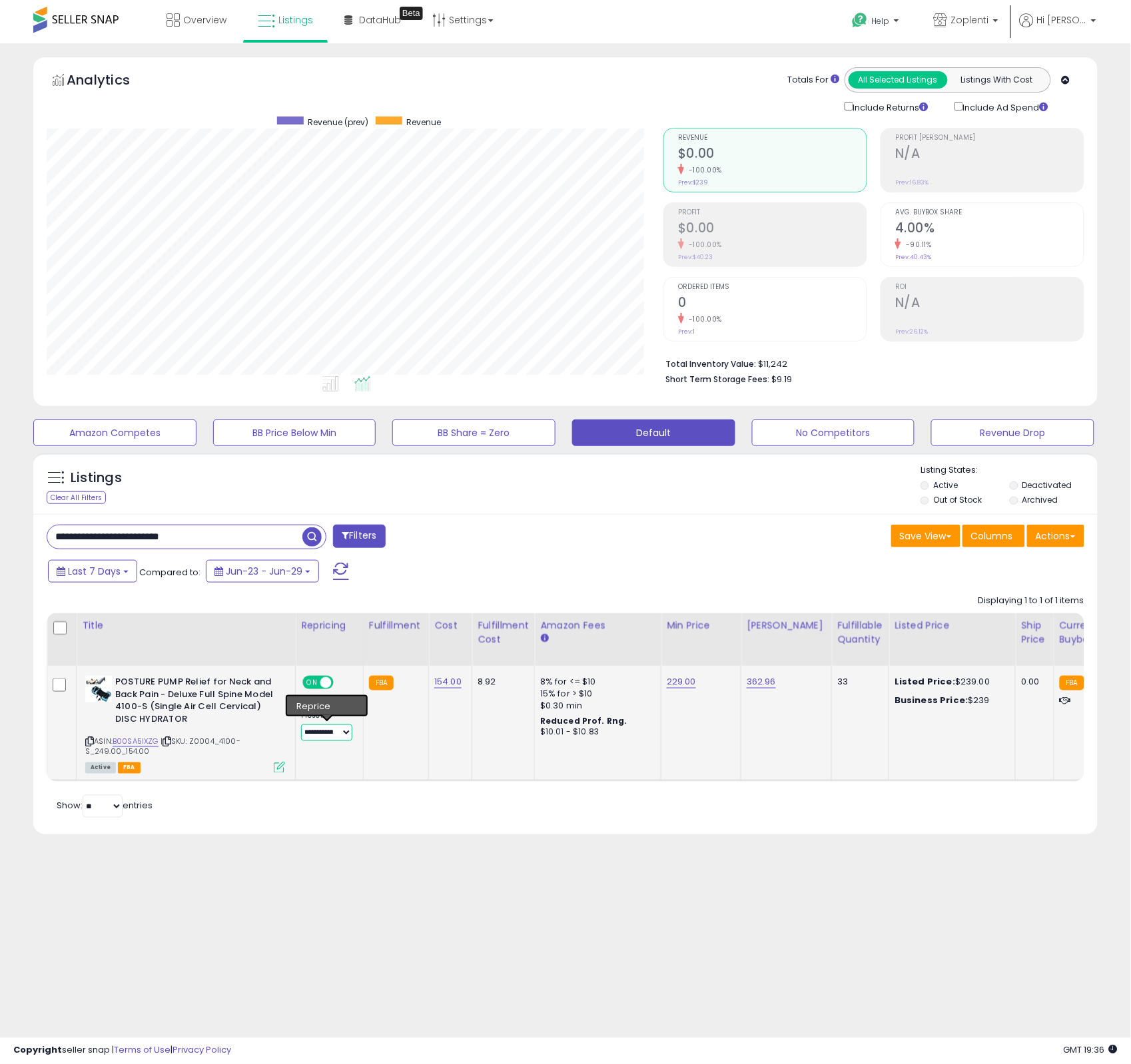 select on "******" 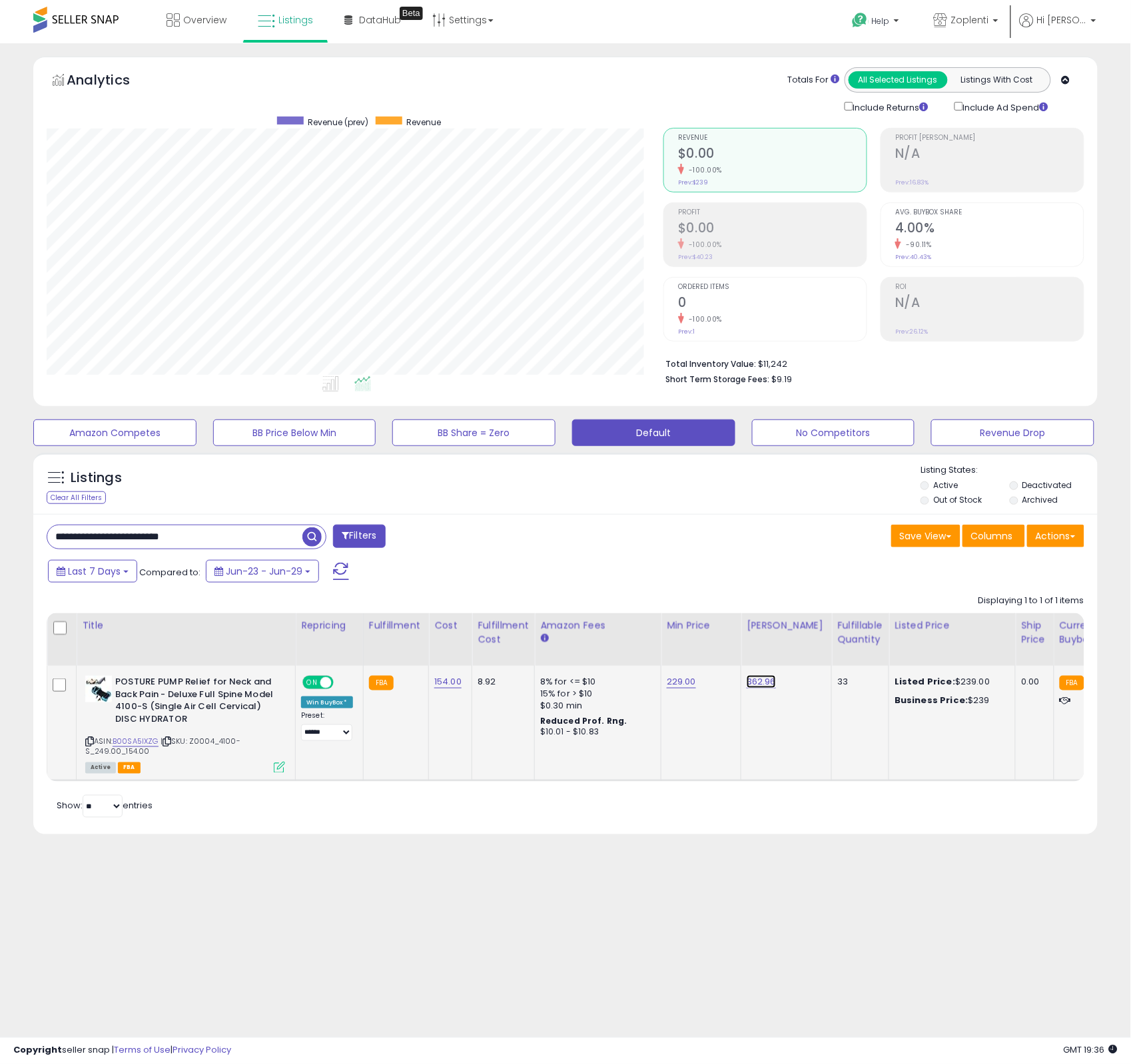 click on "362.96" at bounding box center (761, 682) 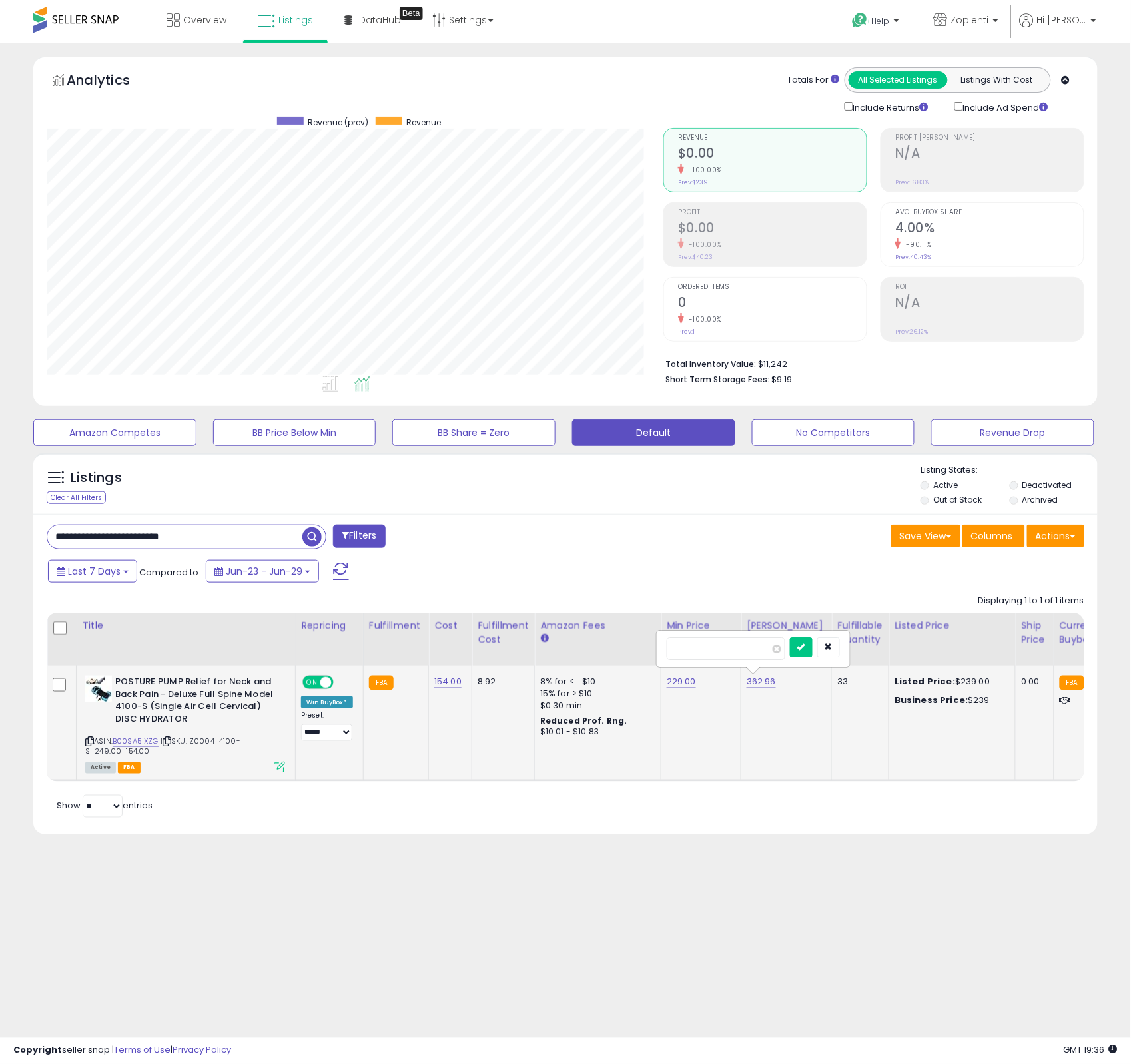 type on "***" 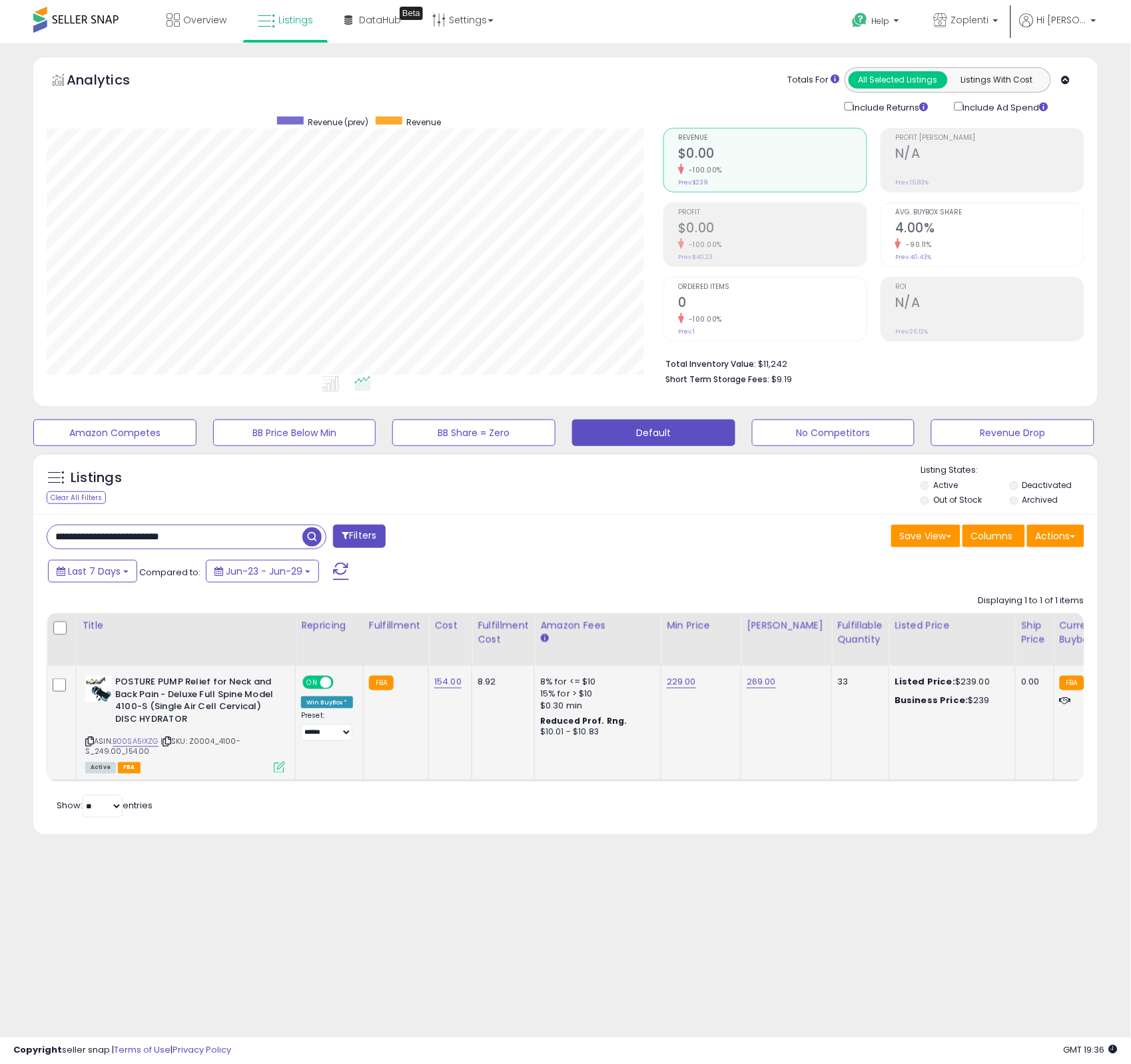 click on "**********" at bounding box center [175, 537] 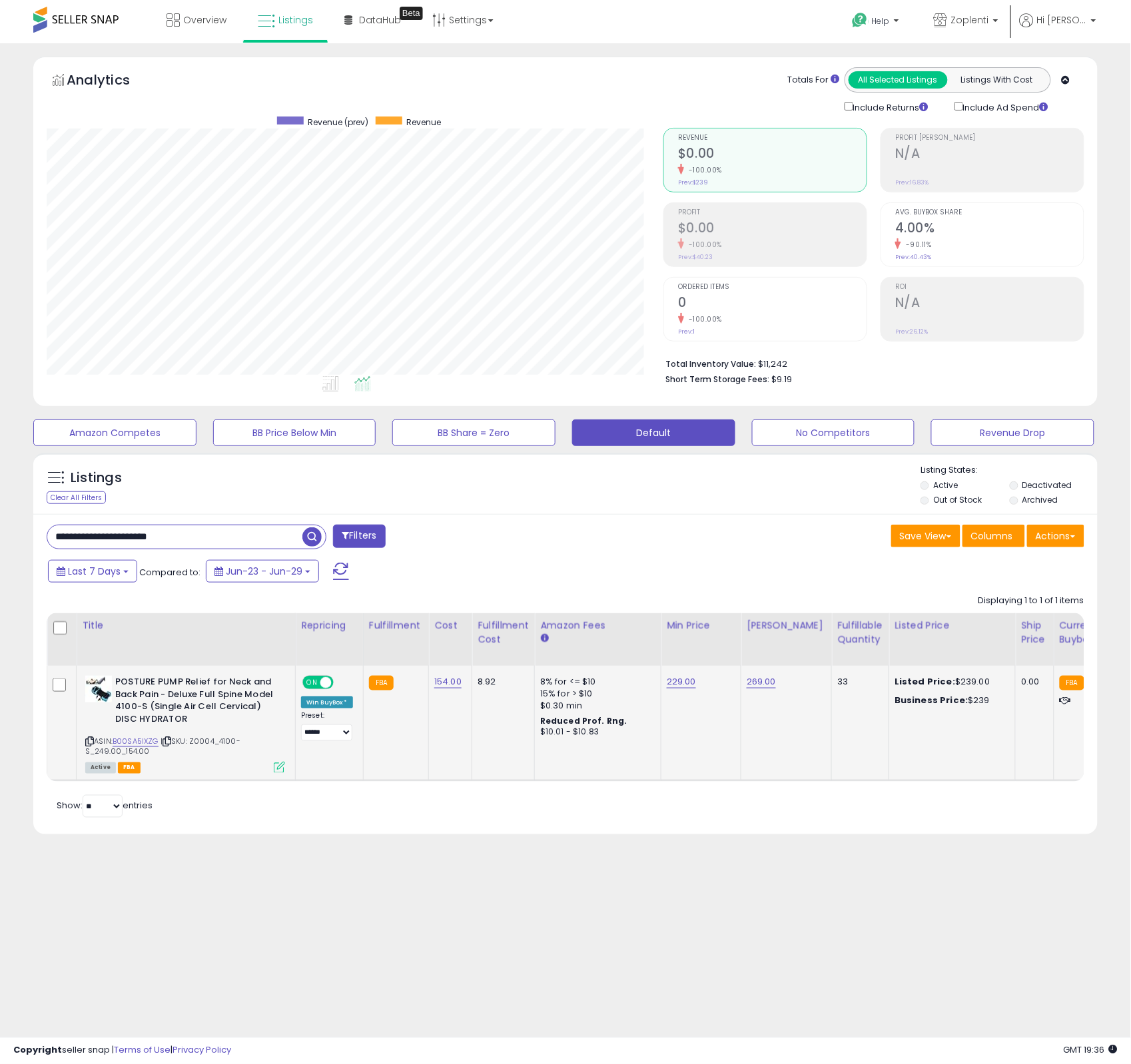 type on "**********" 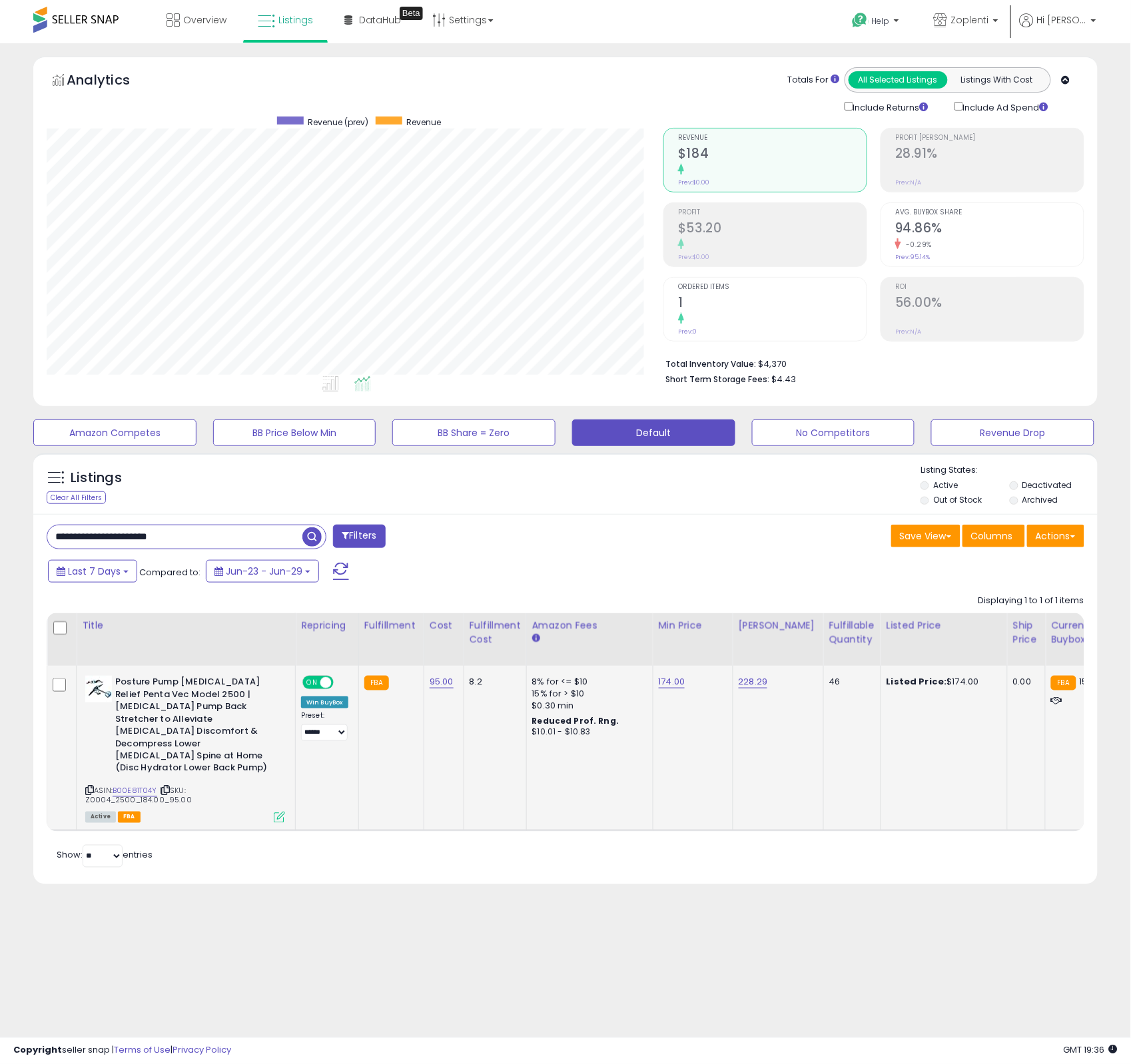 scroll, scrollTop: 665559, scrollLeft: 665460, axis: both 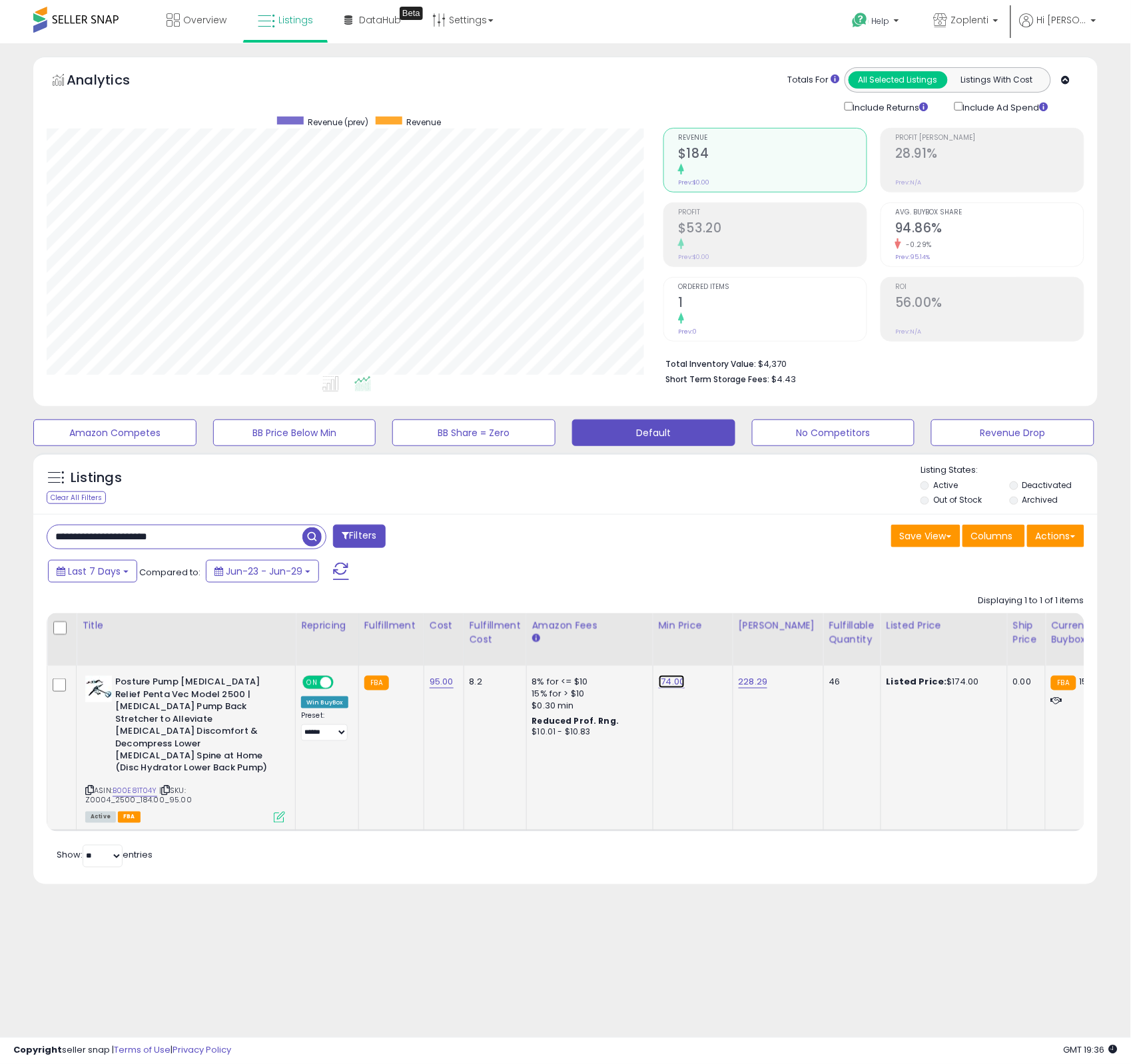 click on "174.00" at bounding box center (672, 682) 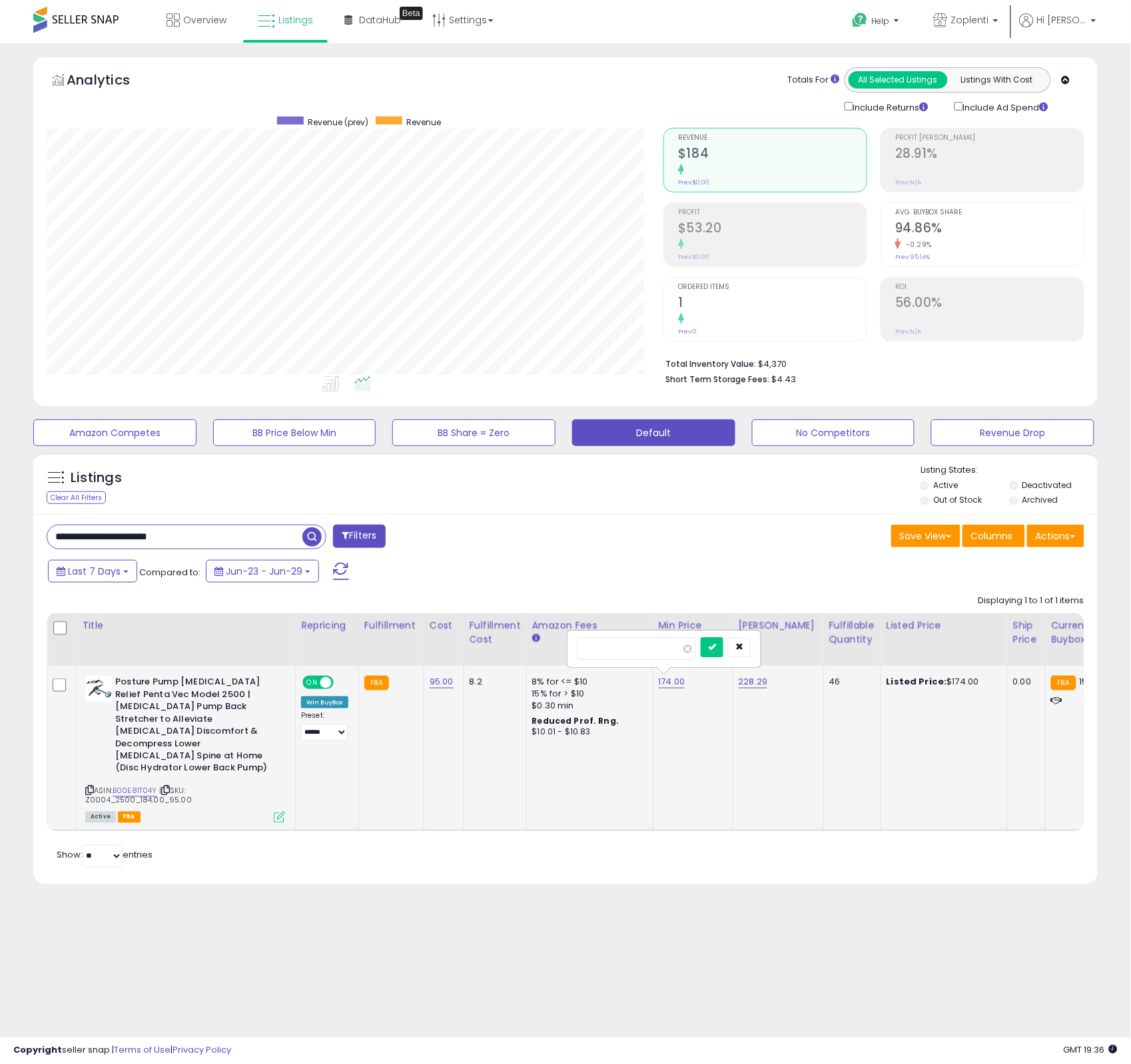 type on "***" 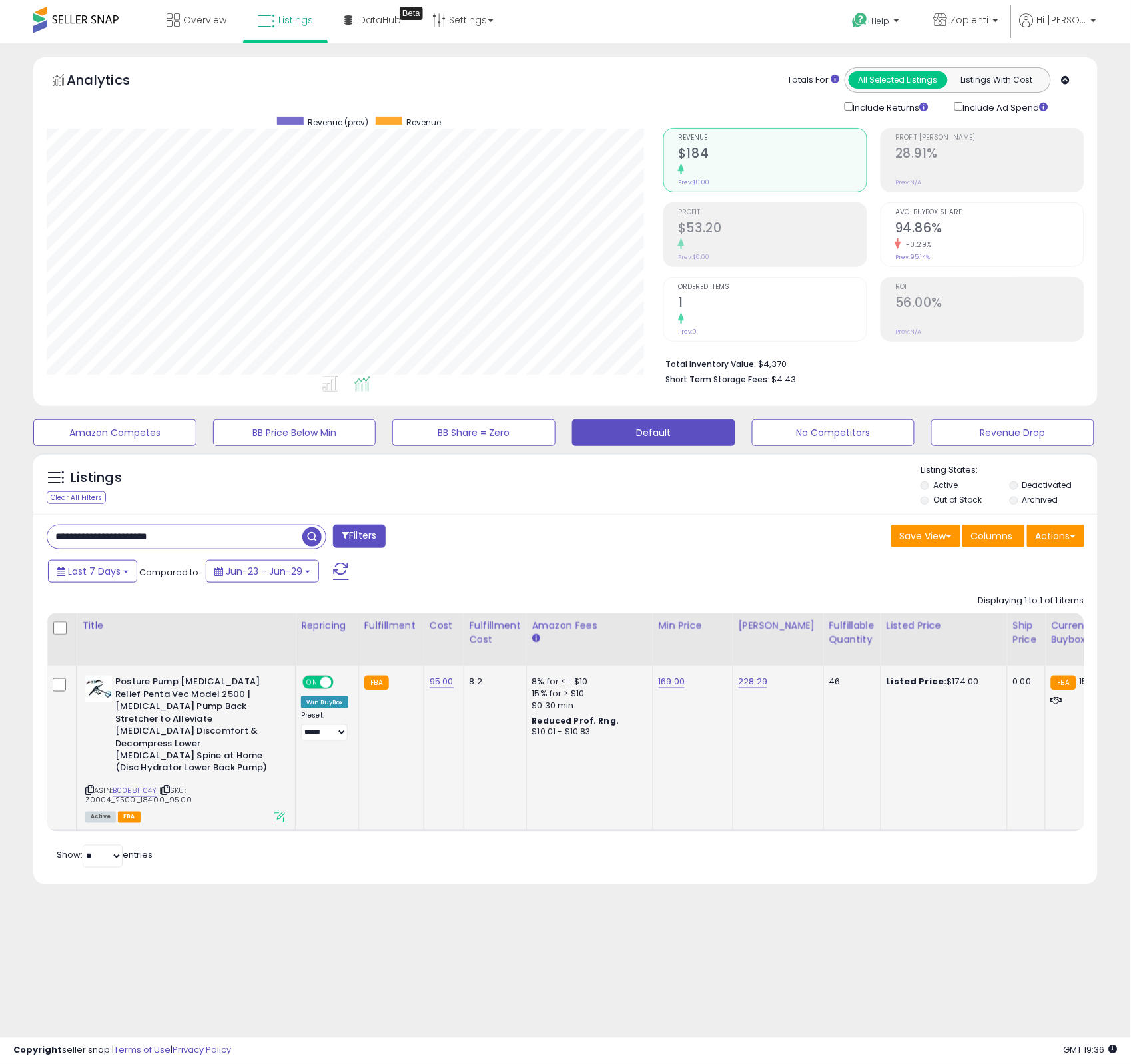 click on "**********" at bounding box center (175, 537) 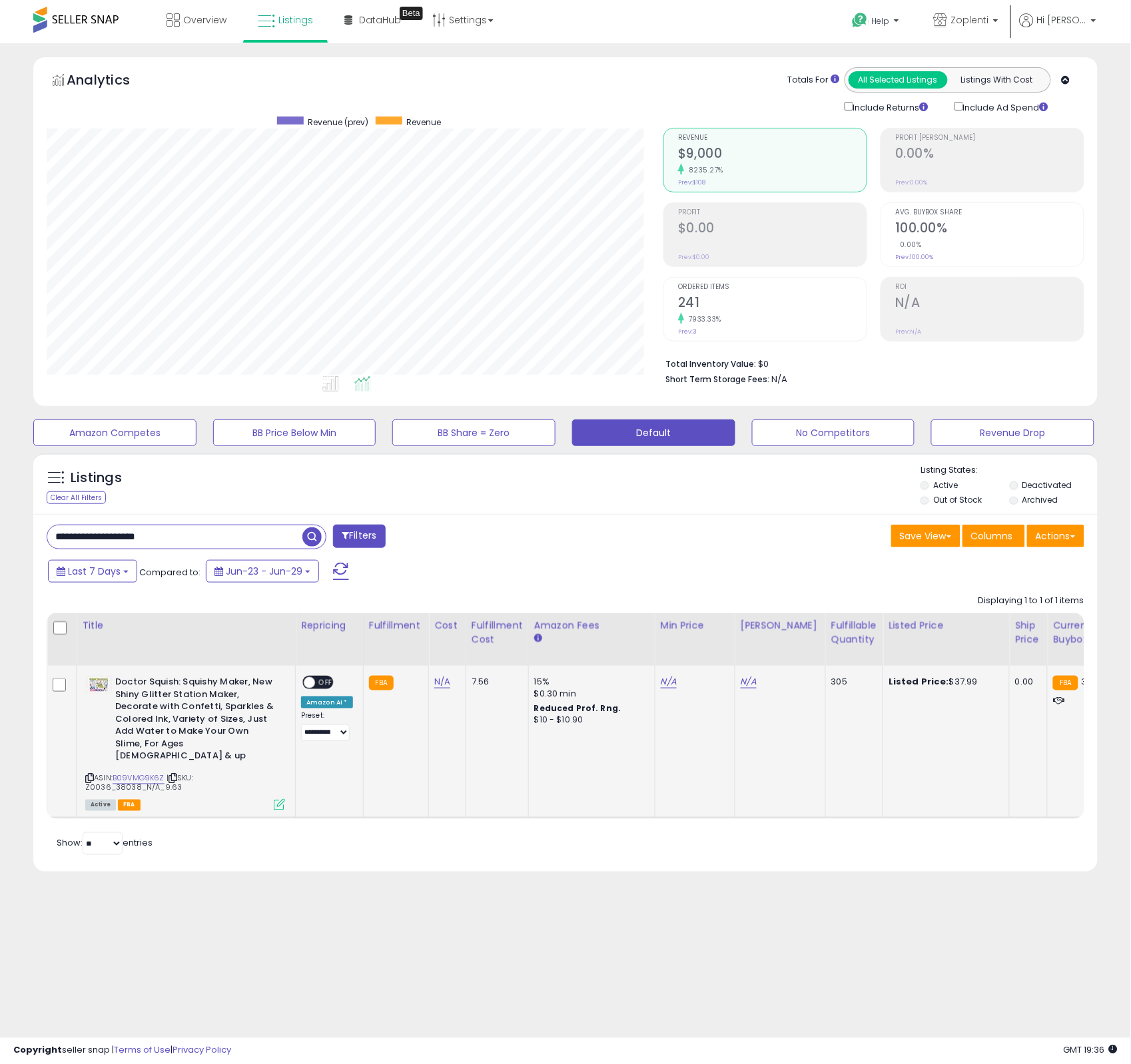 scroll, scrollTop: 665559, scrollLeft: 665460, axis: both 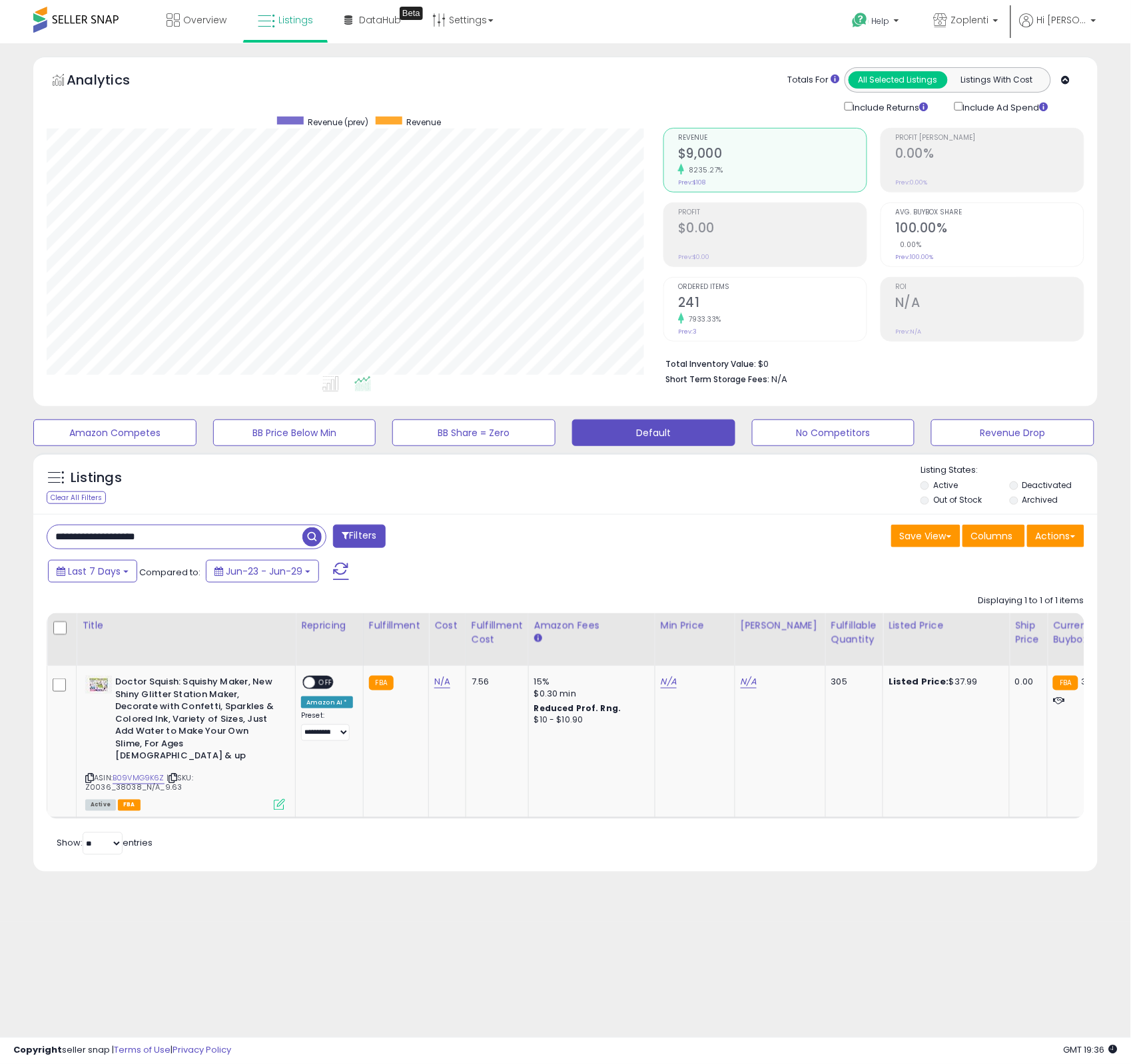paste 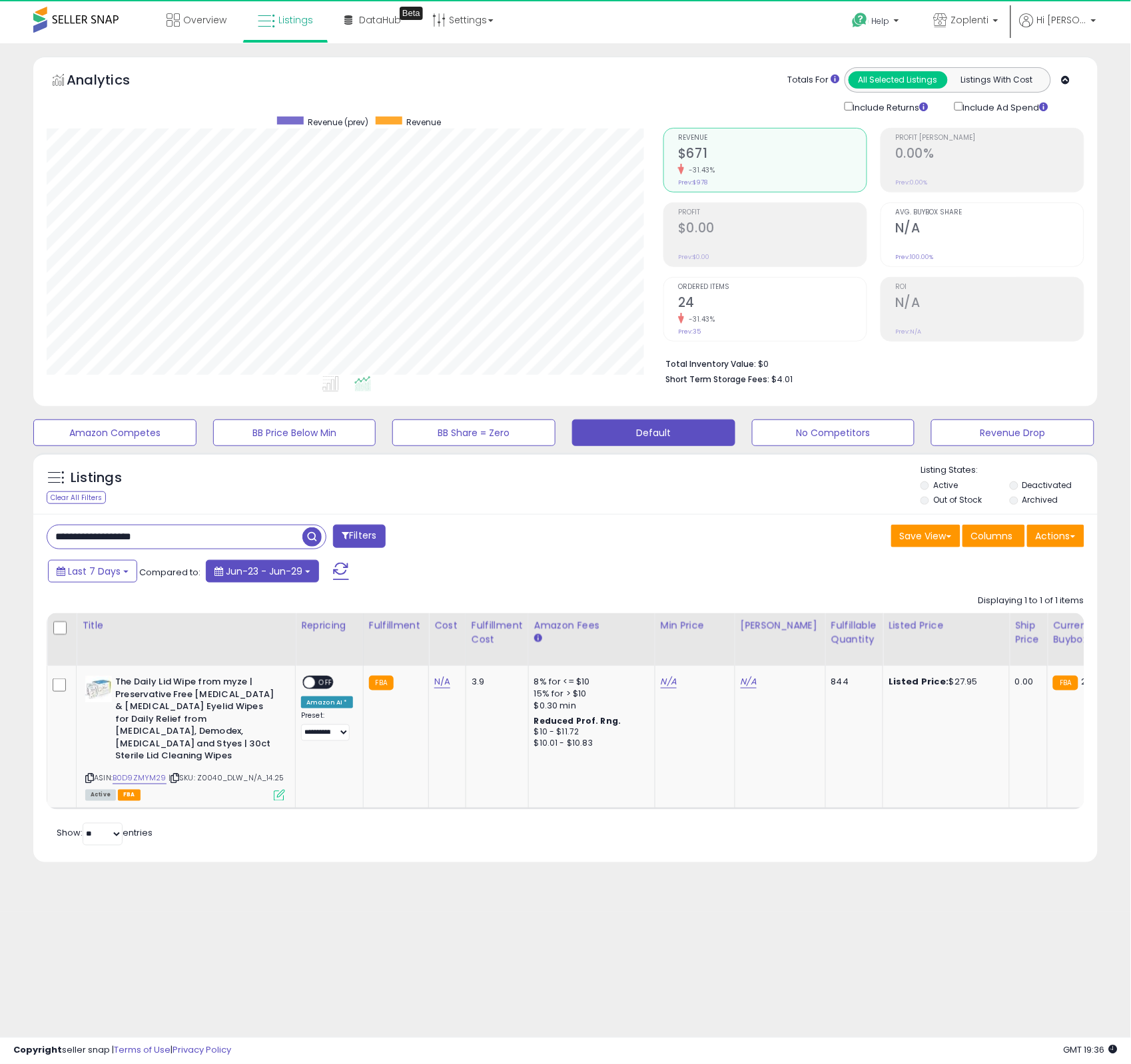 scroll, scrollTop: 665559, scrollLeft: 665460, axis: both 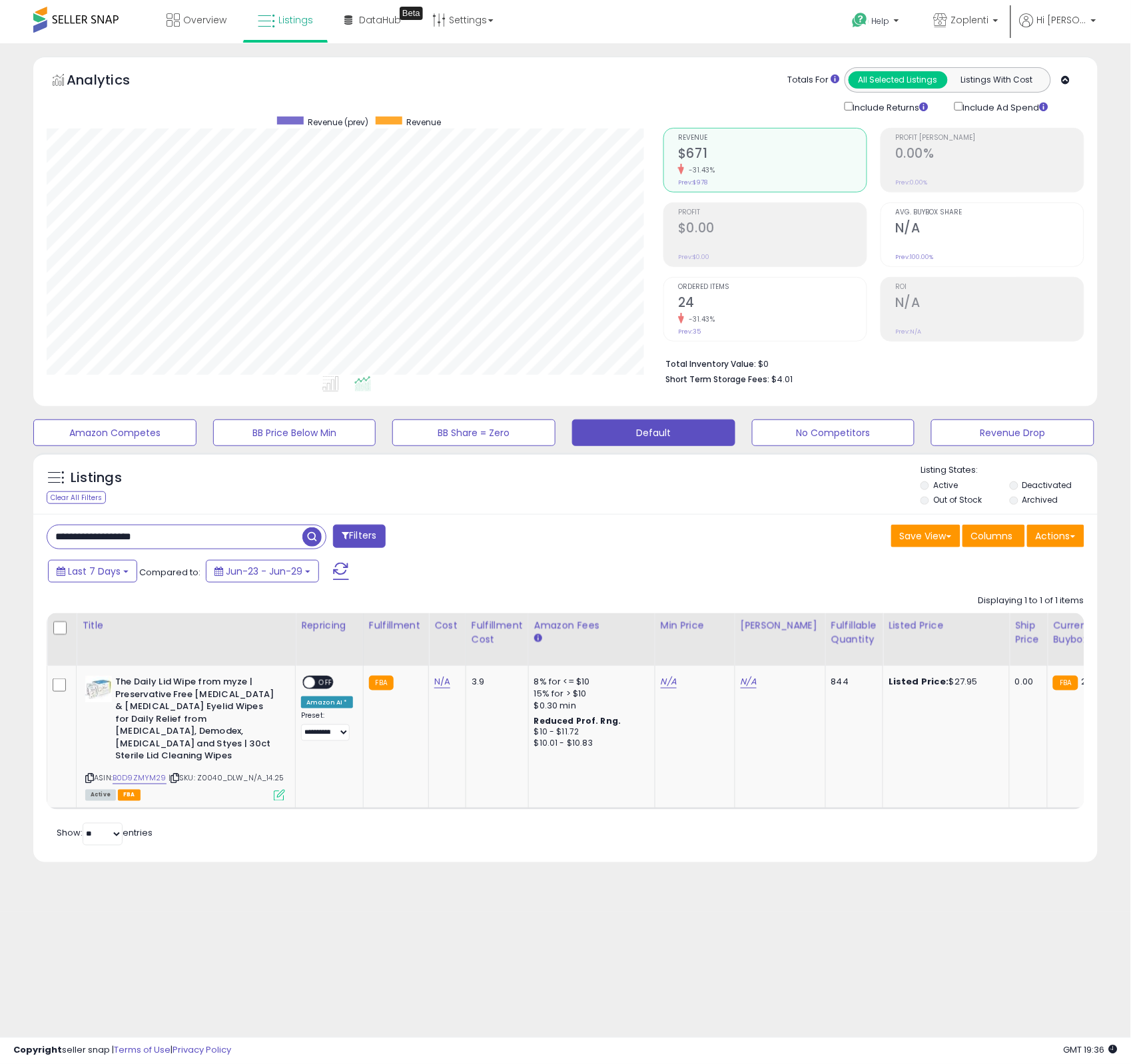 paste on "**********" 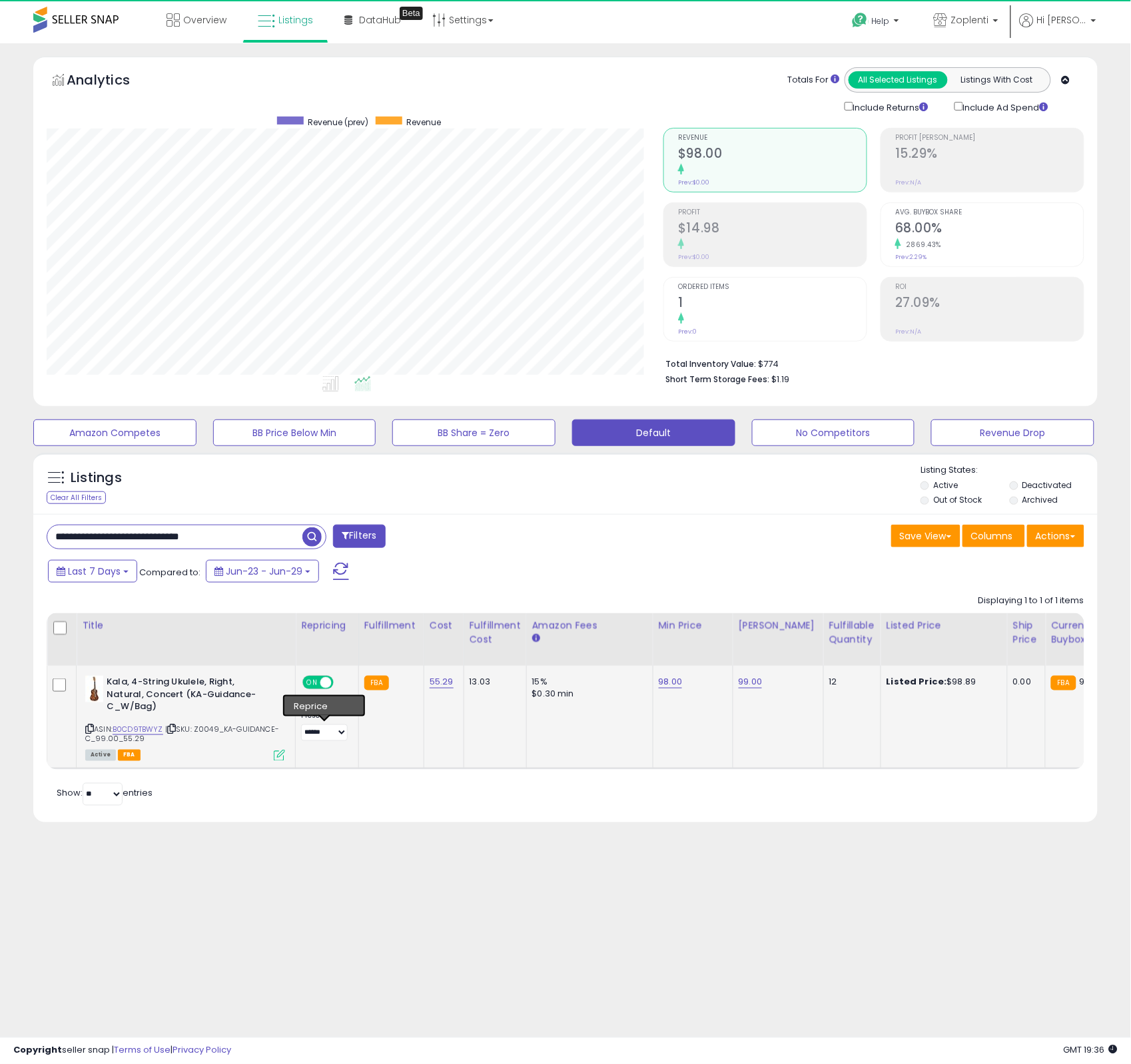 scroll, scrollTop: 665559, scrollLeft: 665460, axis: both 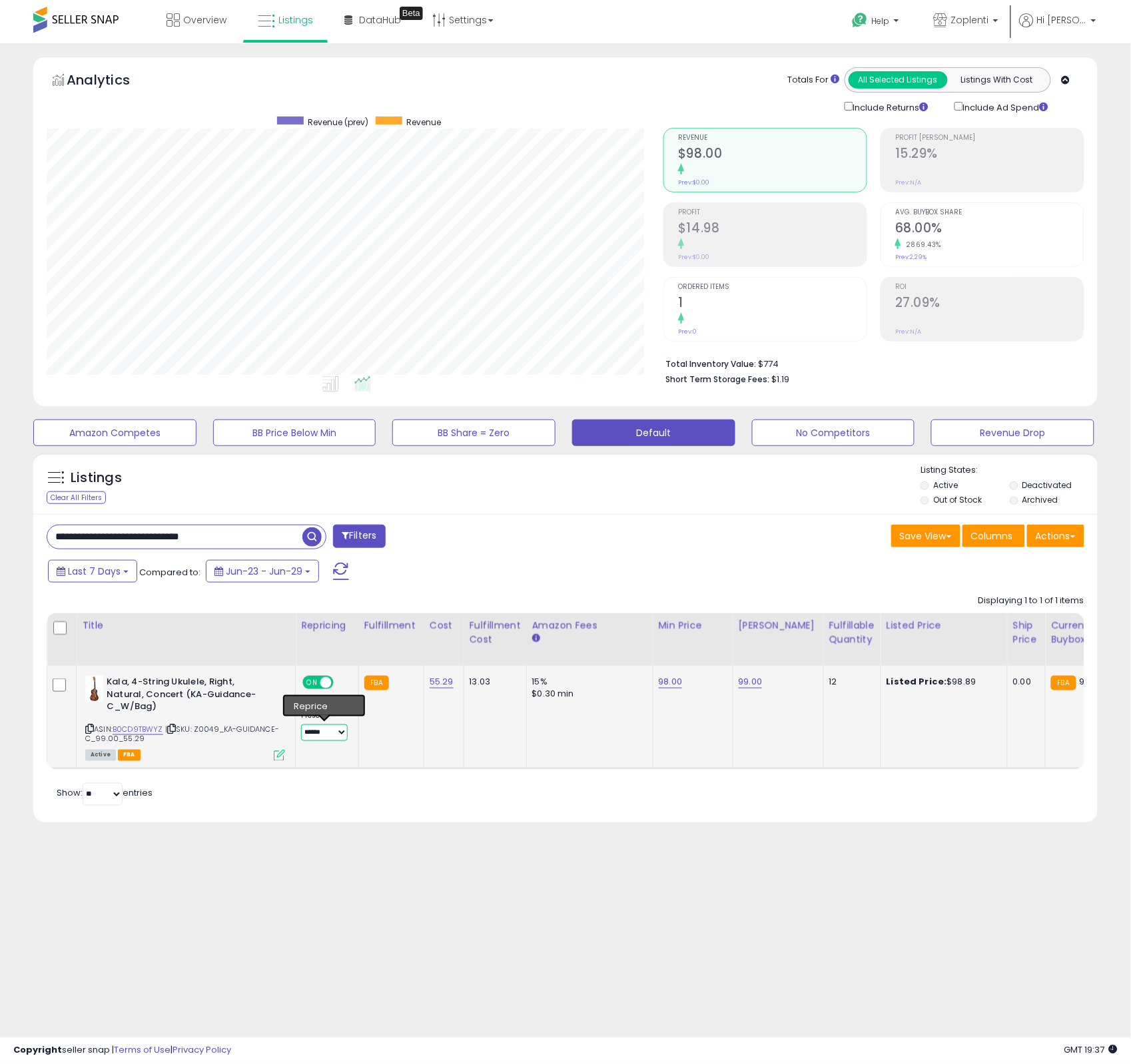 click on "**********" at bounding box center (324, 732) 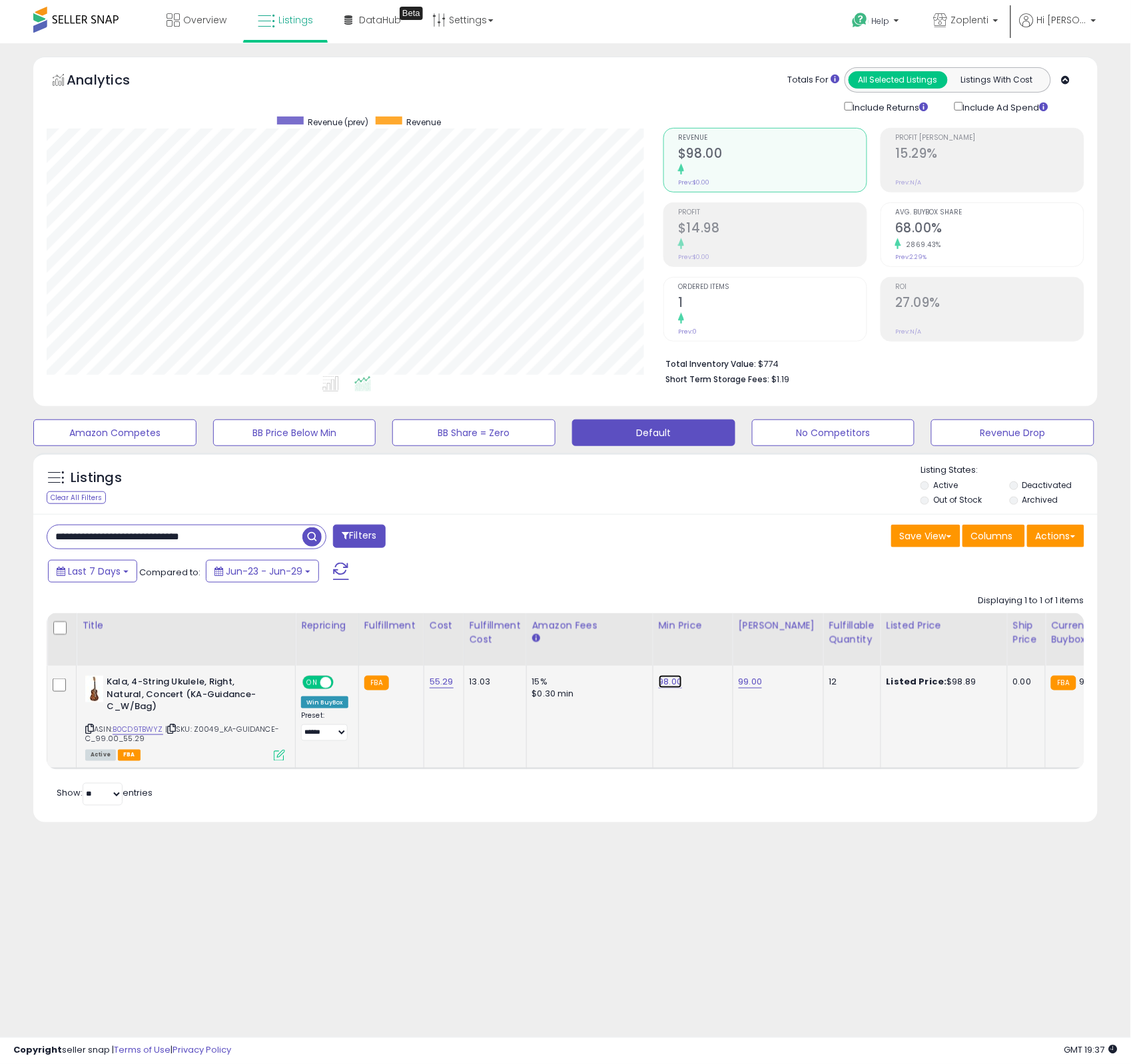 click on "98.00" at bounding box center (671, 682) 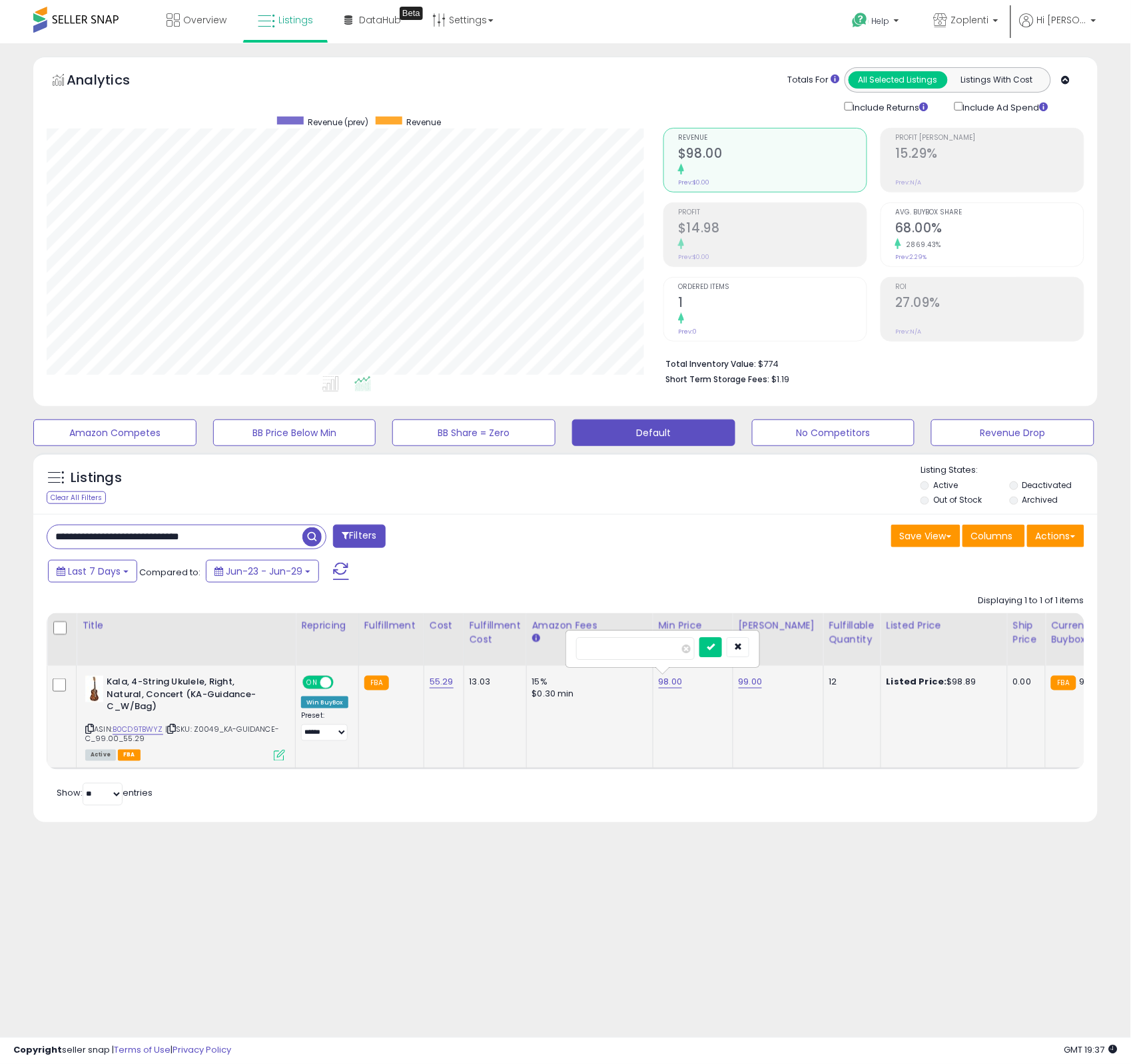 click on "ASIN:  B0CD9TBWYZ    |   SKU: Z0049_KA-GUIDANCE-C_99.00_55.29 Active FBA" at bounding box center (185, 718) 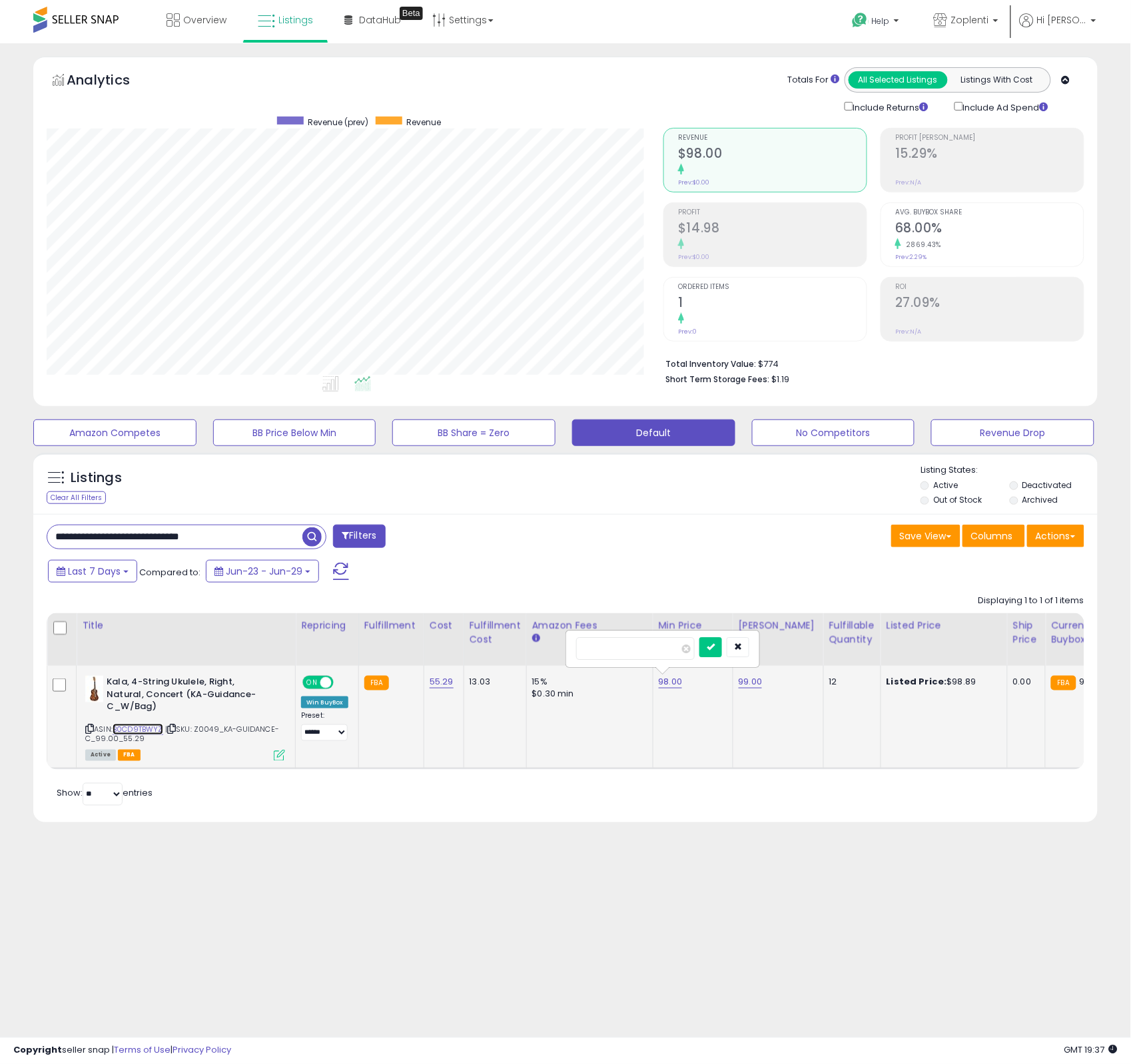 click on "B0CD9TBWYZ" at bounding box center (138, 729) 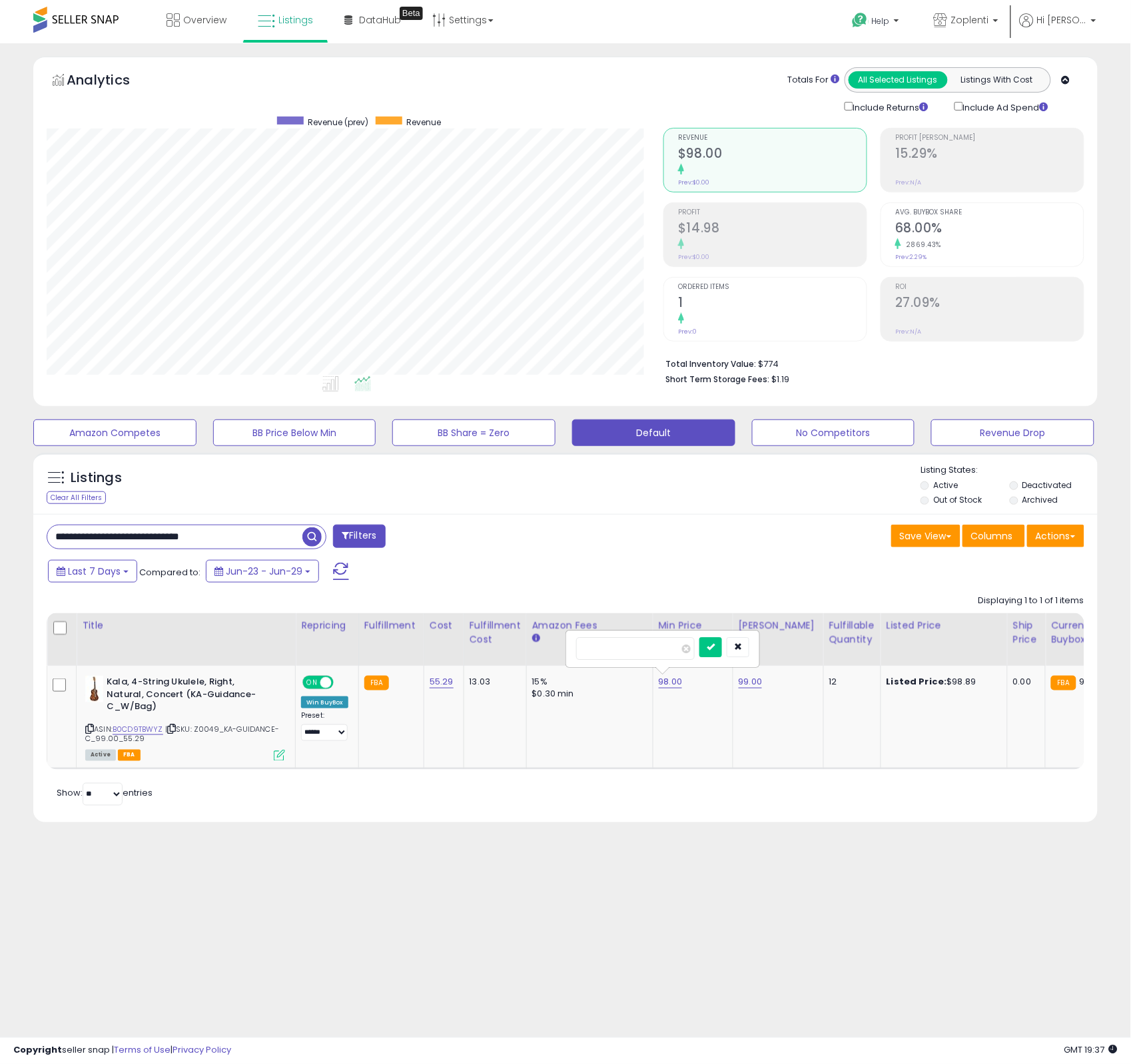 click on "**********" at bounding box center [175, 537] 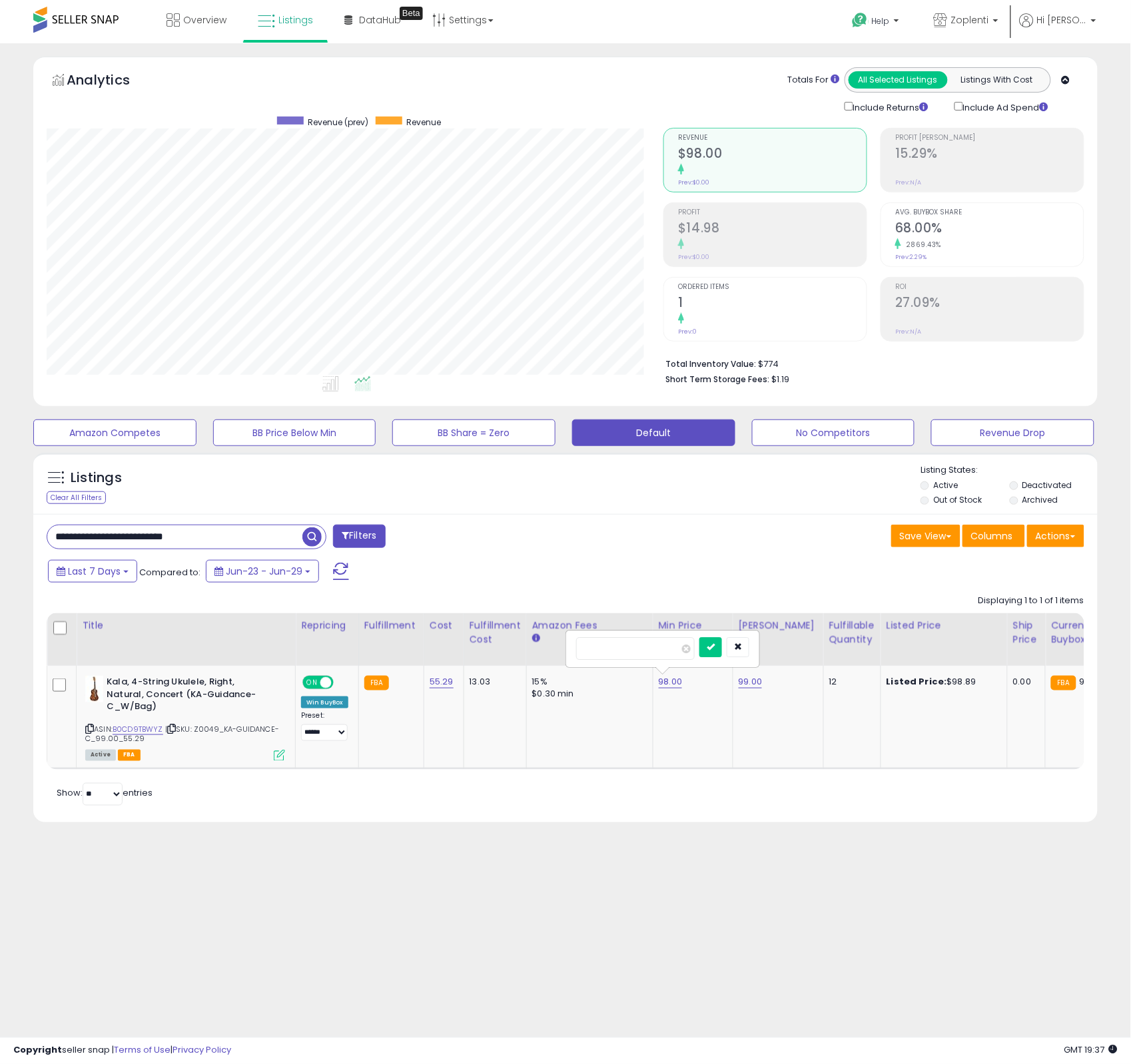 type on "**********" 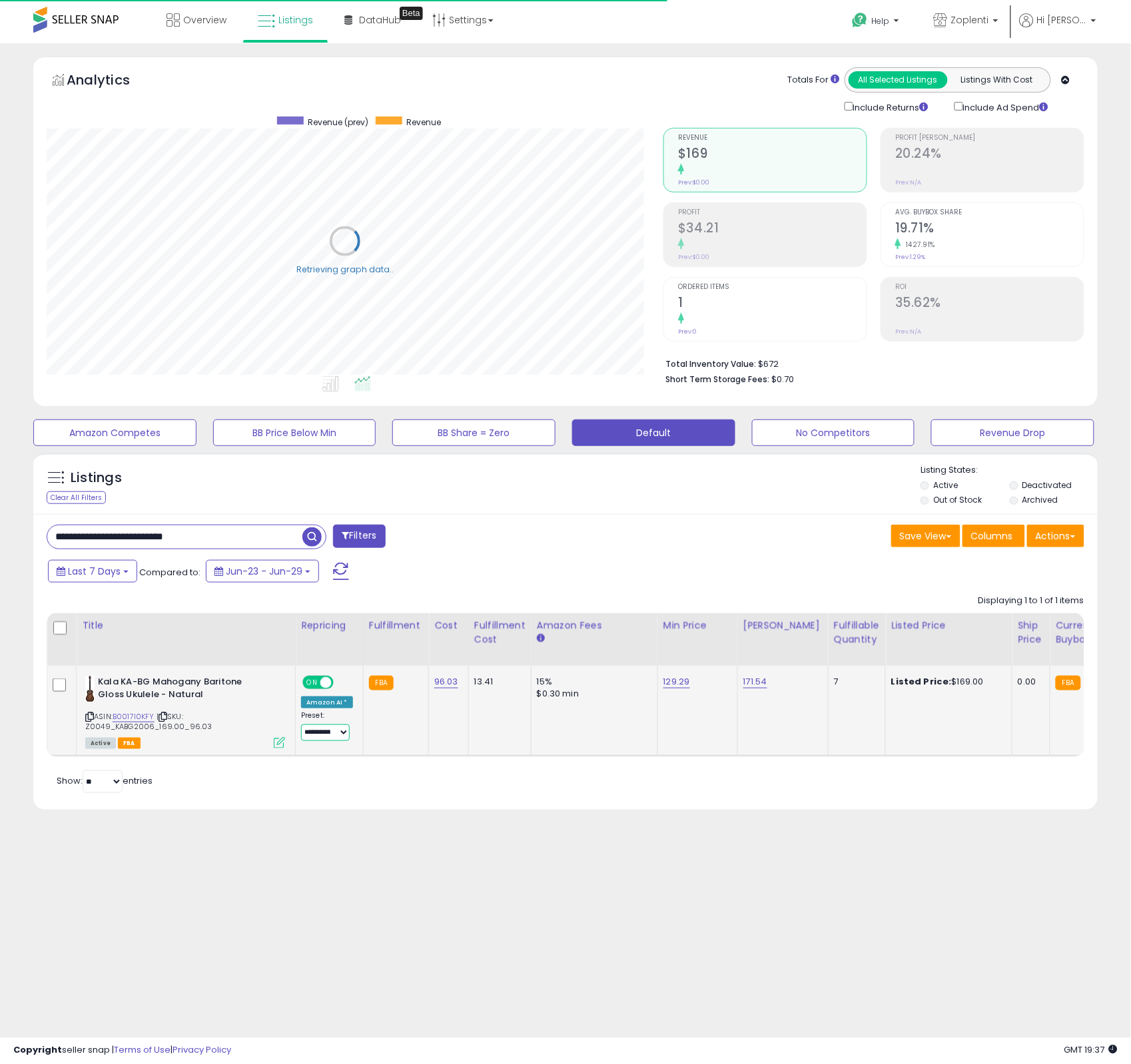 click on "**********" at bounding box center (325, 732) 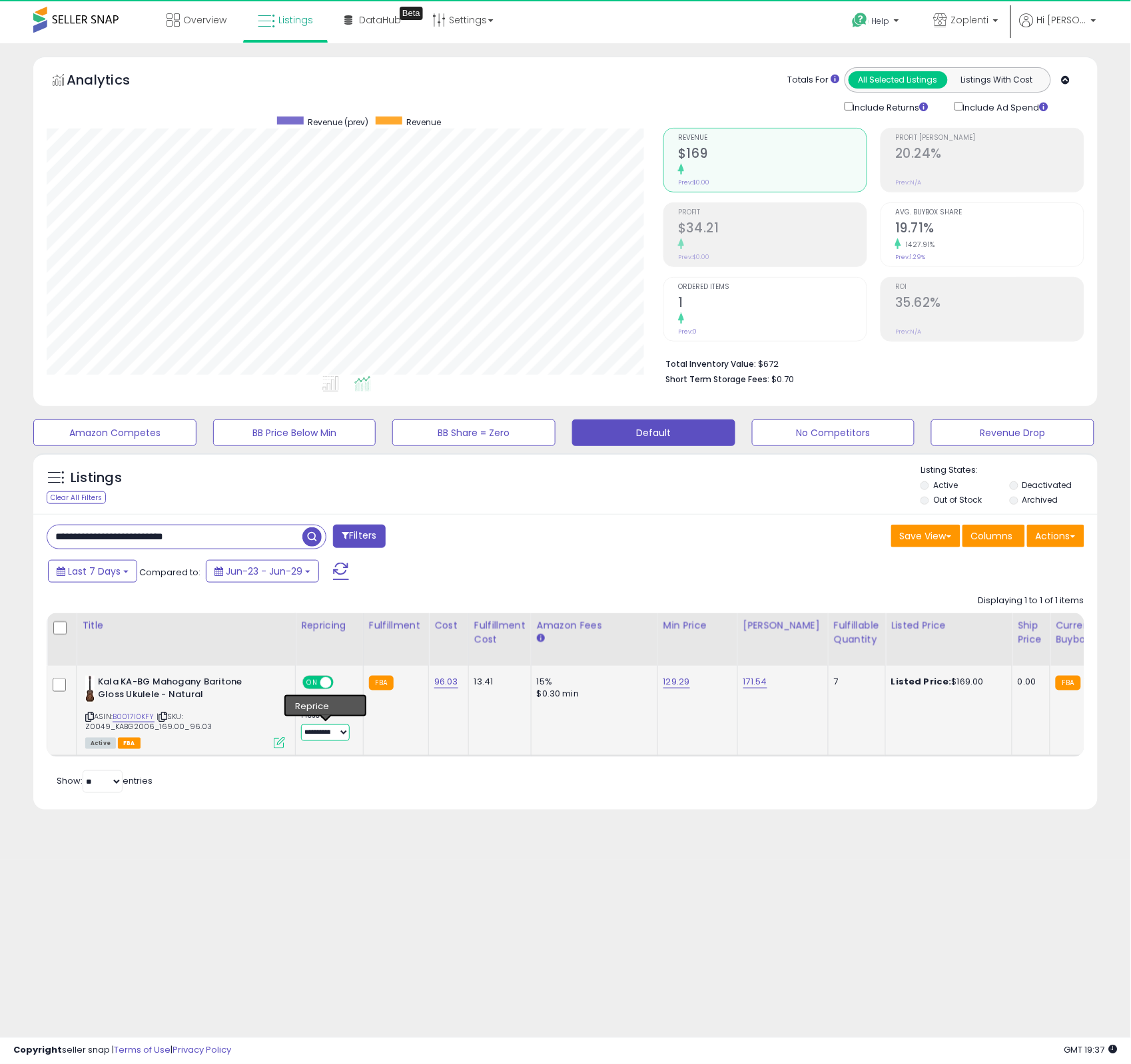 scroll, scrollTop: 665559, scrollLeft: 665460, axis: both 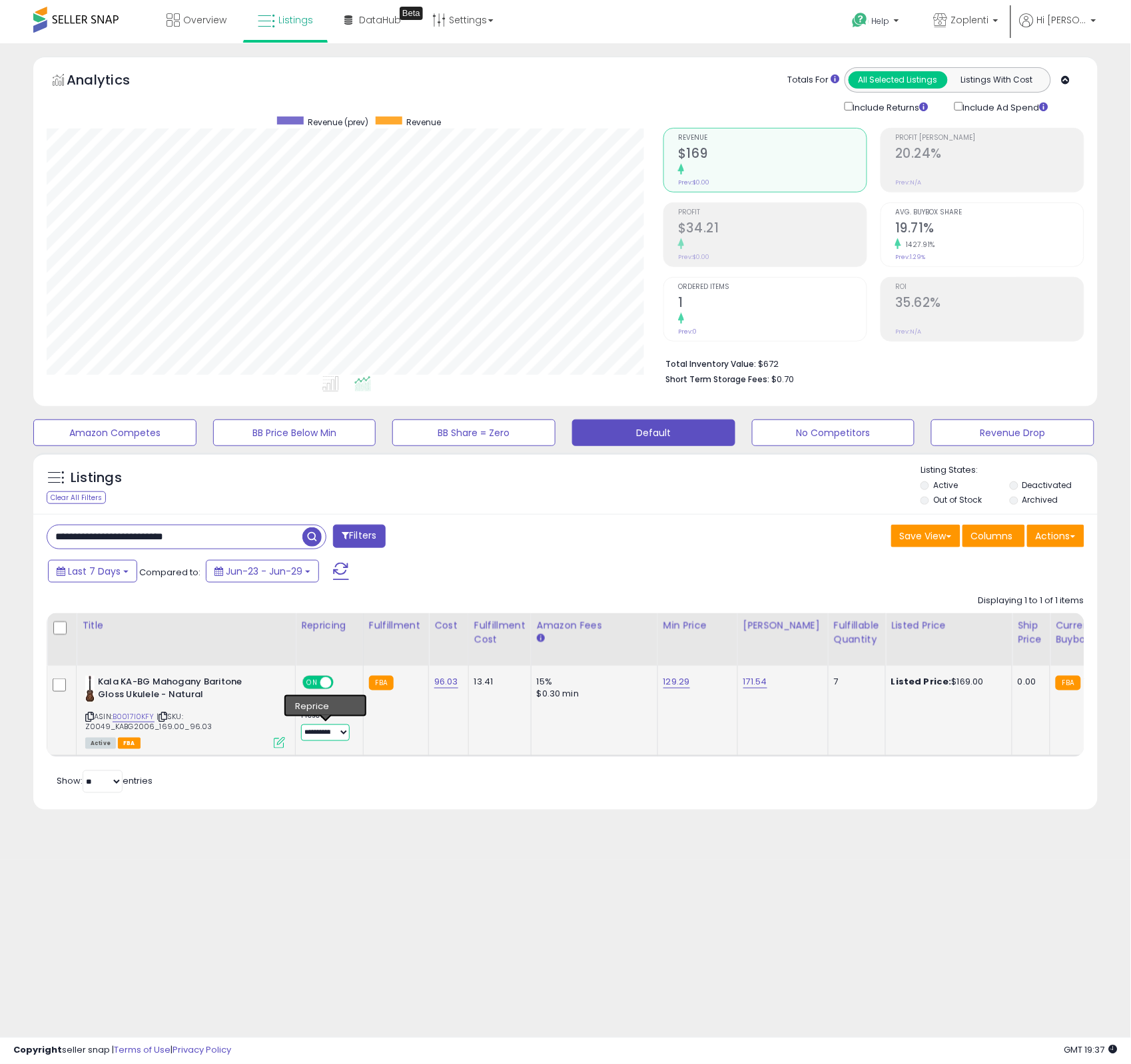 select on "******" 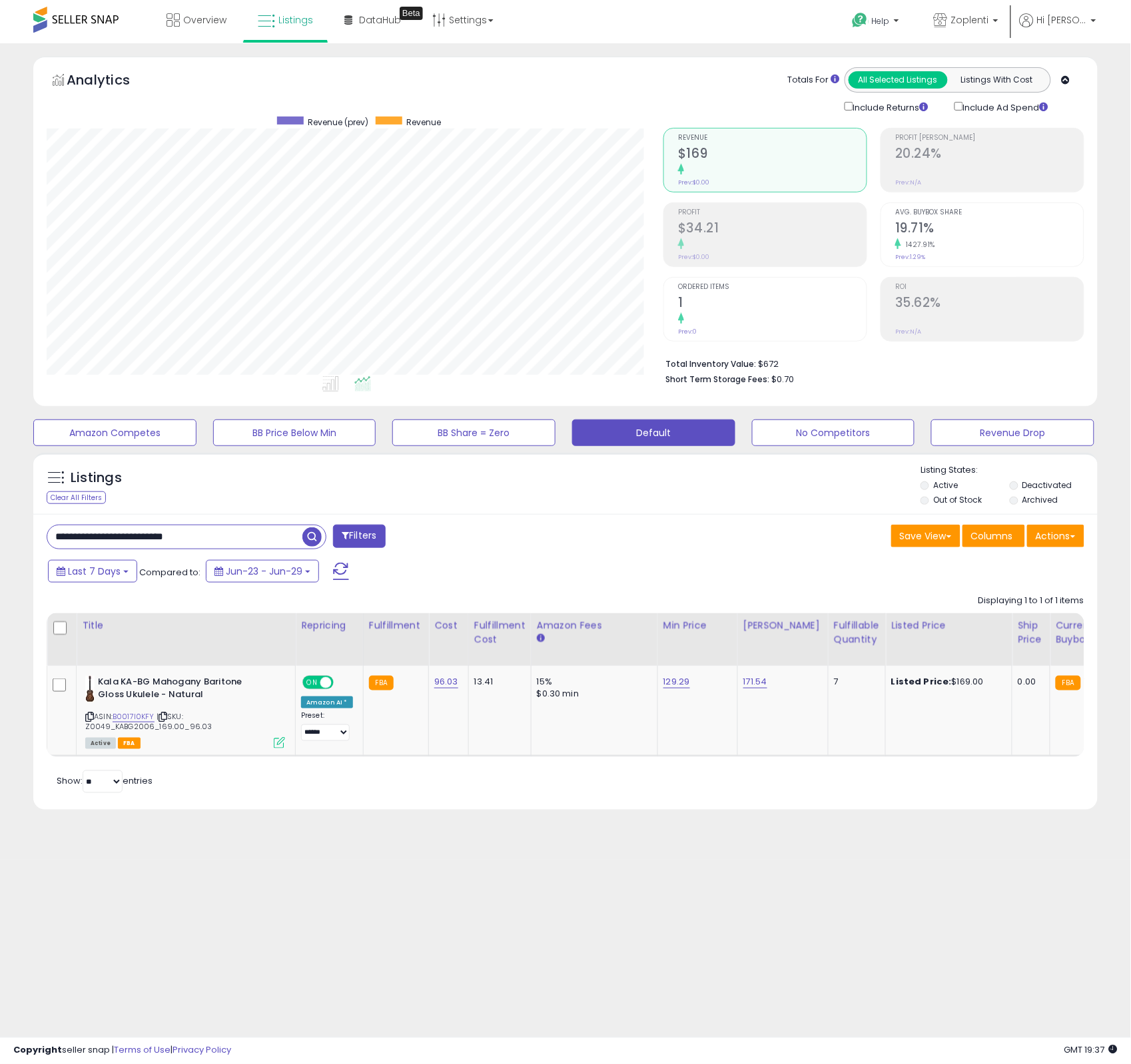 click on "**********" at bounding box center [175, 537] 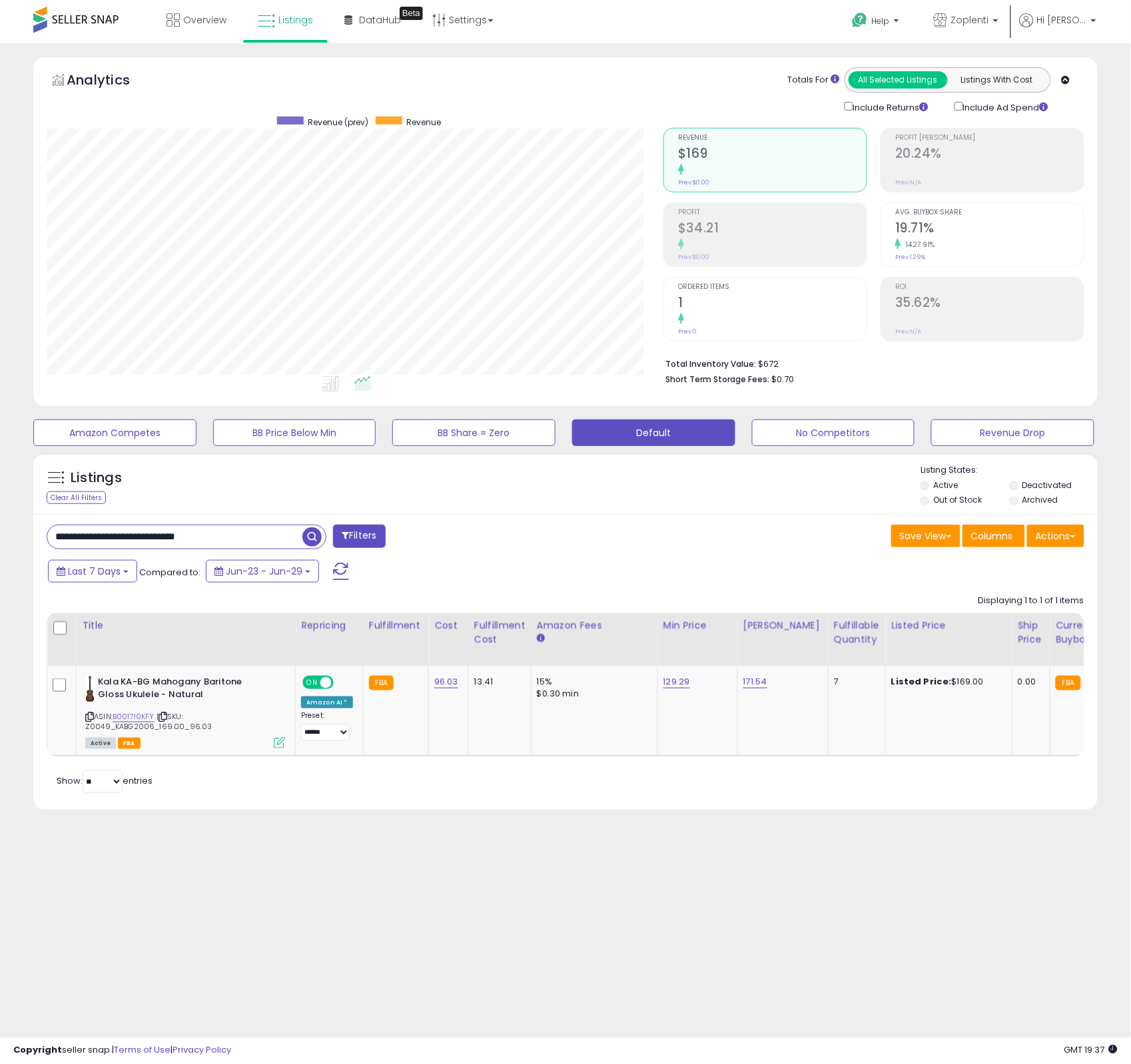 type on "**********" 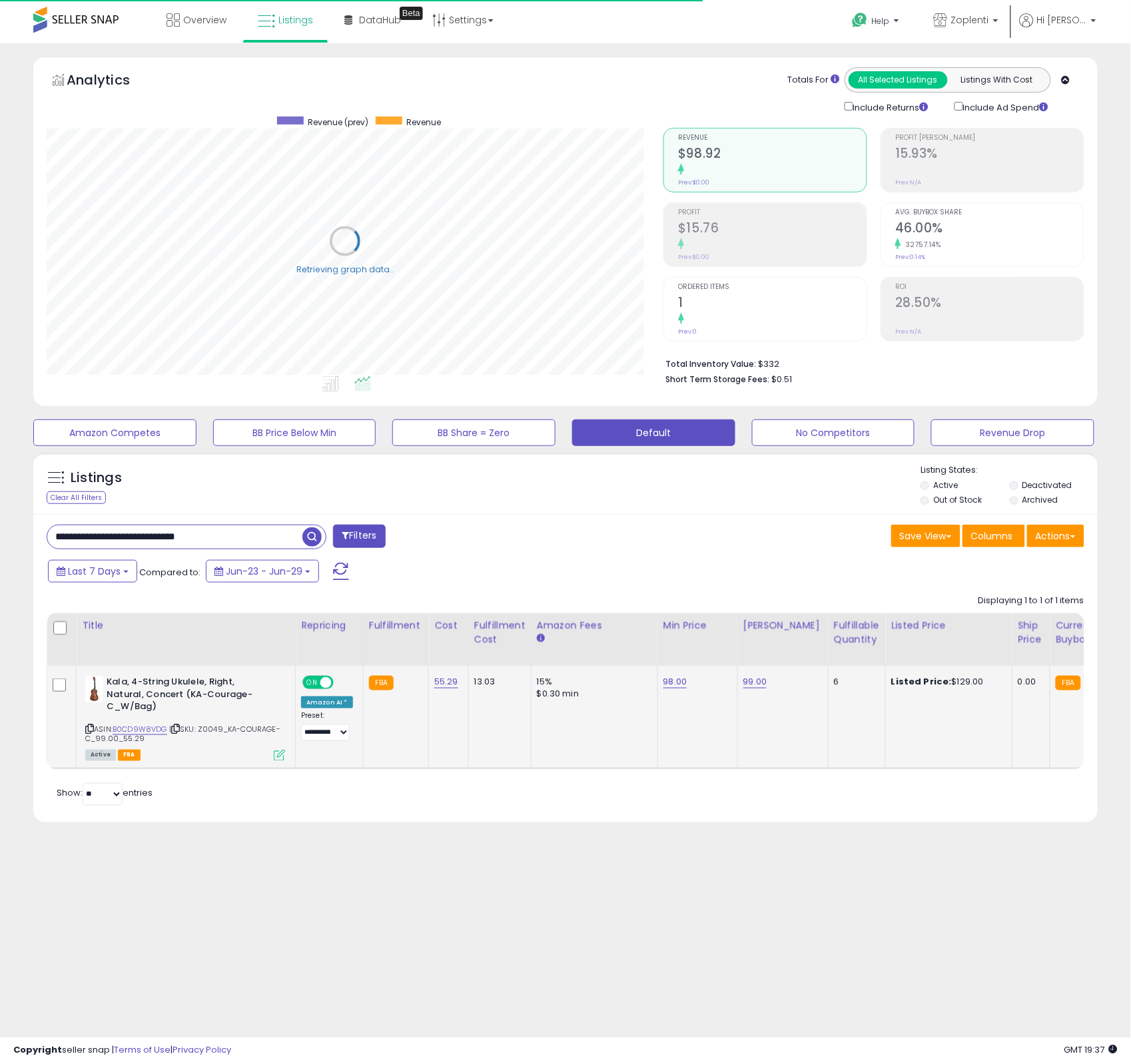 click on "**********" 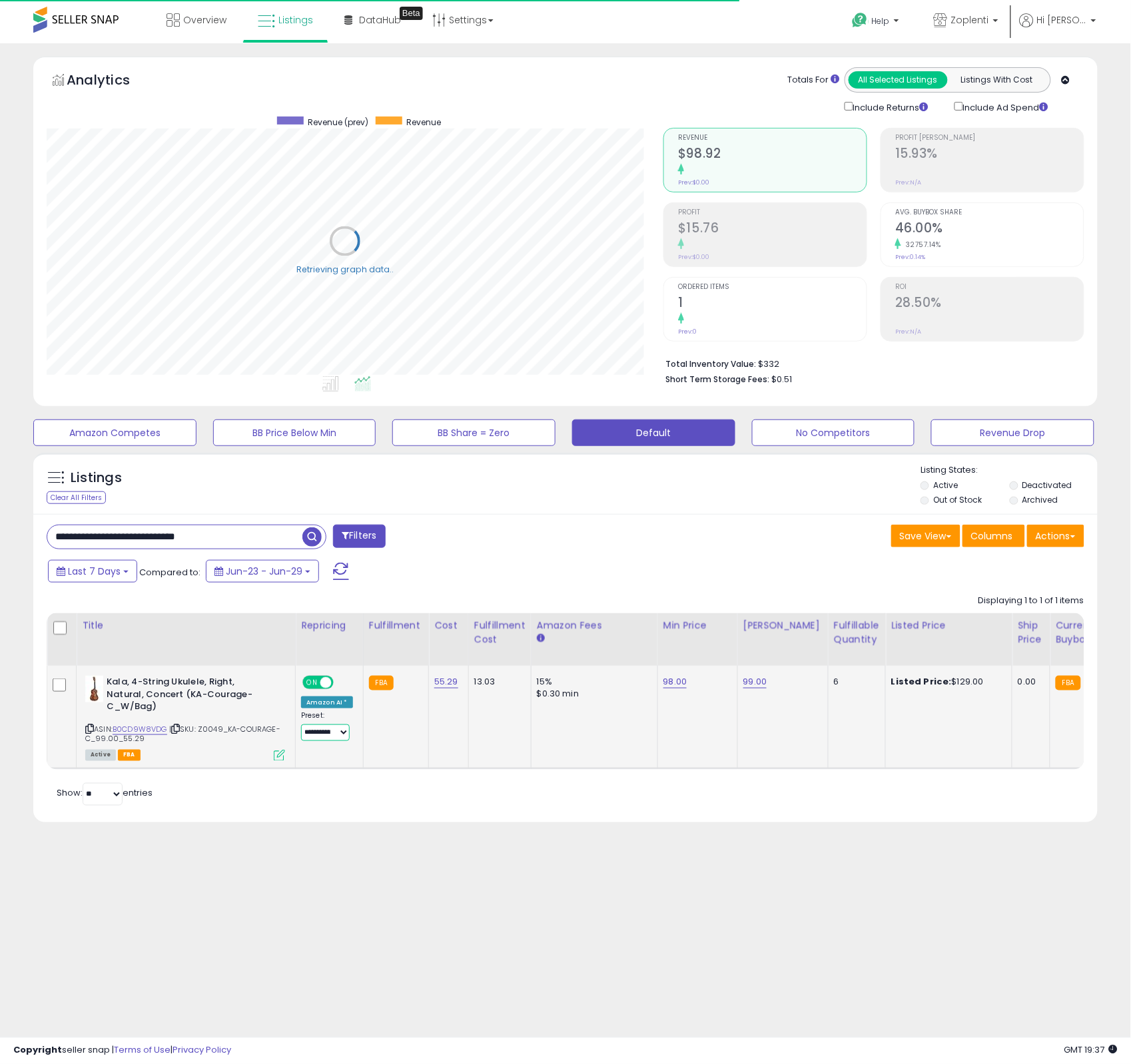 click on "**********" at bounding box center [325, 732] 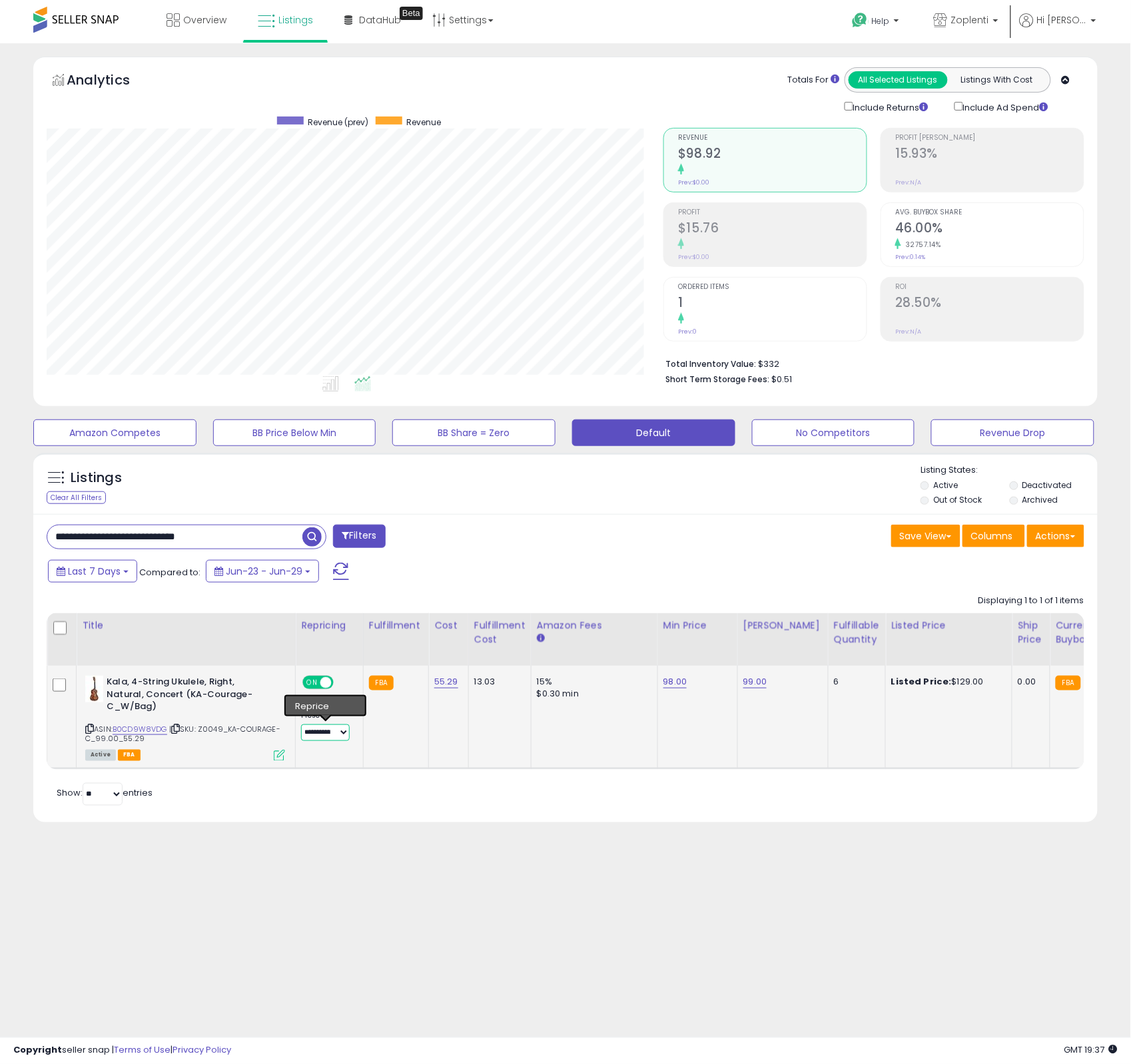 scroll, scrollTop: 665559, scrollLeft: 665460, axis: both 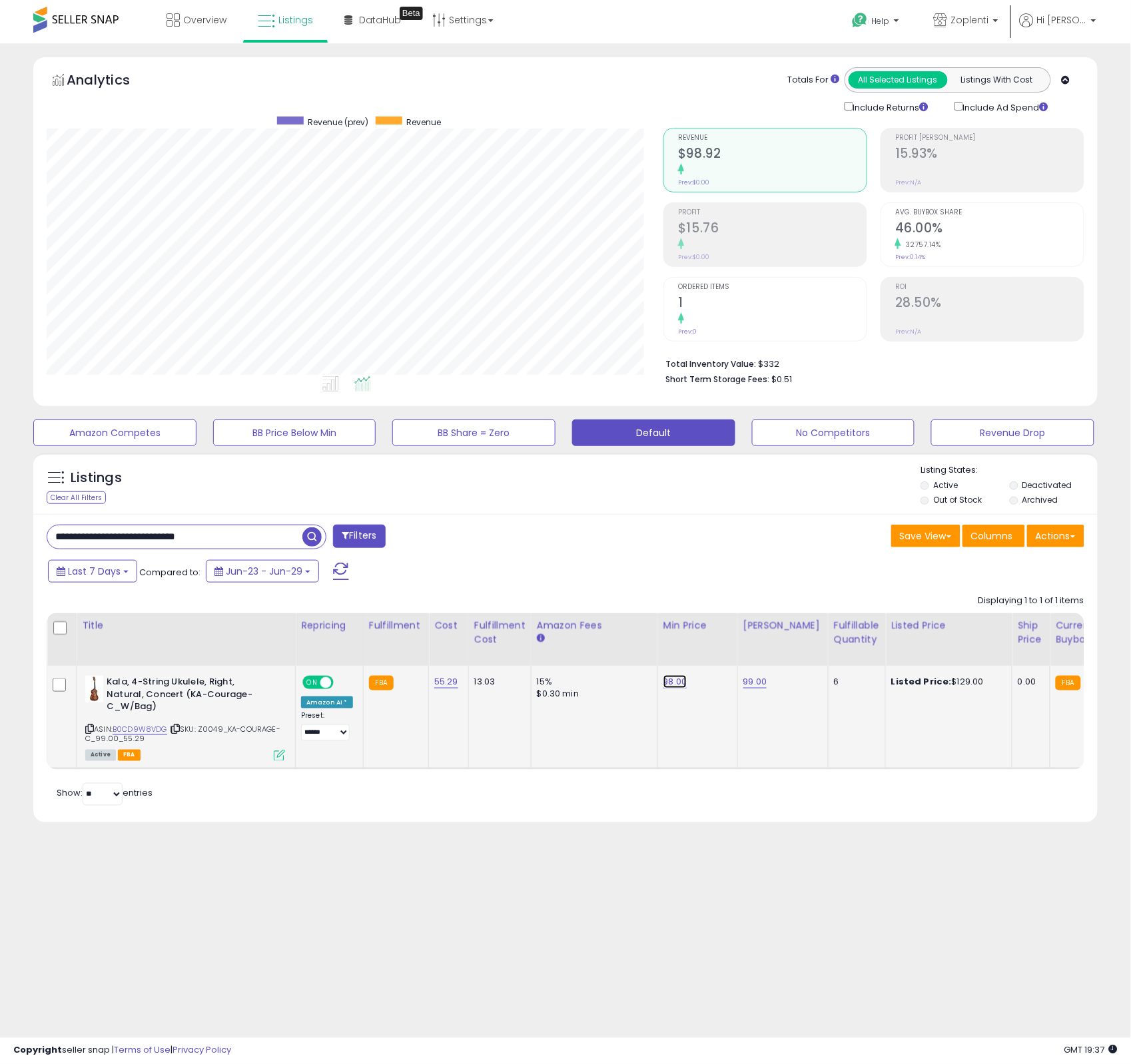 click on "98.00" at bounding box center (675, 682) 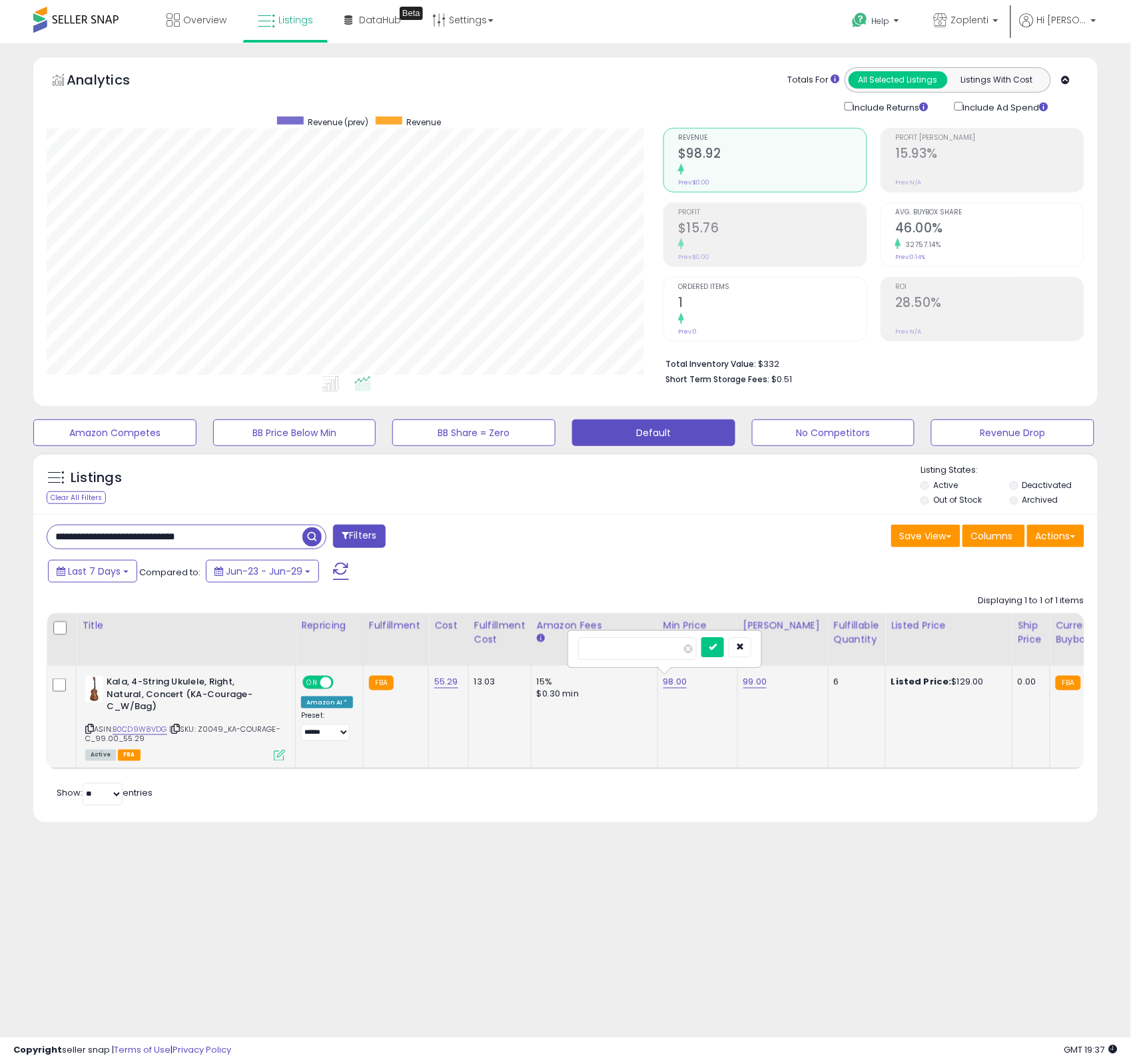 type on "**" 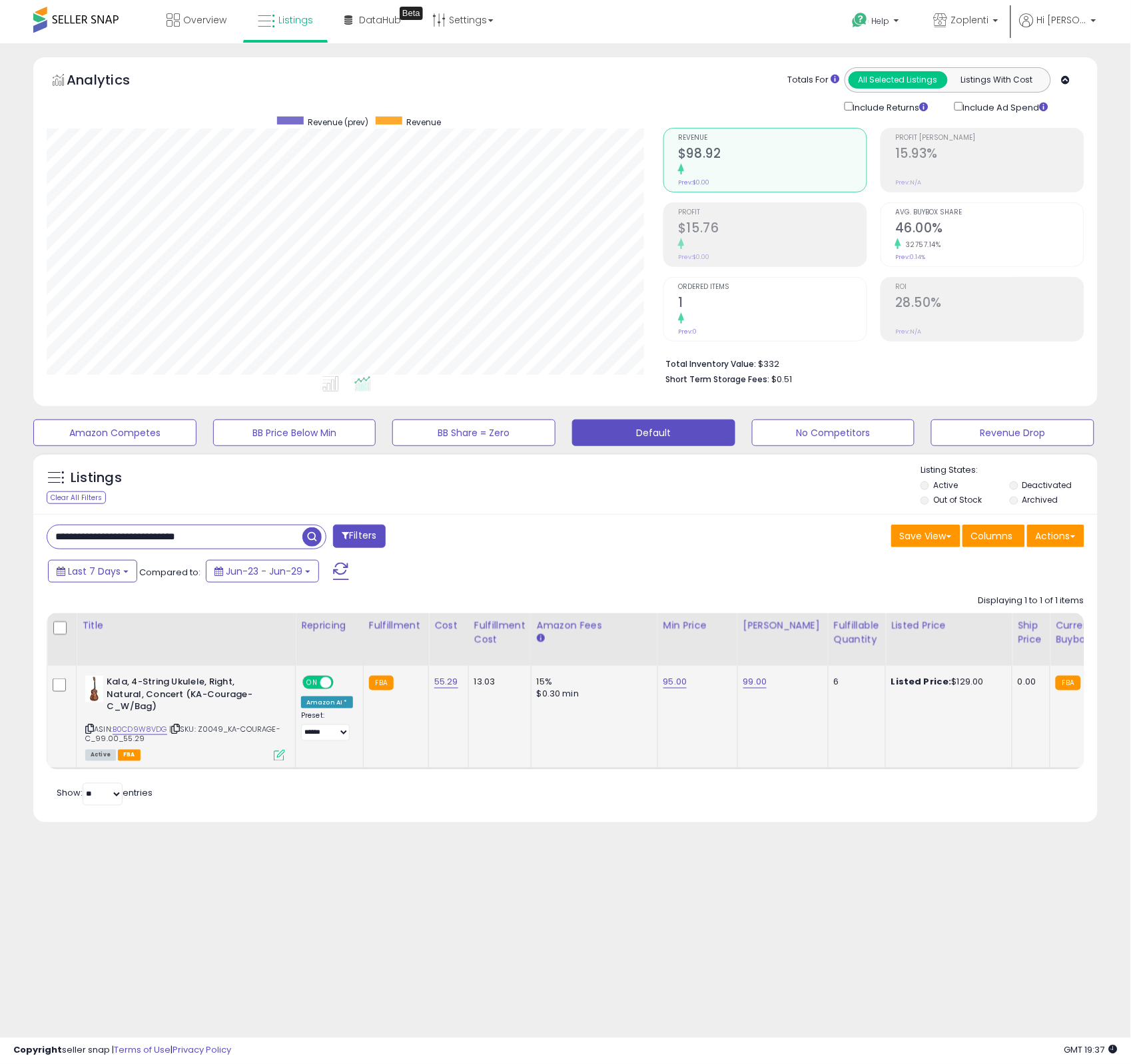 click on "**********" at bounding box center [175, 537] 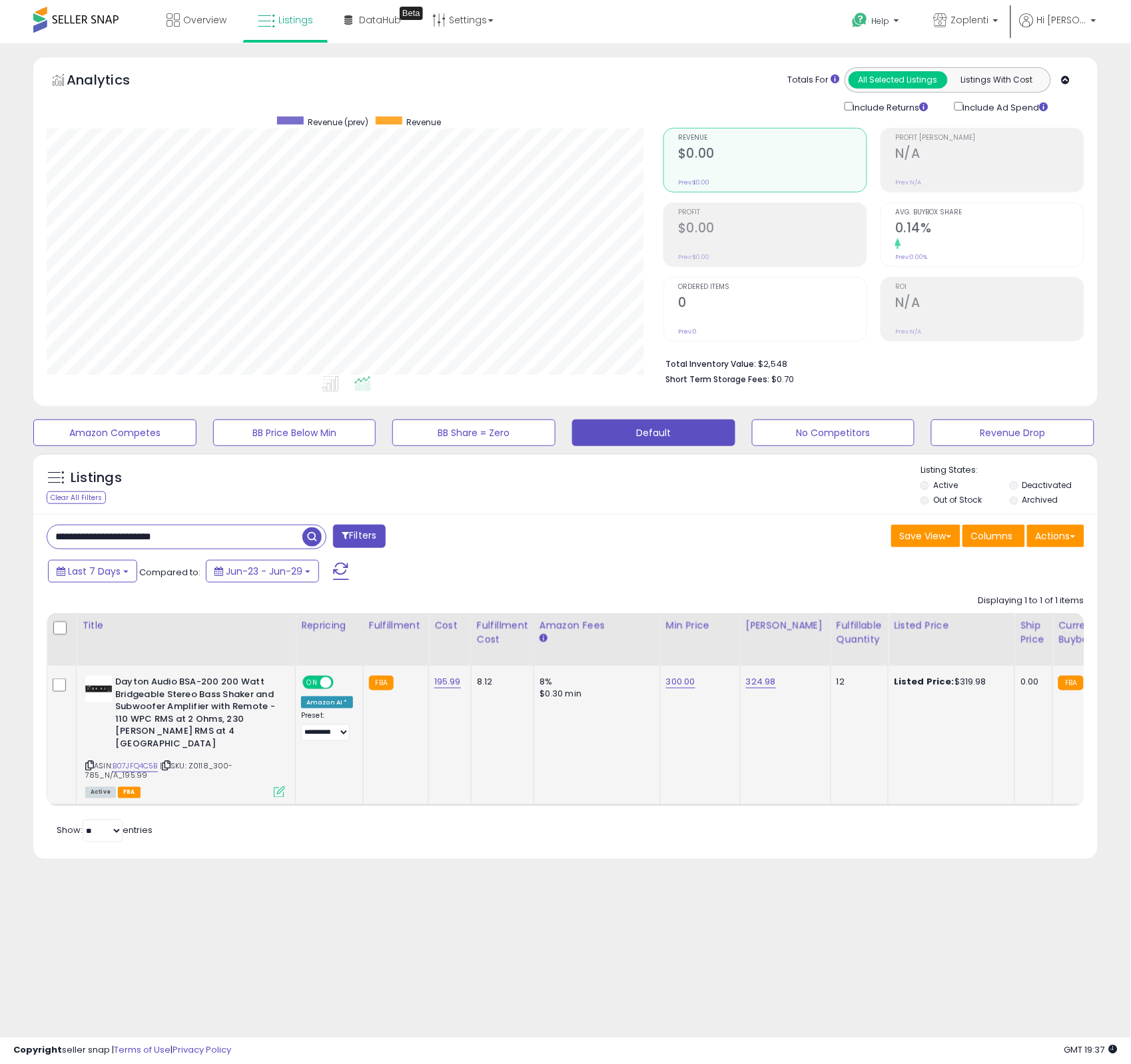 scroll, scrollTop: 665559, scrollLeft: 665460, axis: both 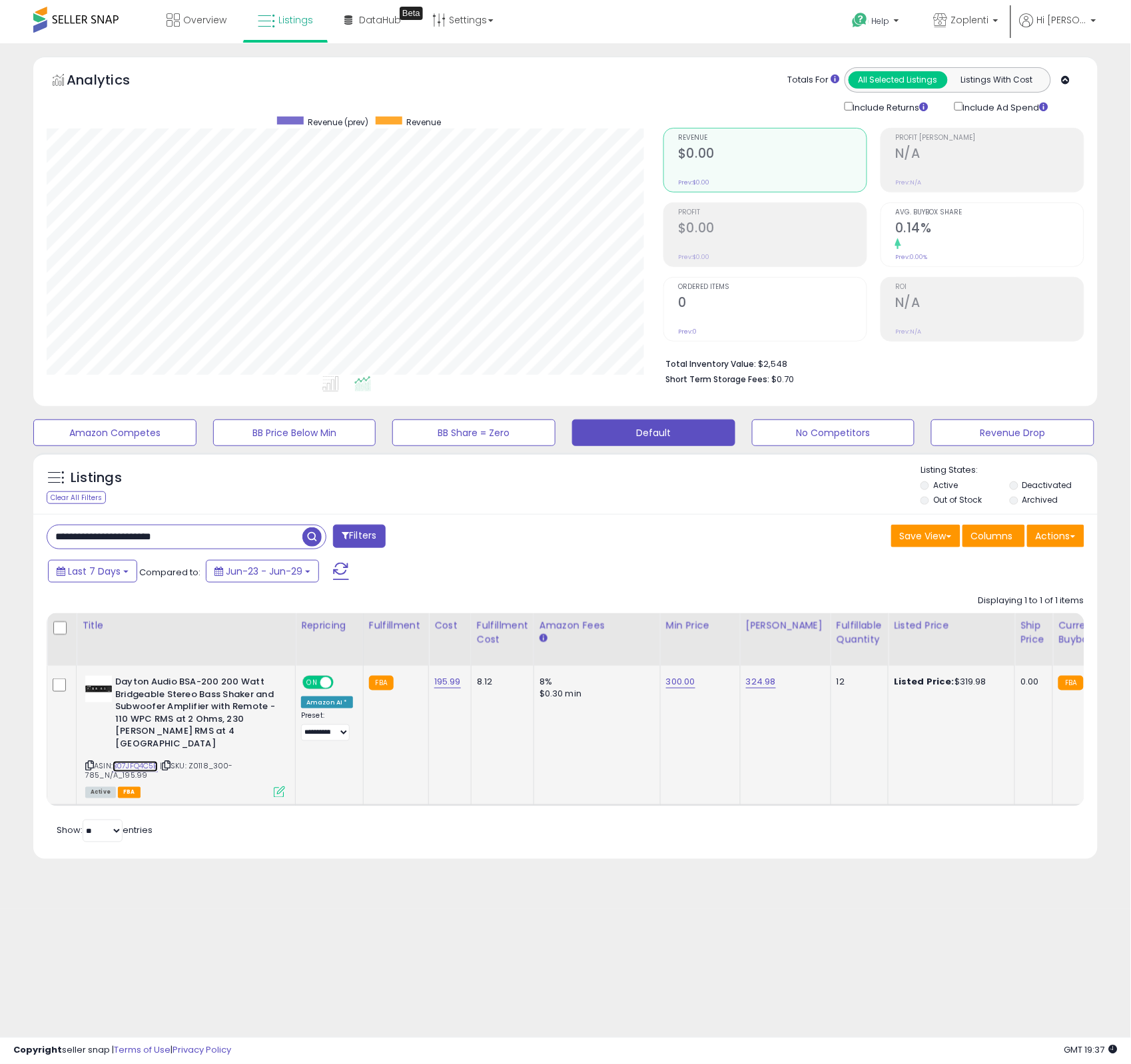 click on "B07JFQ4C5B" at bounding box center (135, 766) 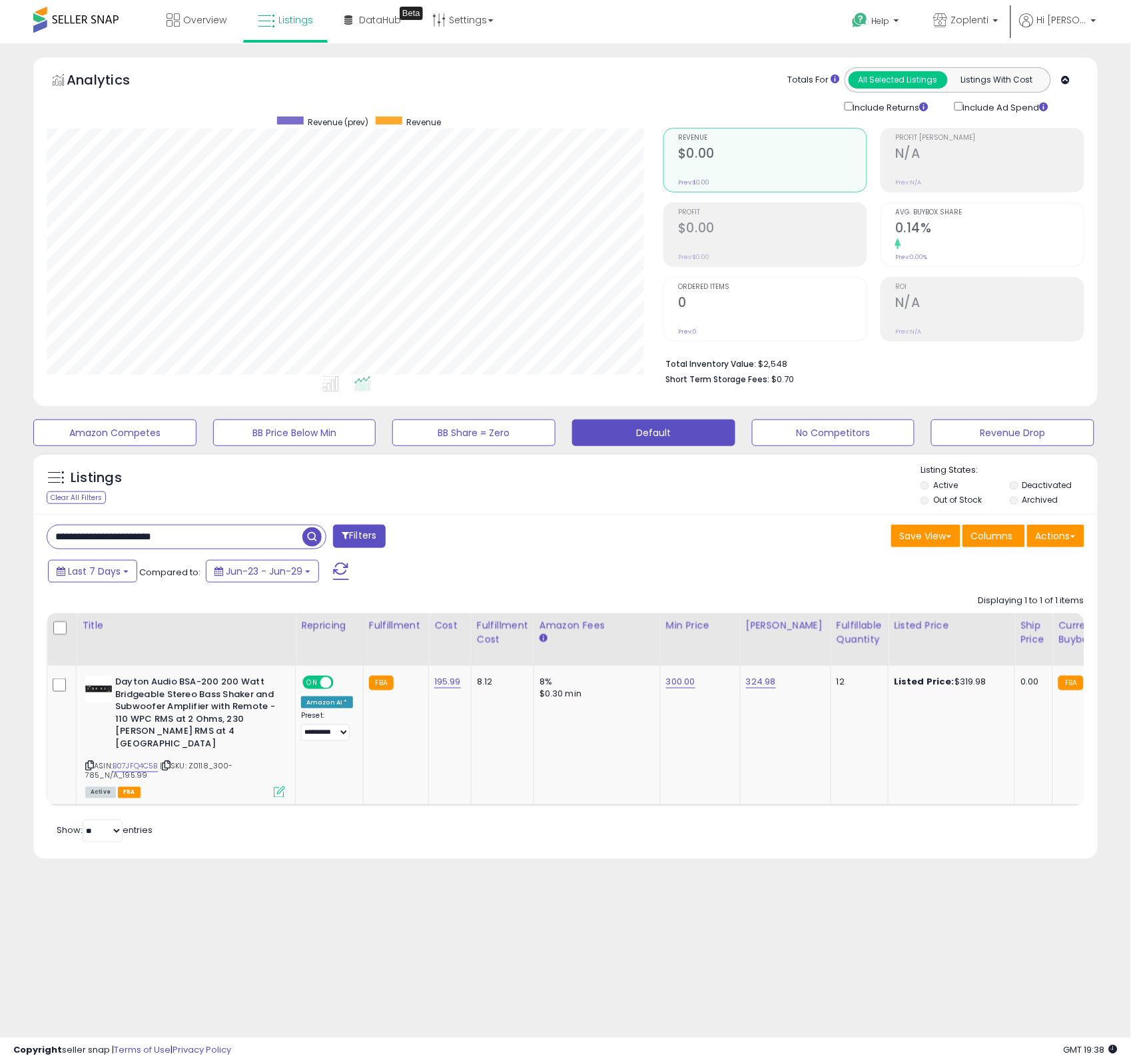 click on "**********" at bounding box center [175, 537] 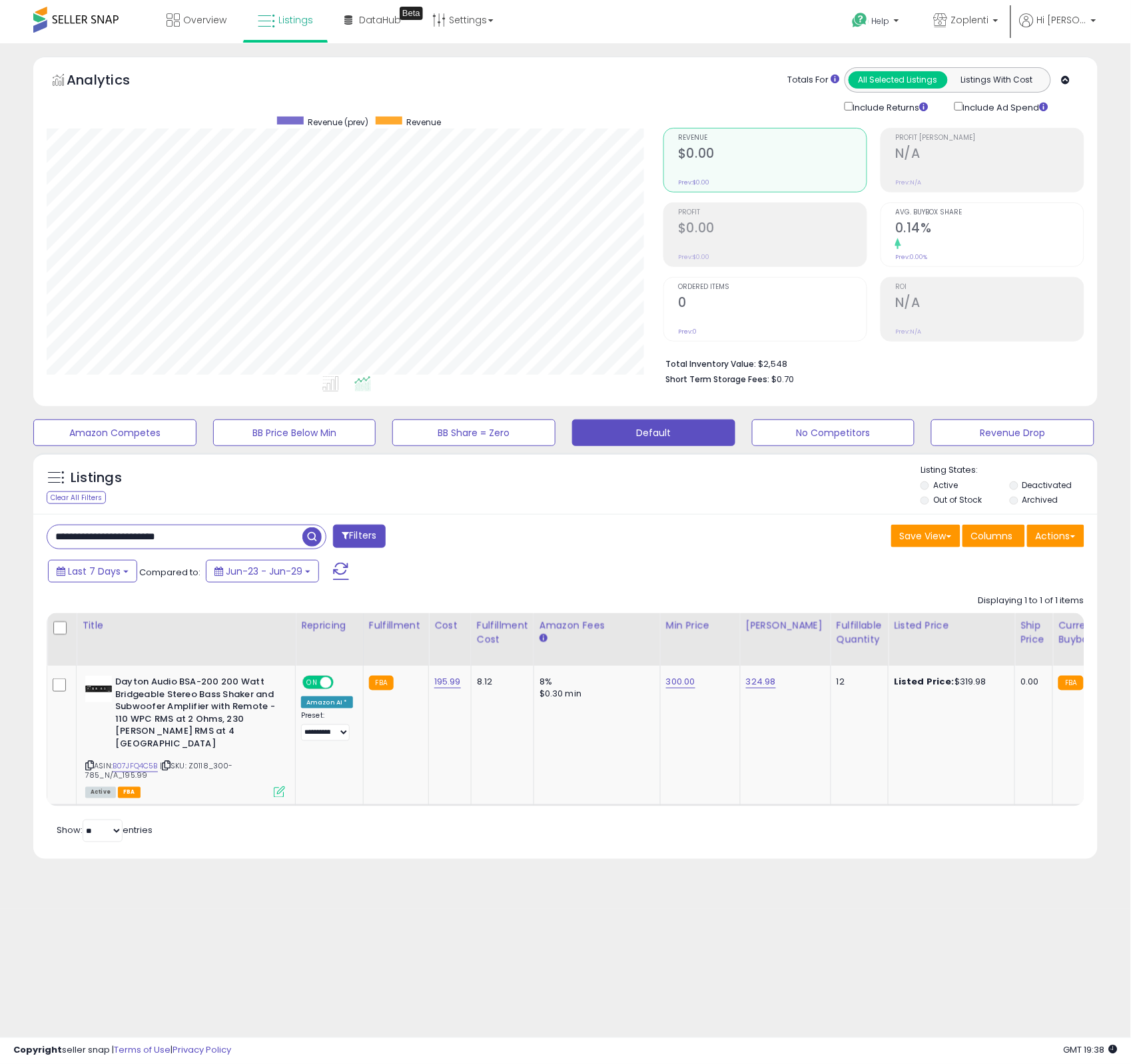 type on "**********" 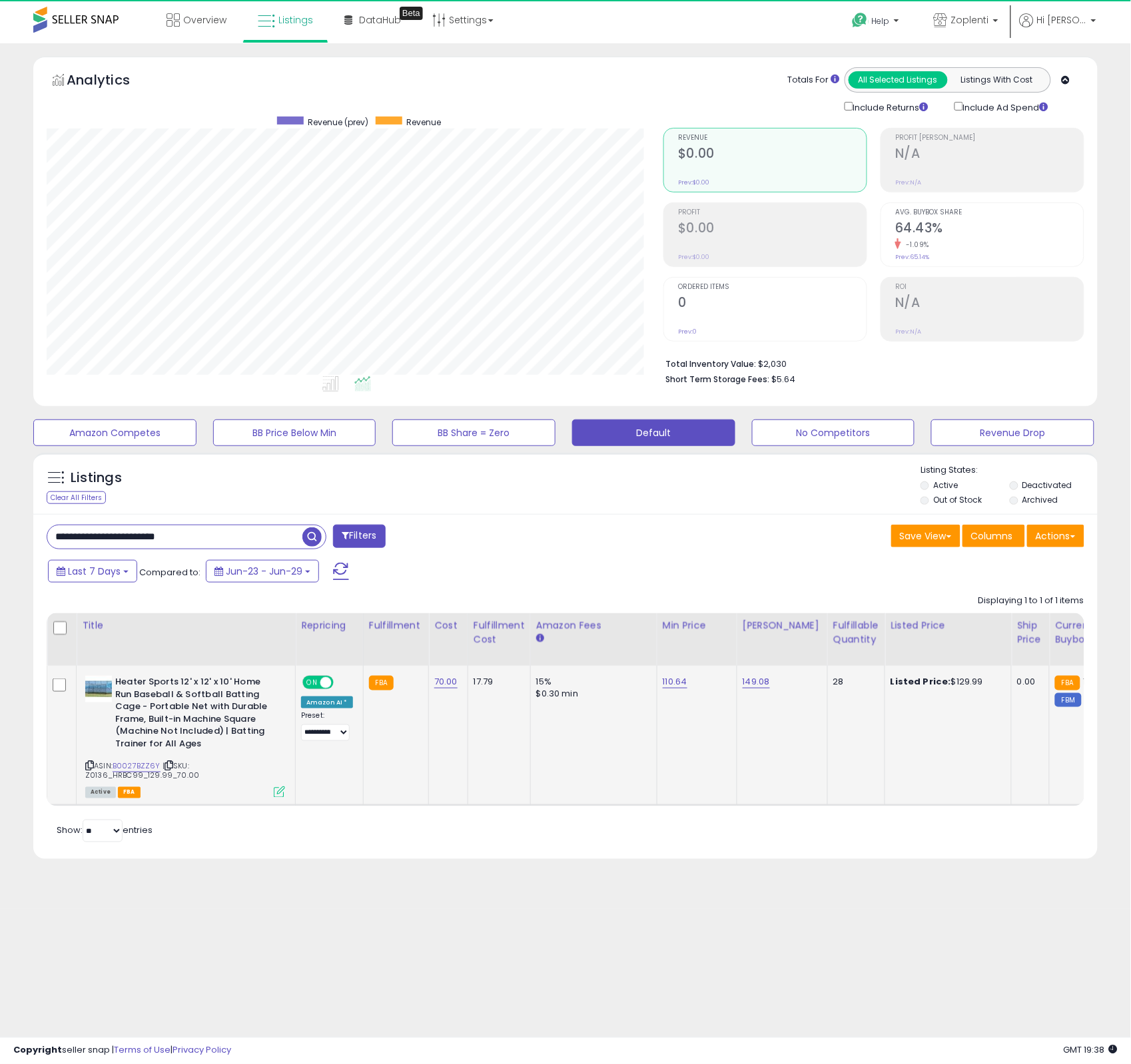 scroll, scrollTop: 665559, scrollLeft: 665460, axis: both 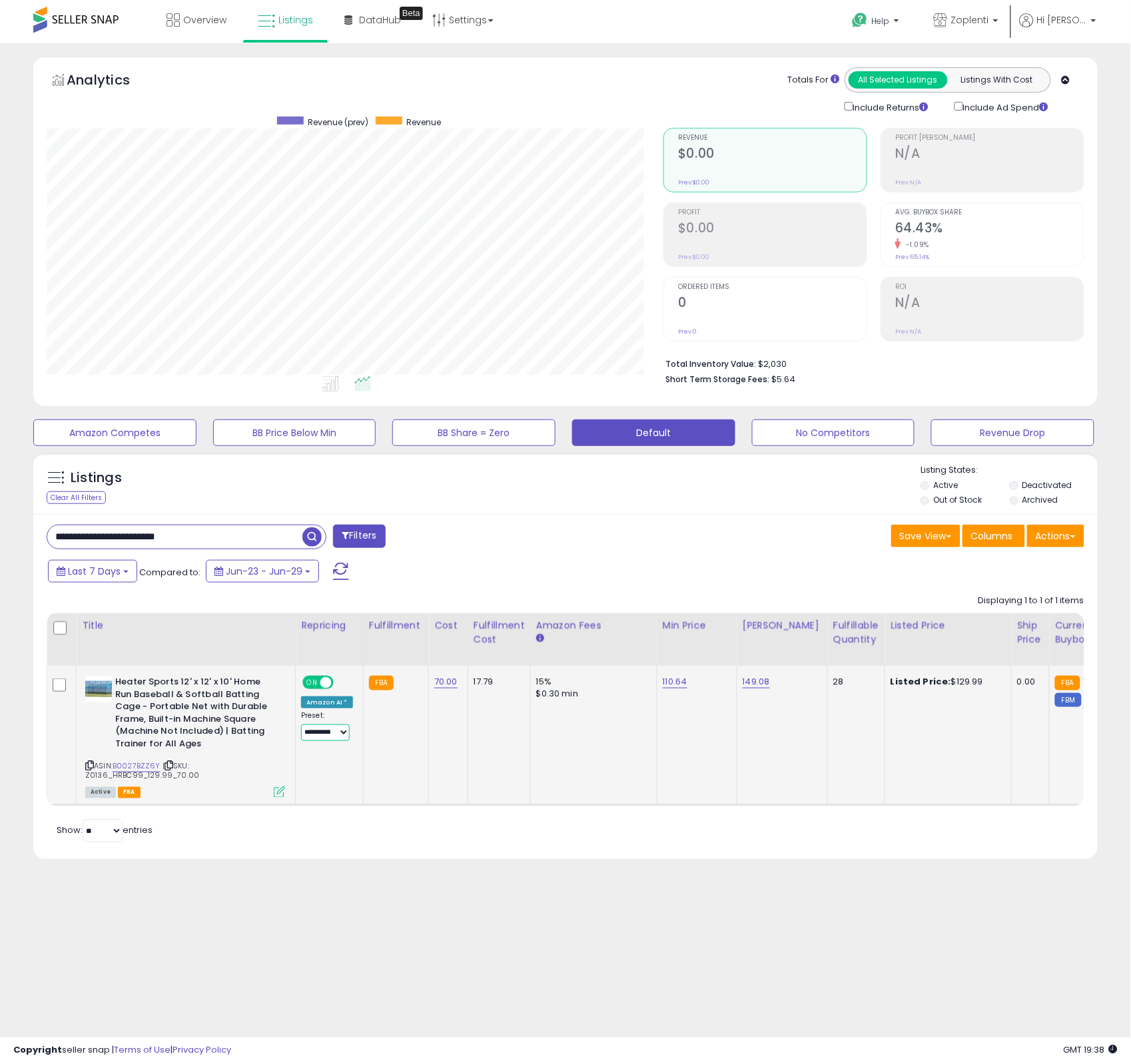 click on "**********" at bounding box center (325, 732) 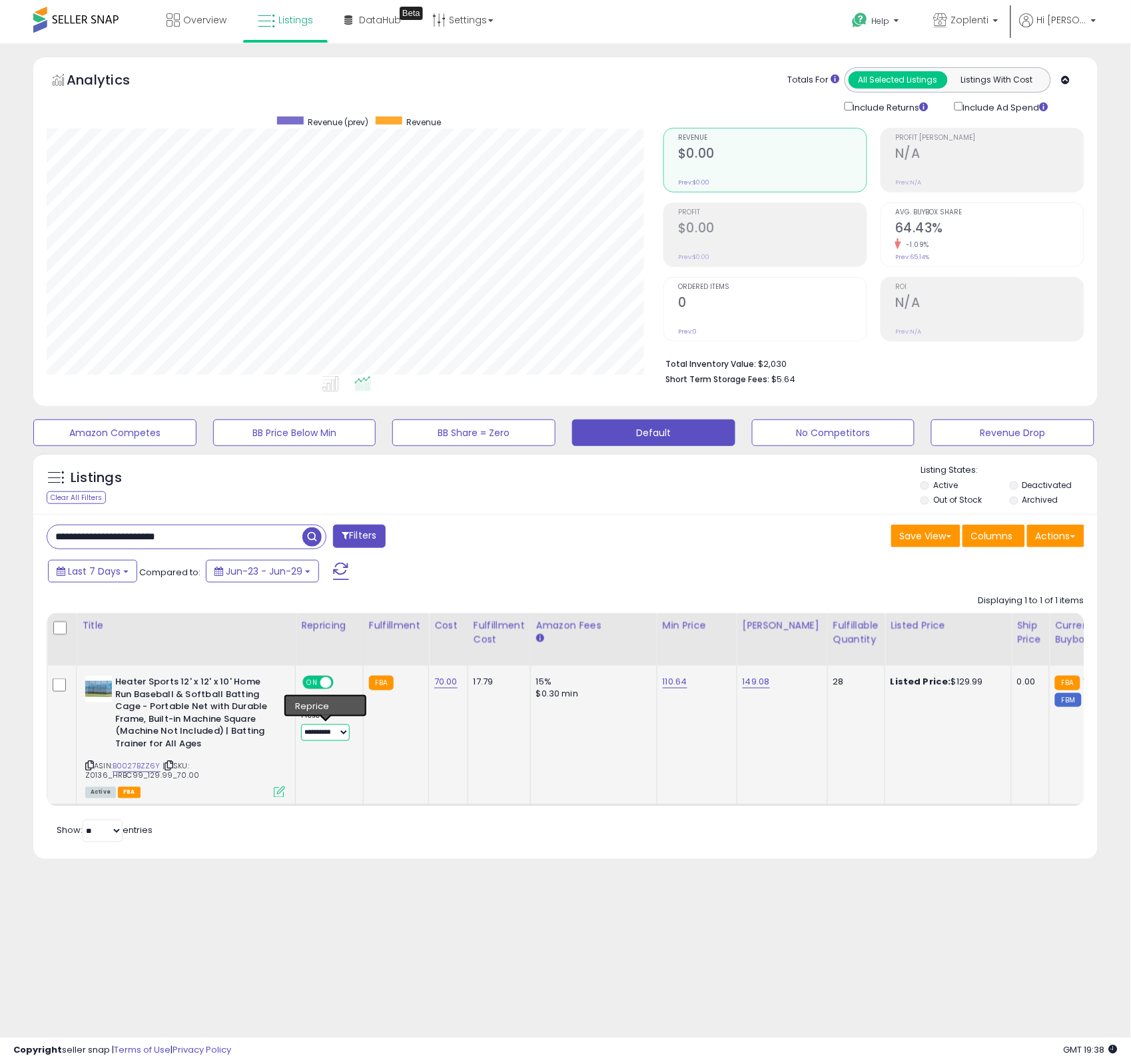 select on "******" 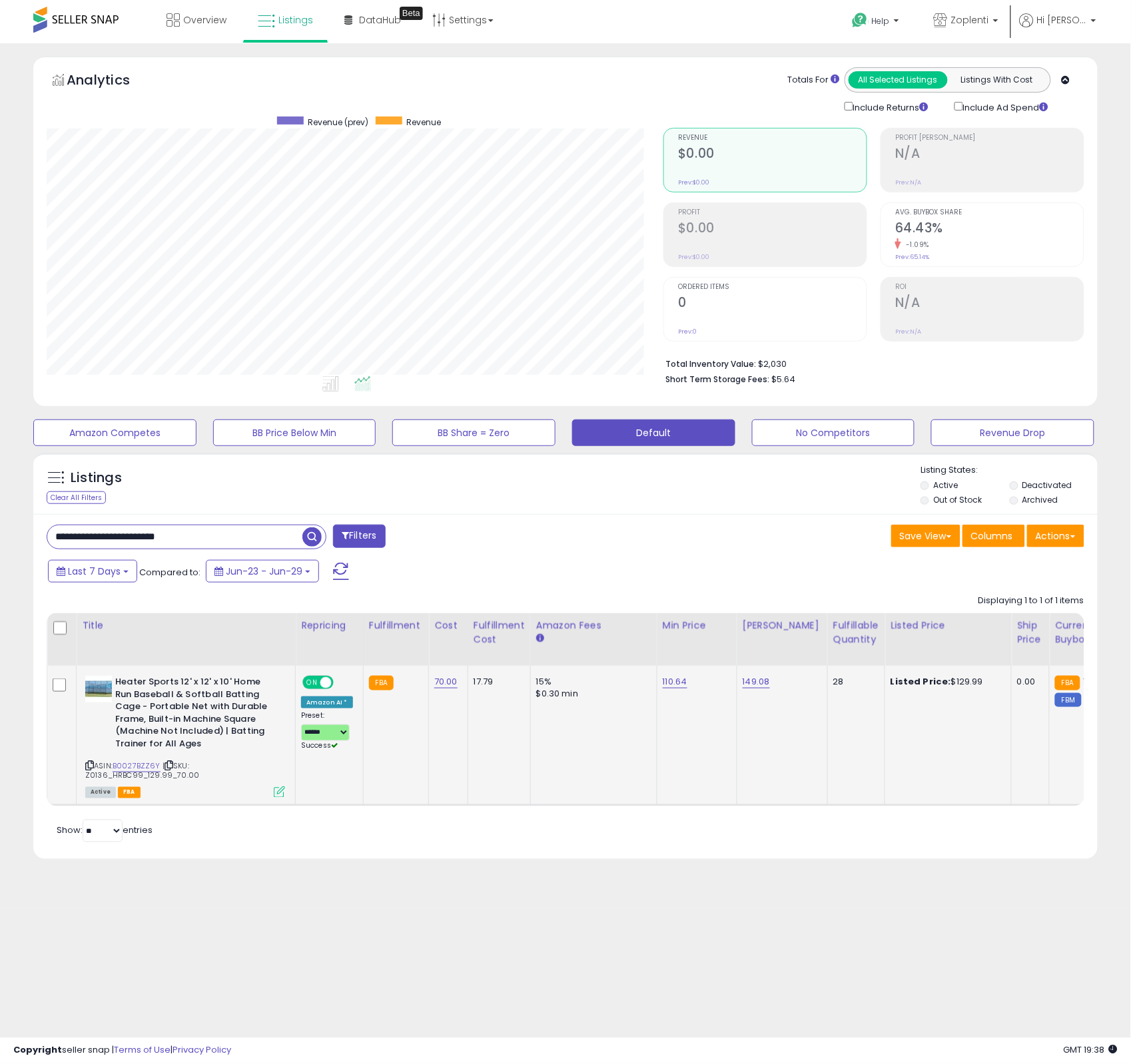 drag, startPoint x: 541, startPoint y: 798, endPoint x: 565, endPoint y: 802, distance: 24.33105 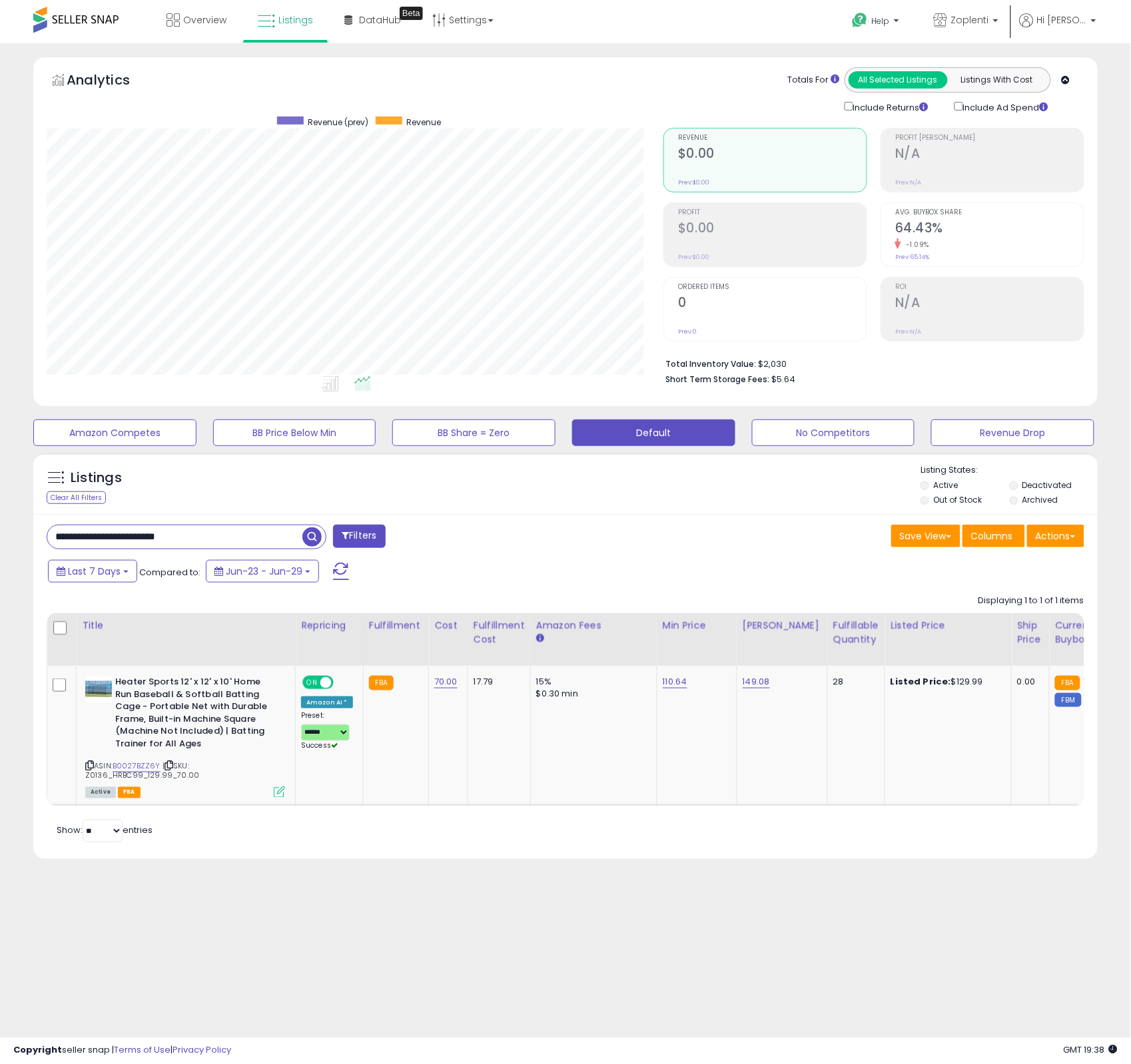 scroll, scrollTop: 0, scrollLeft: 235, axis: horizontal 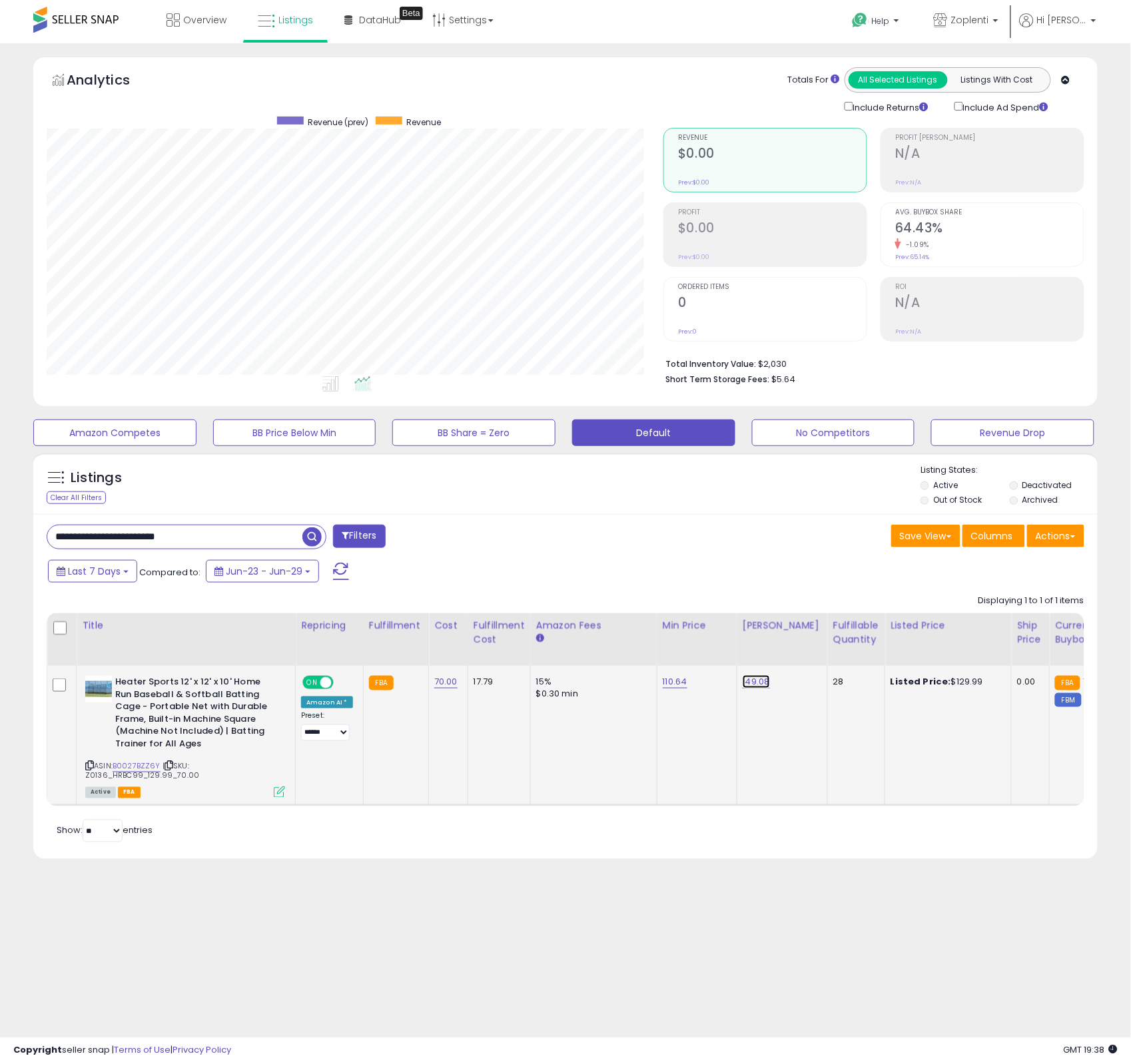 click on "149.08" at bounding box center (756, 682) 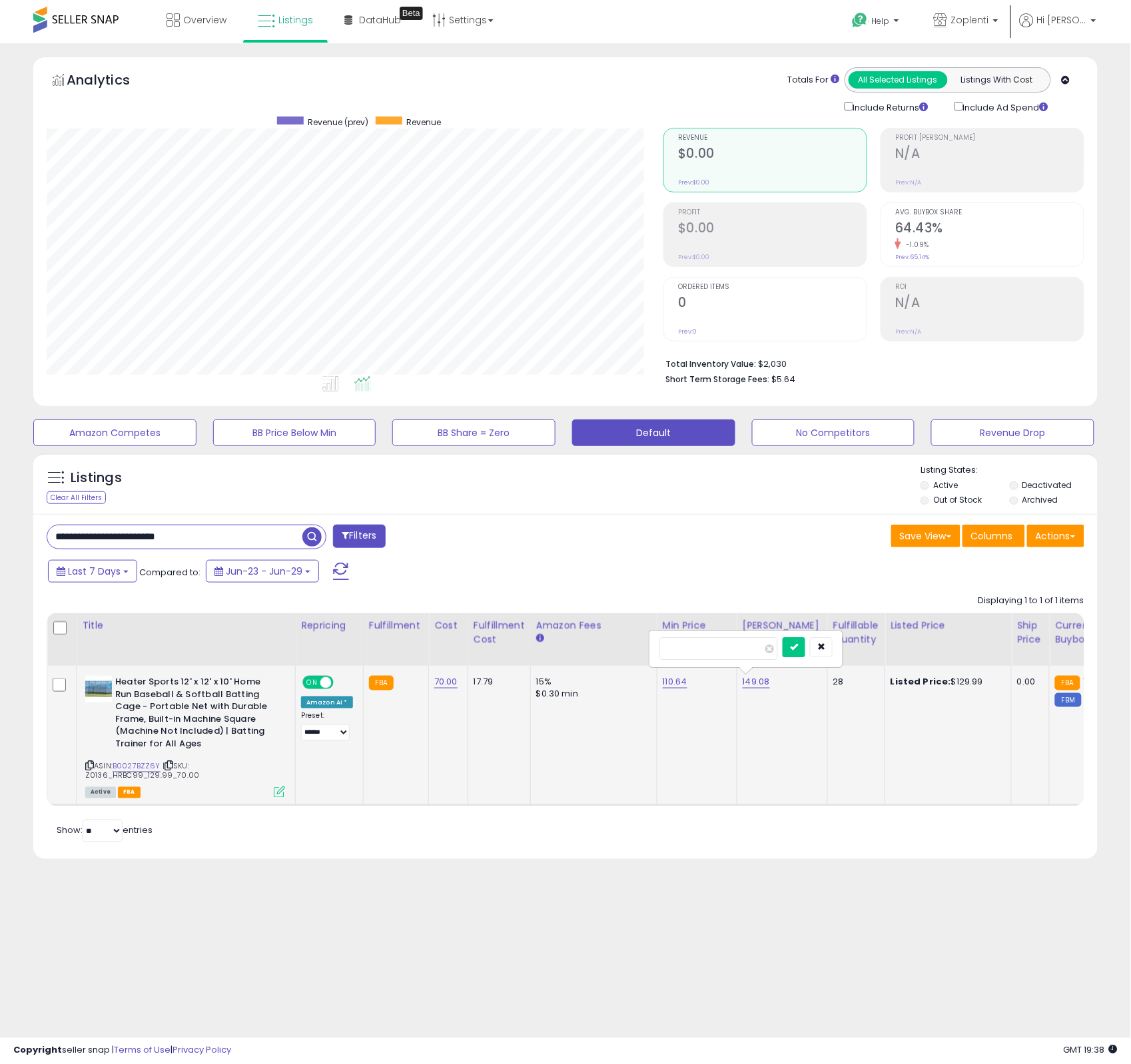 type on "******" 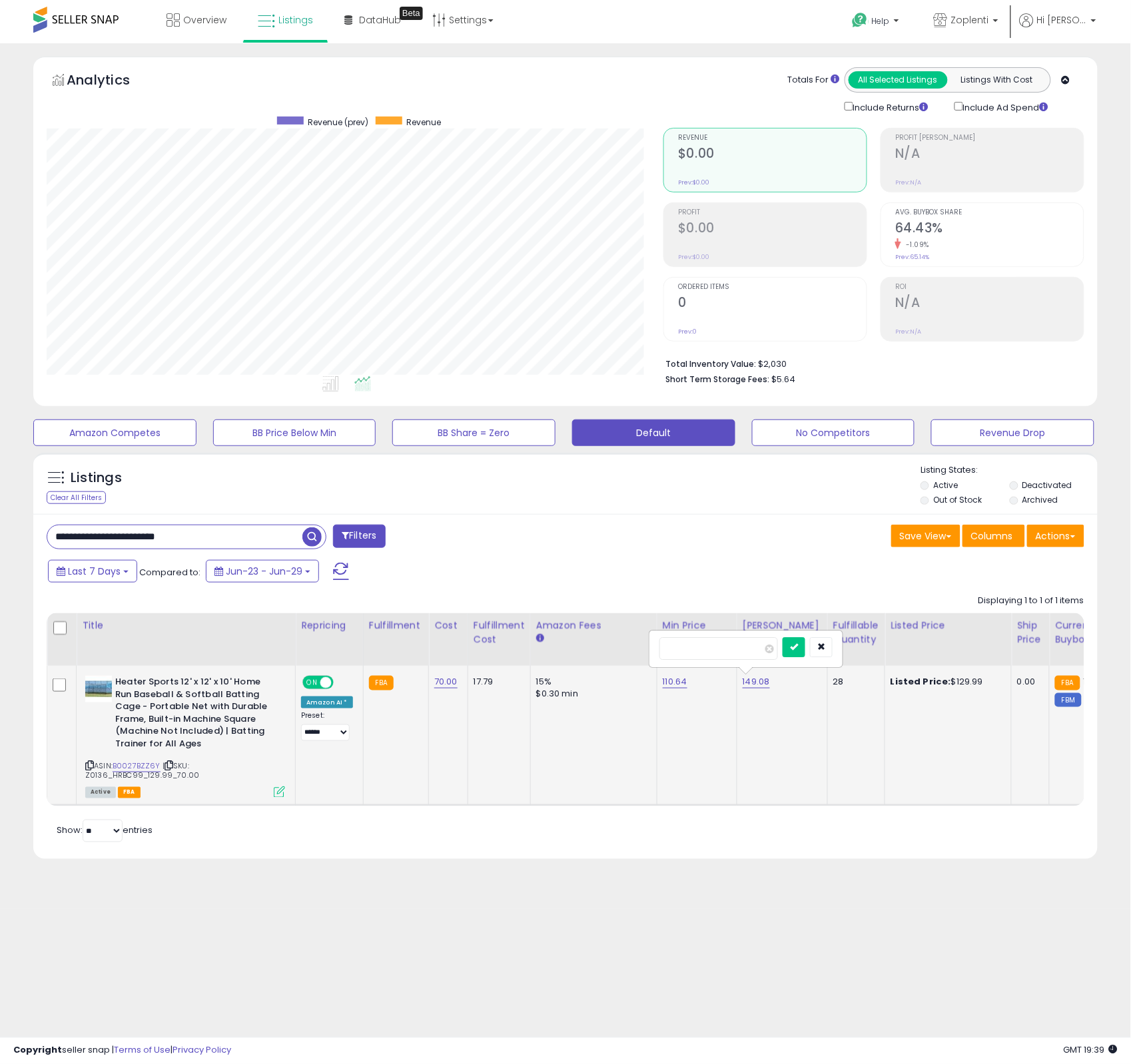 click at bounding box center (794, 647) 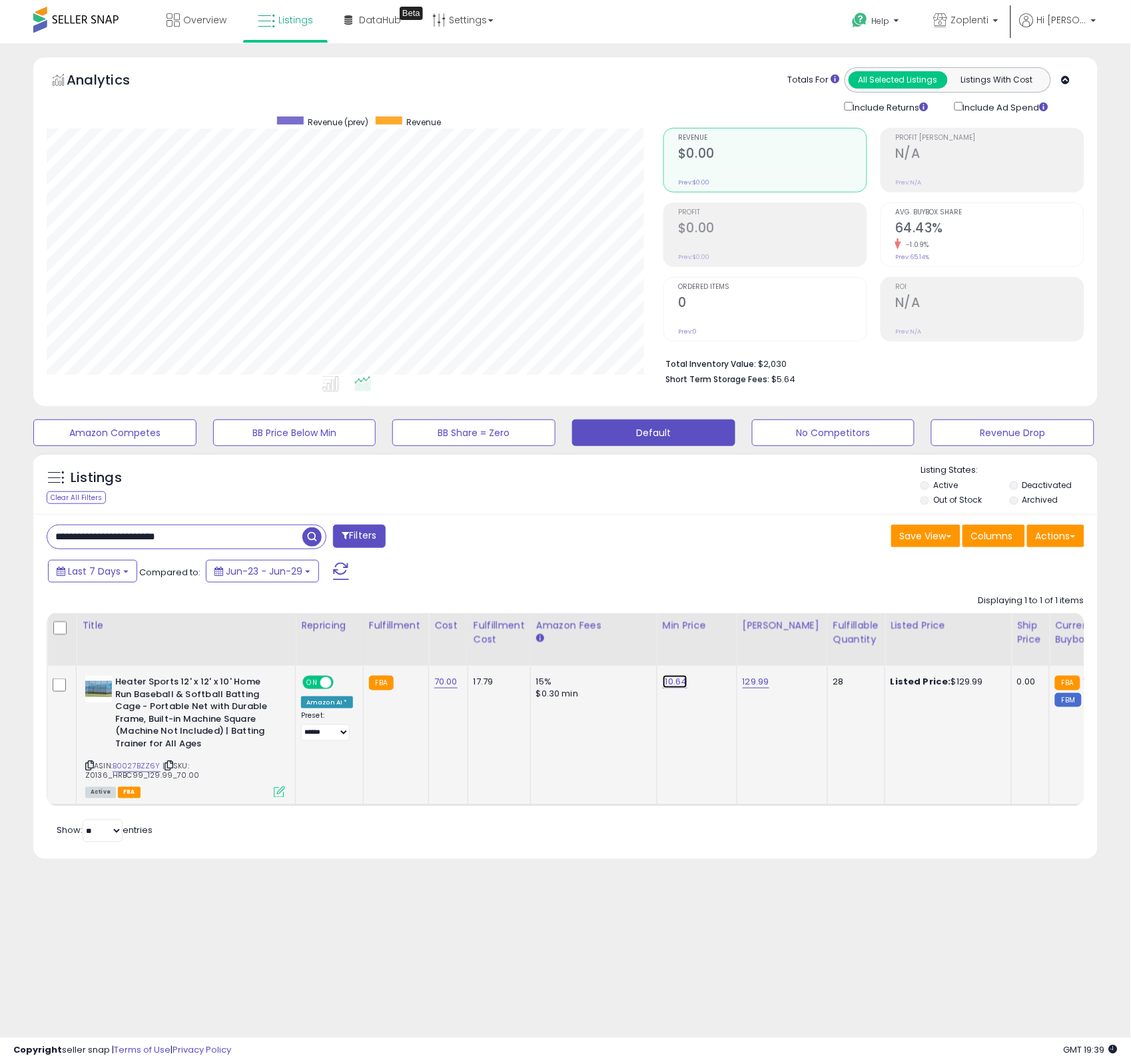 click on "110.64" at bounding box center [675, 682] 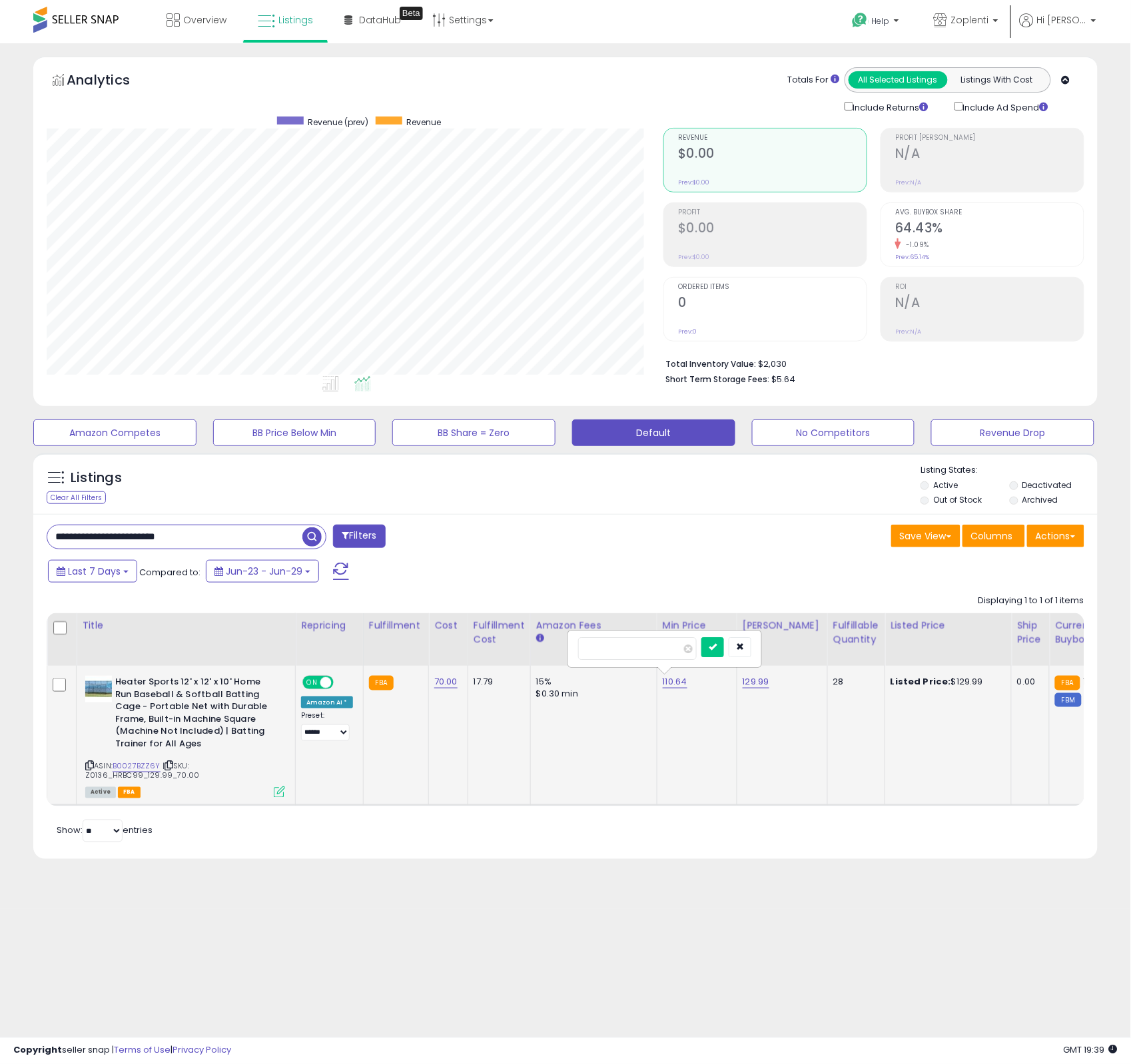 type on "***" 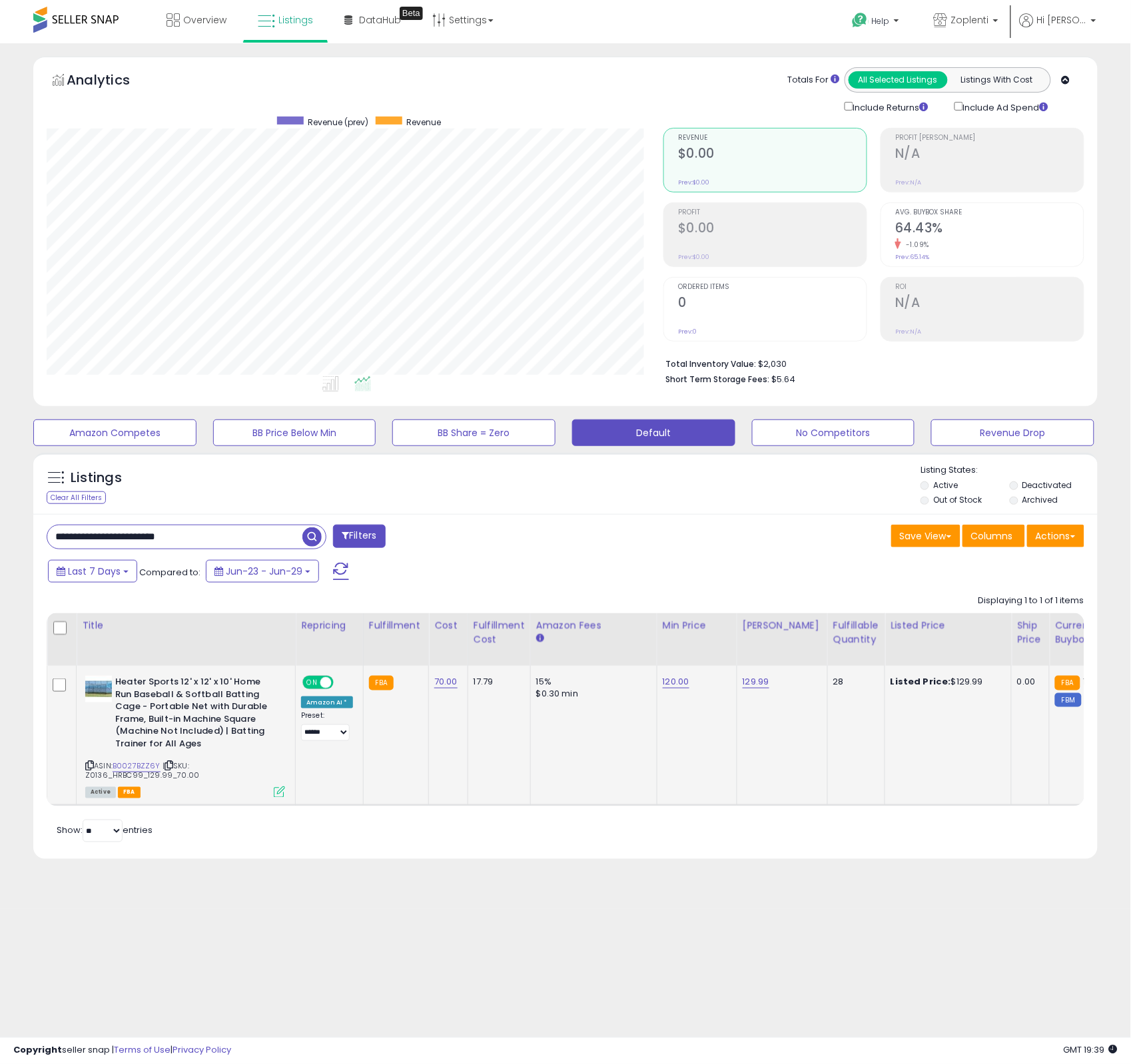 click on "**********" at bounding box center (175, 537) 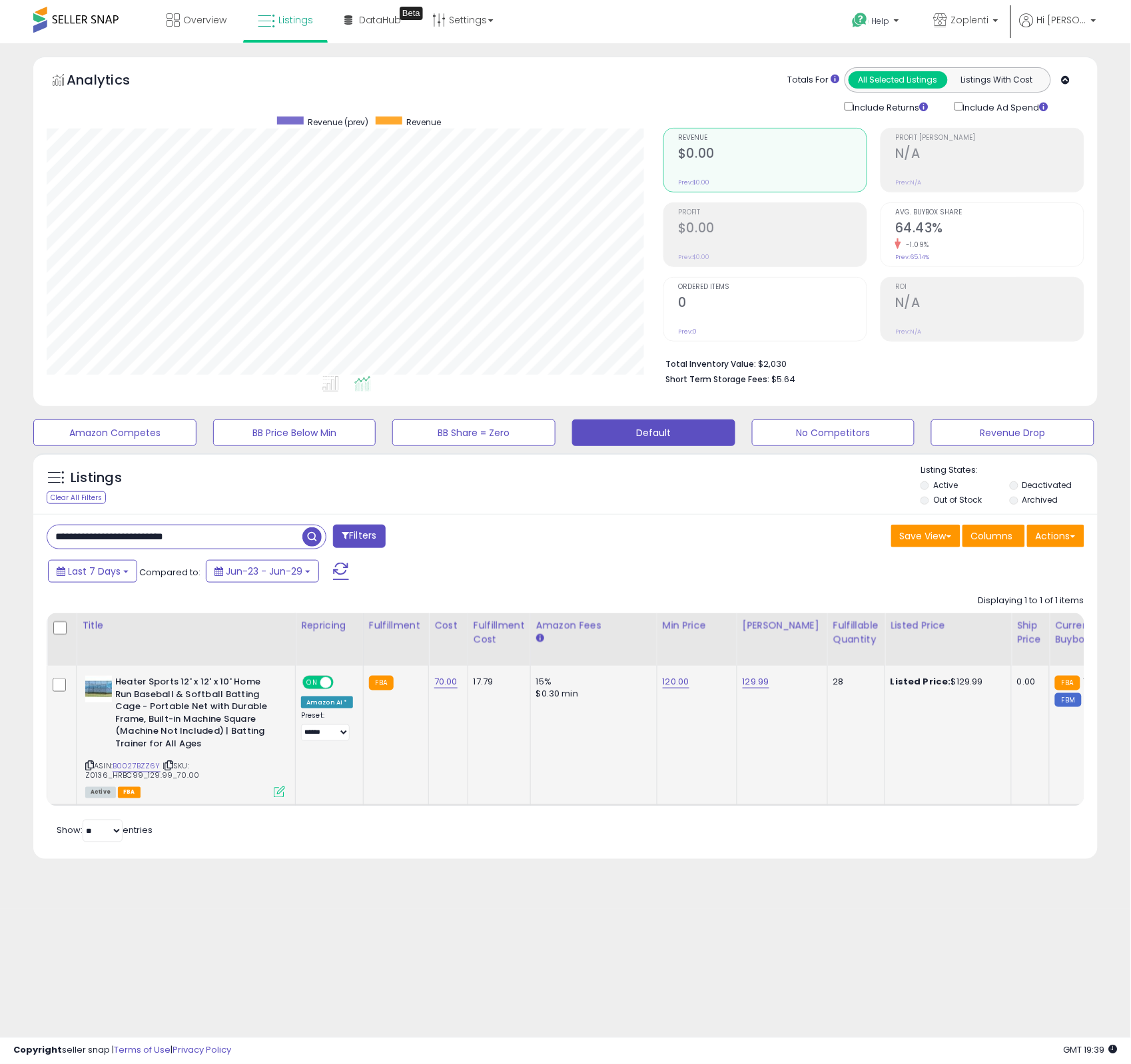 type on "**********" 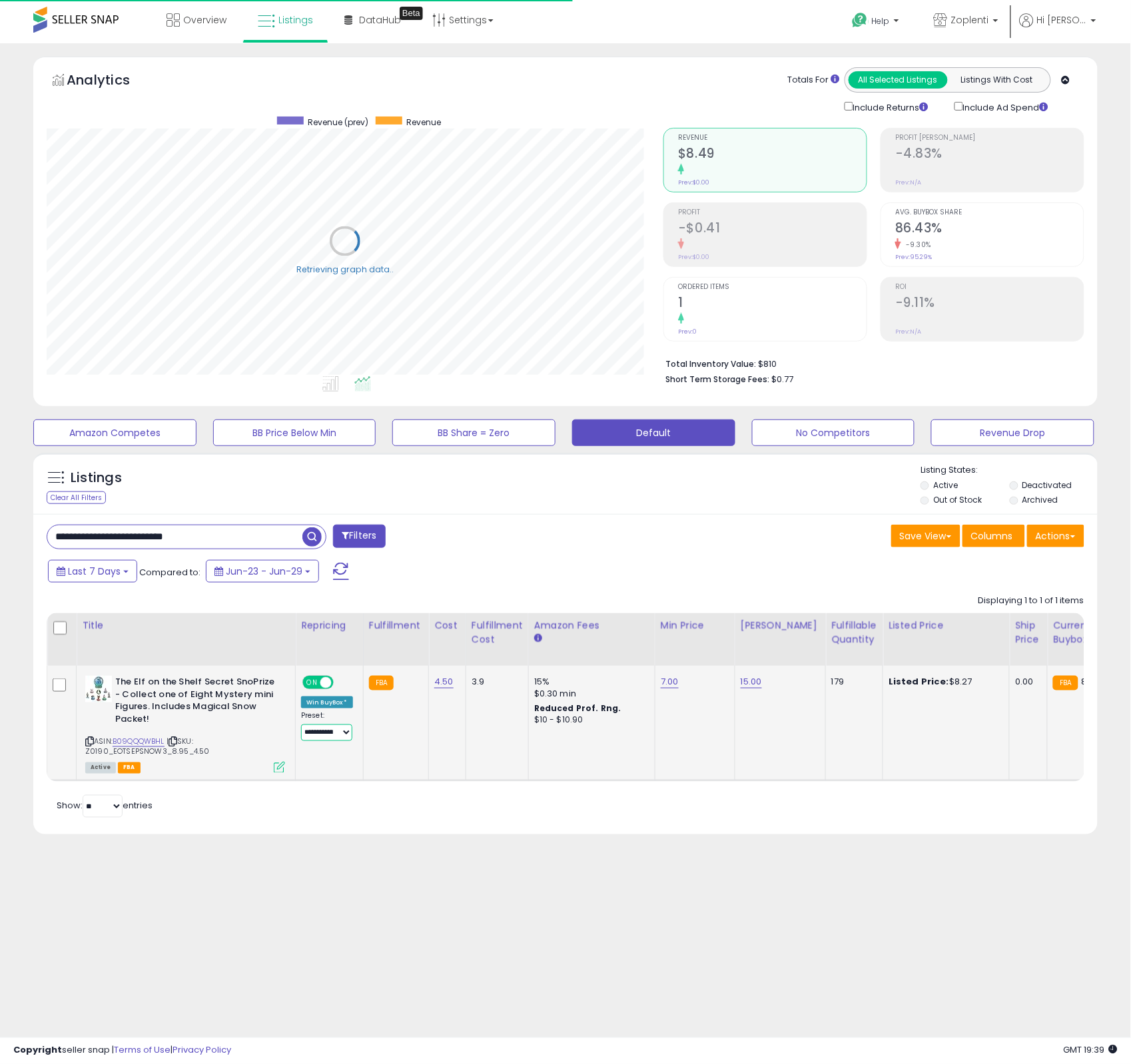 click on "**********" at bounding box center [326, 732] 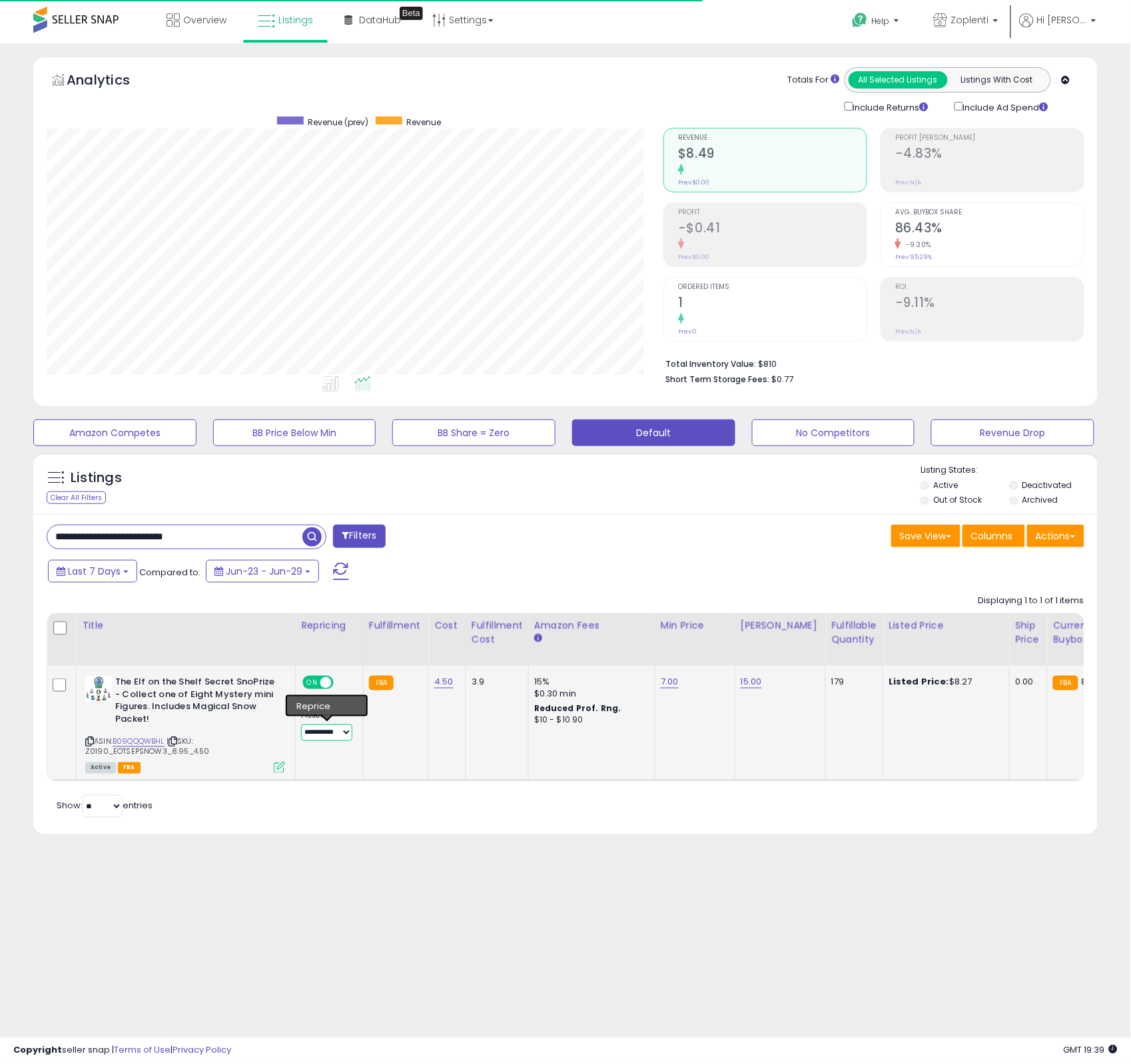 scroll, scrollTop: 665559, scrollLeft: 665460, axis: both 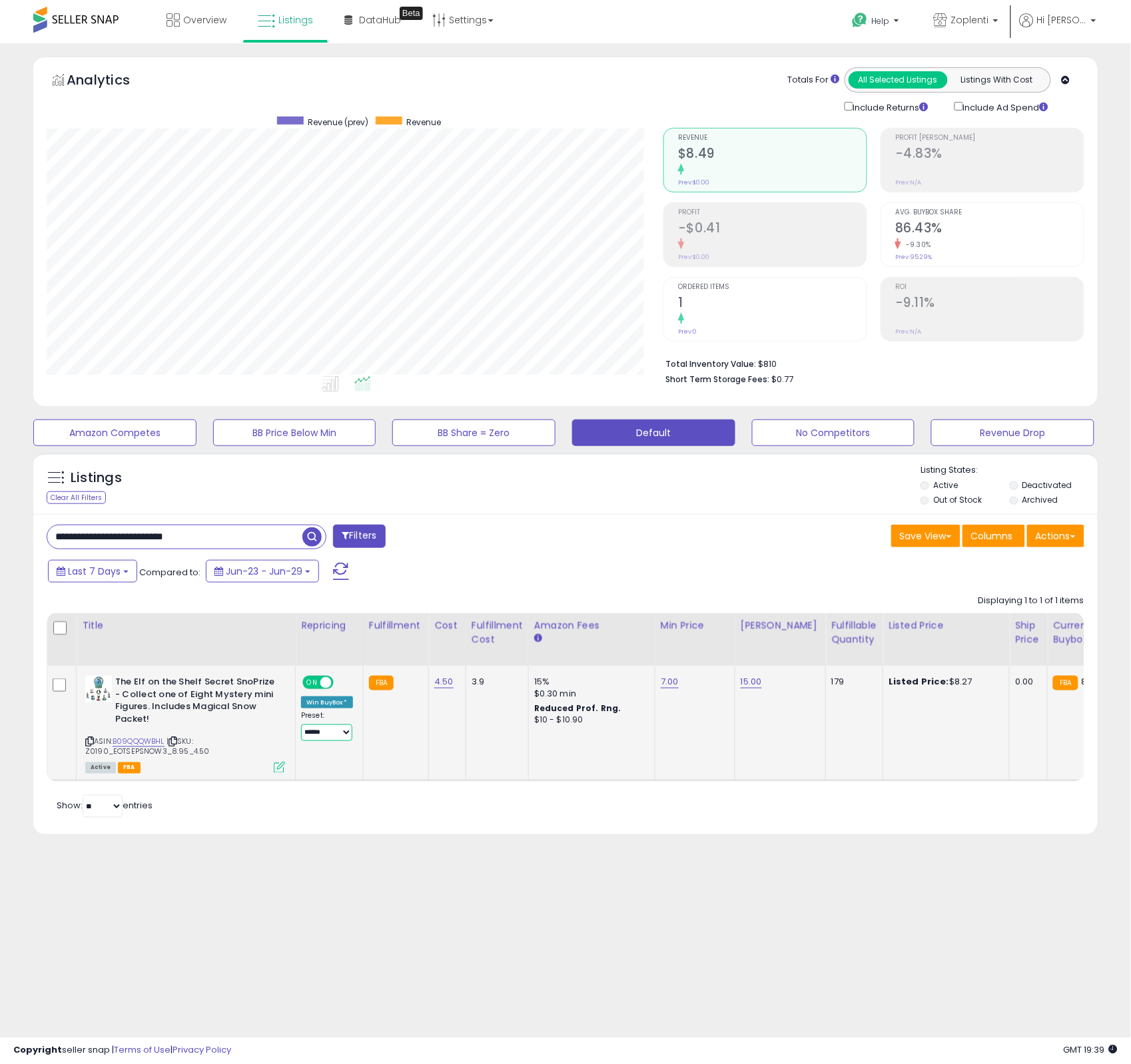 click on "**********" at bounding box center [326, 732] 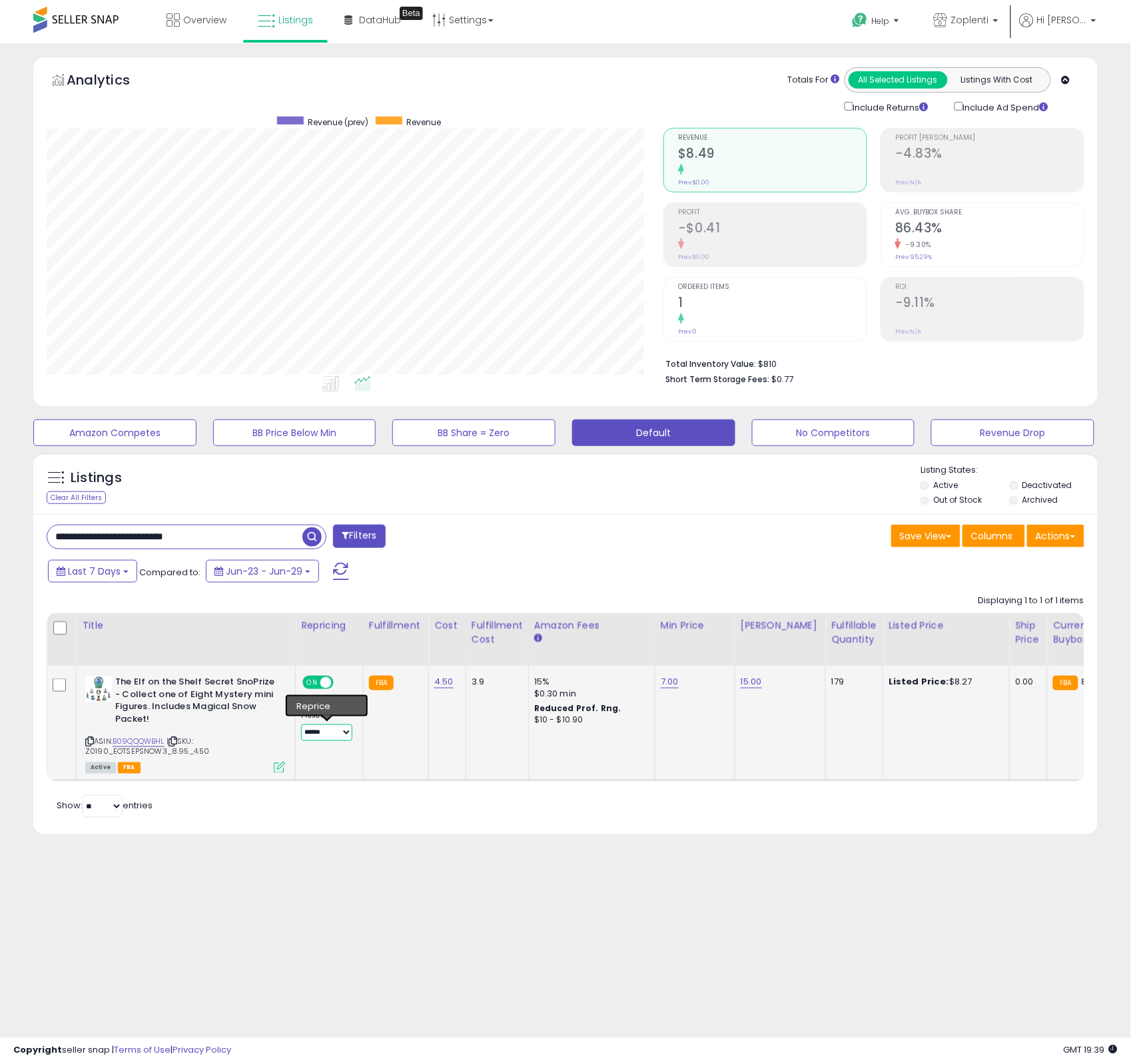 select on "**********" 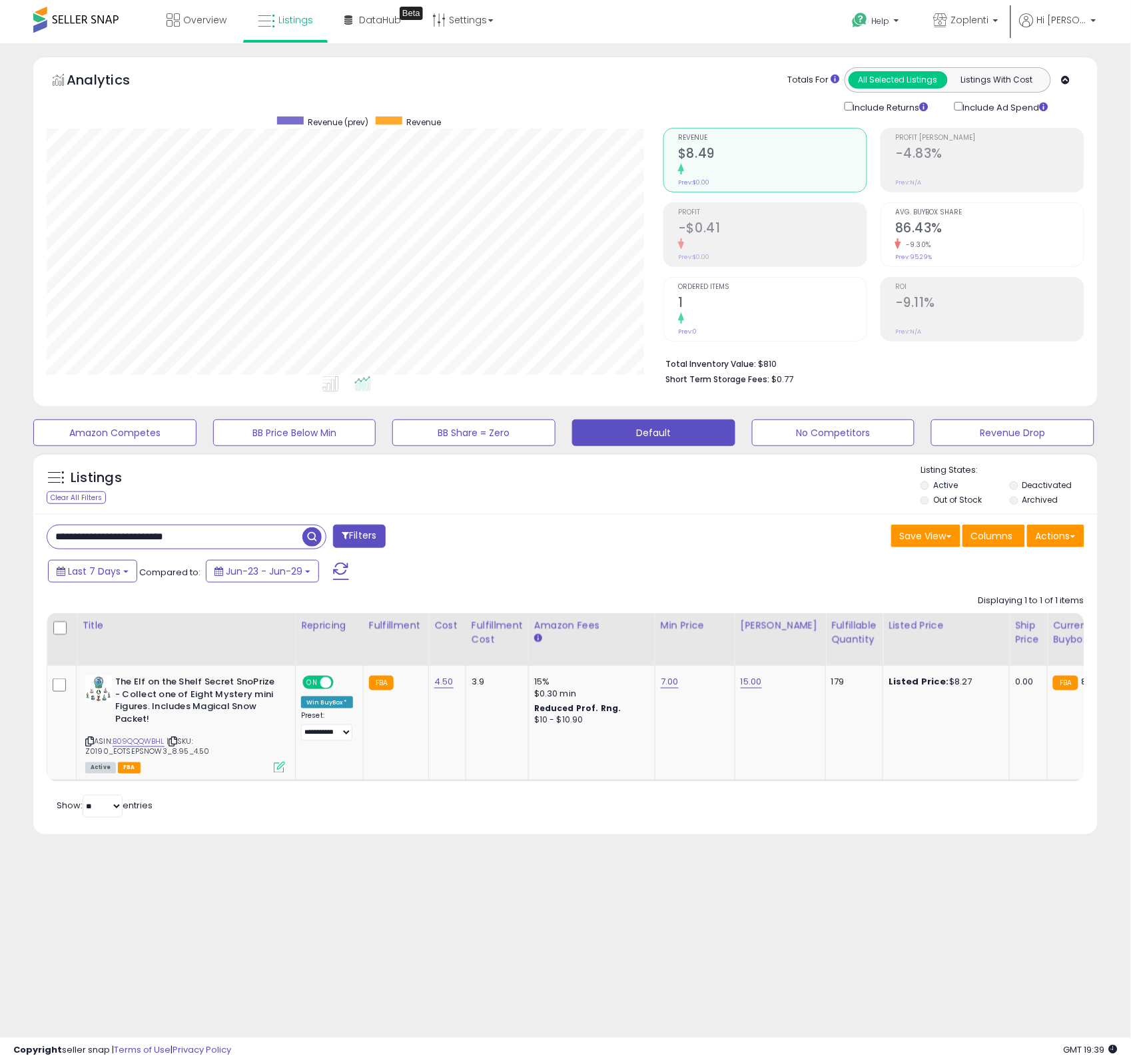 click on "**********" at bounding box center (175, 537) 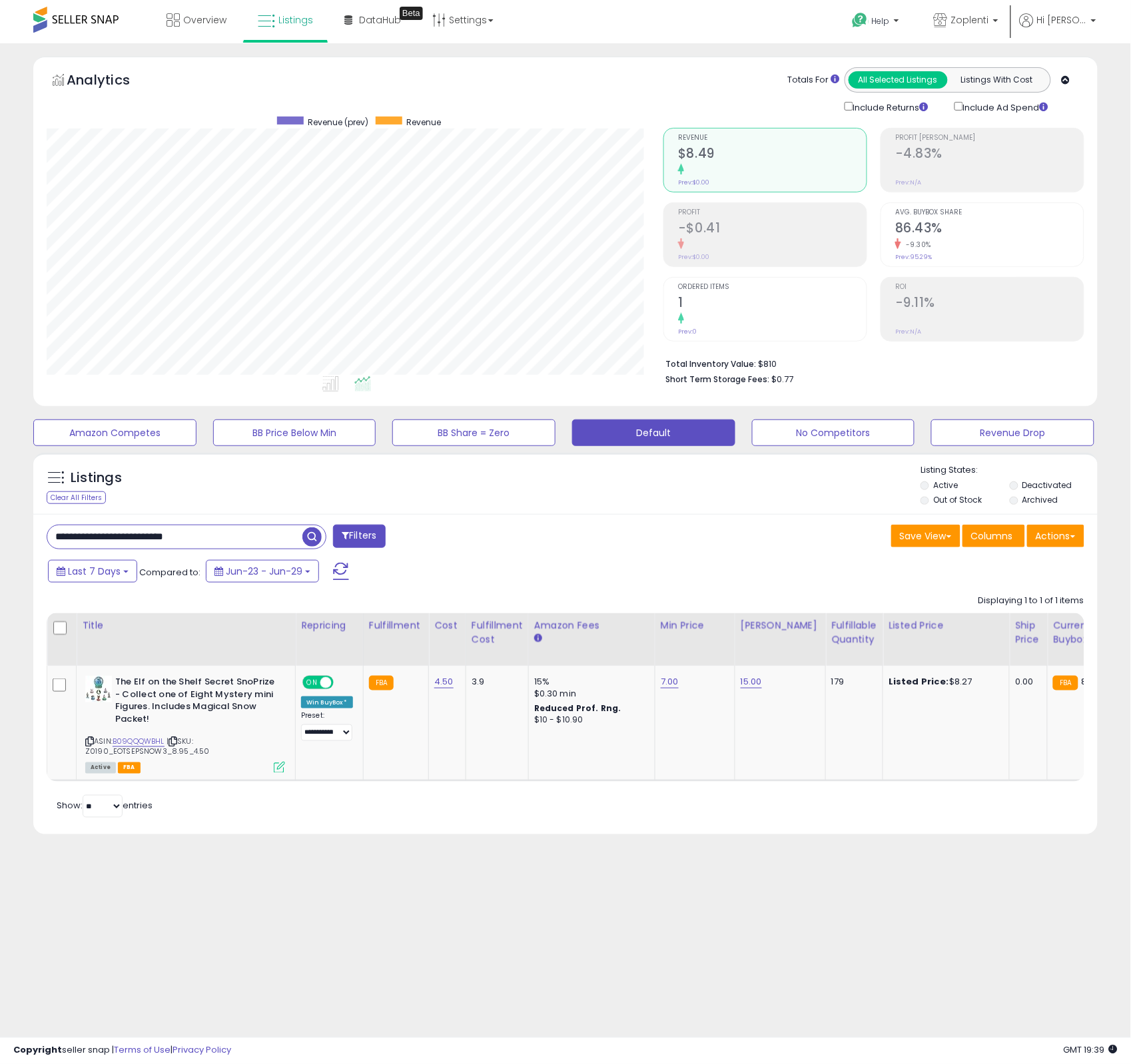 paste 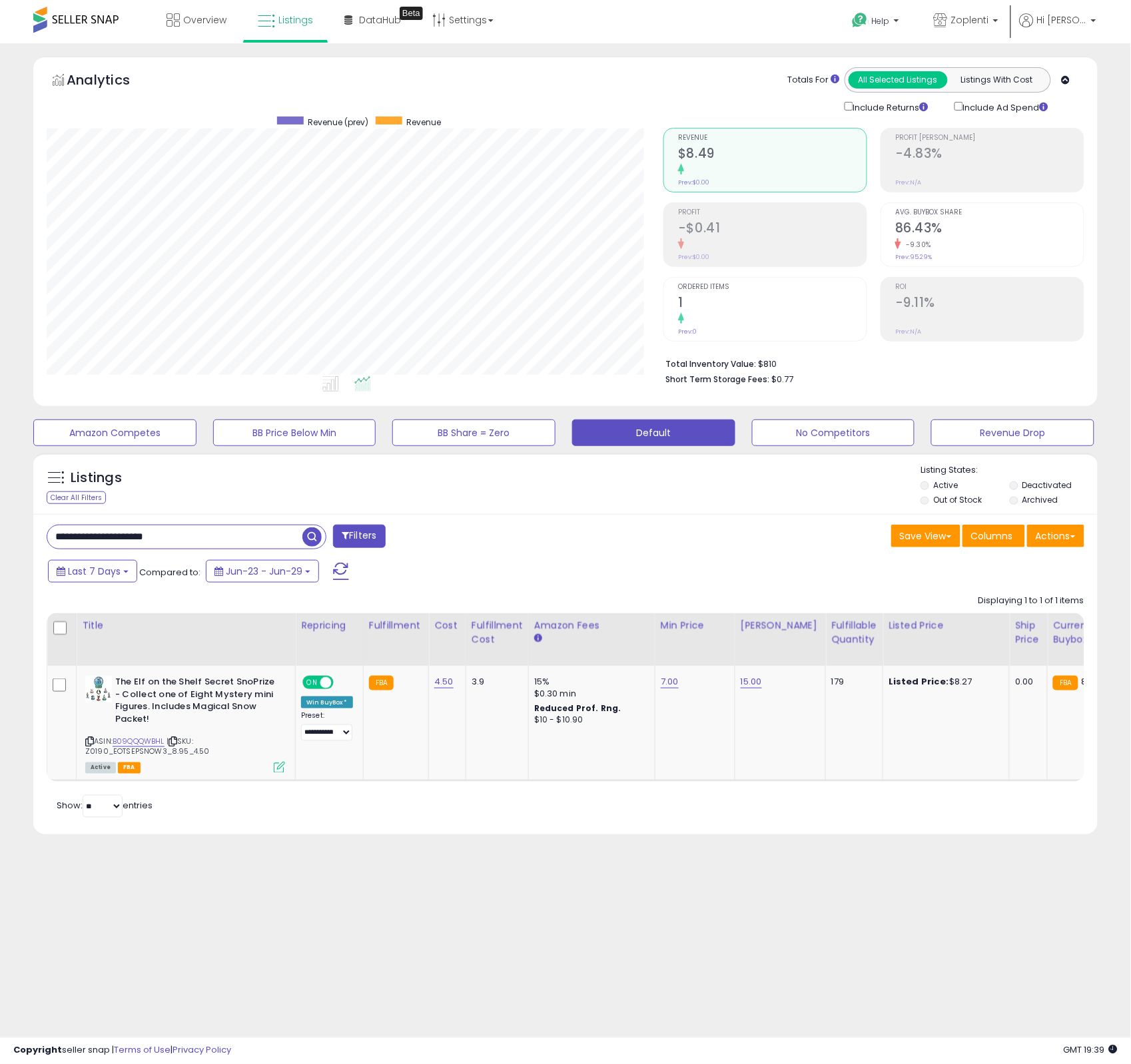 type on "**********" 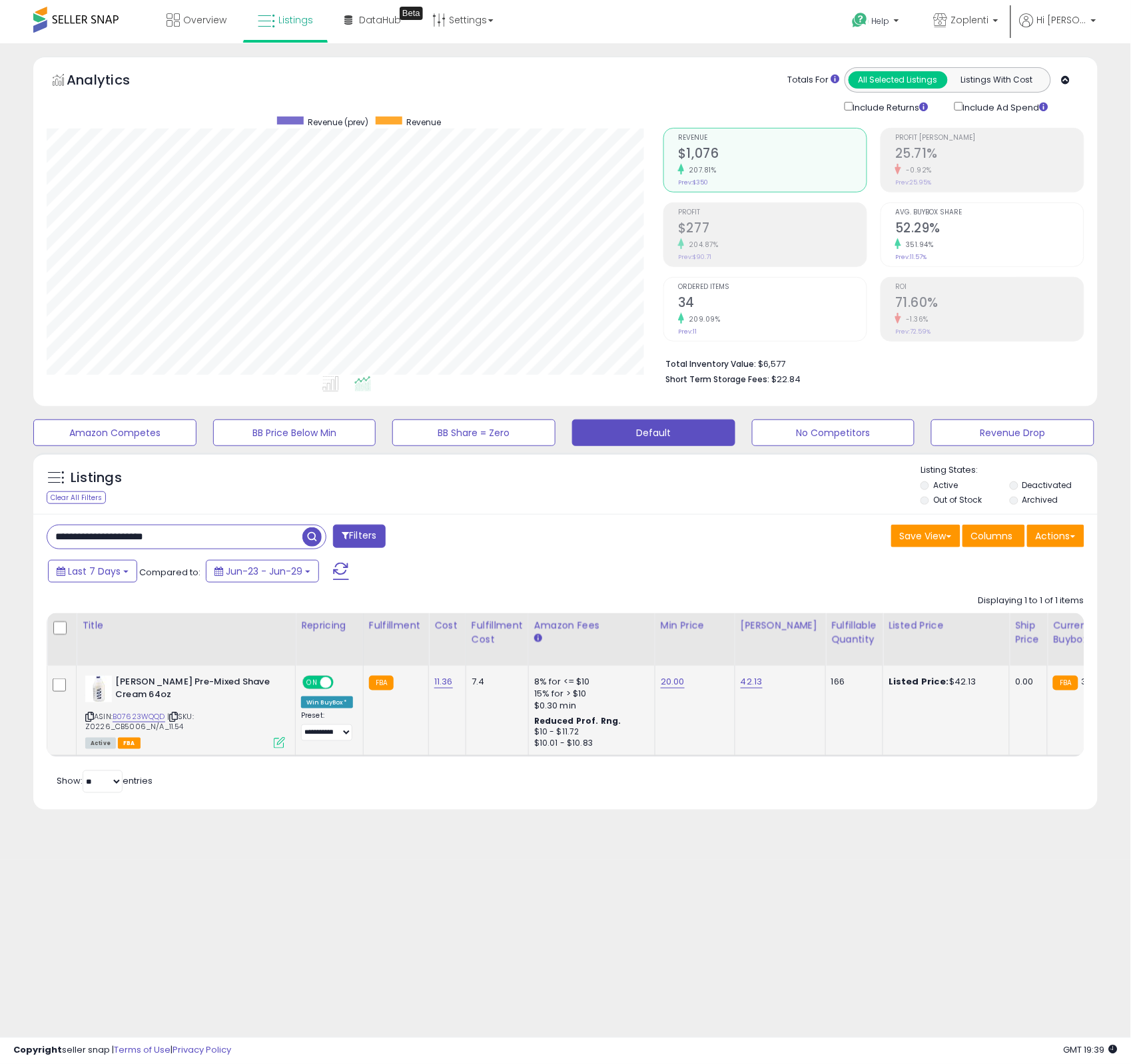 scroll, scrollTop: 665559, scrollLeft: 665460, axis: both 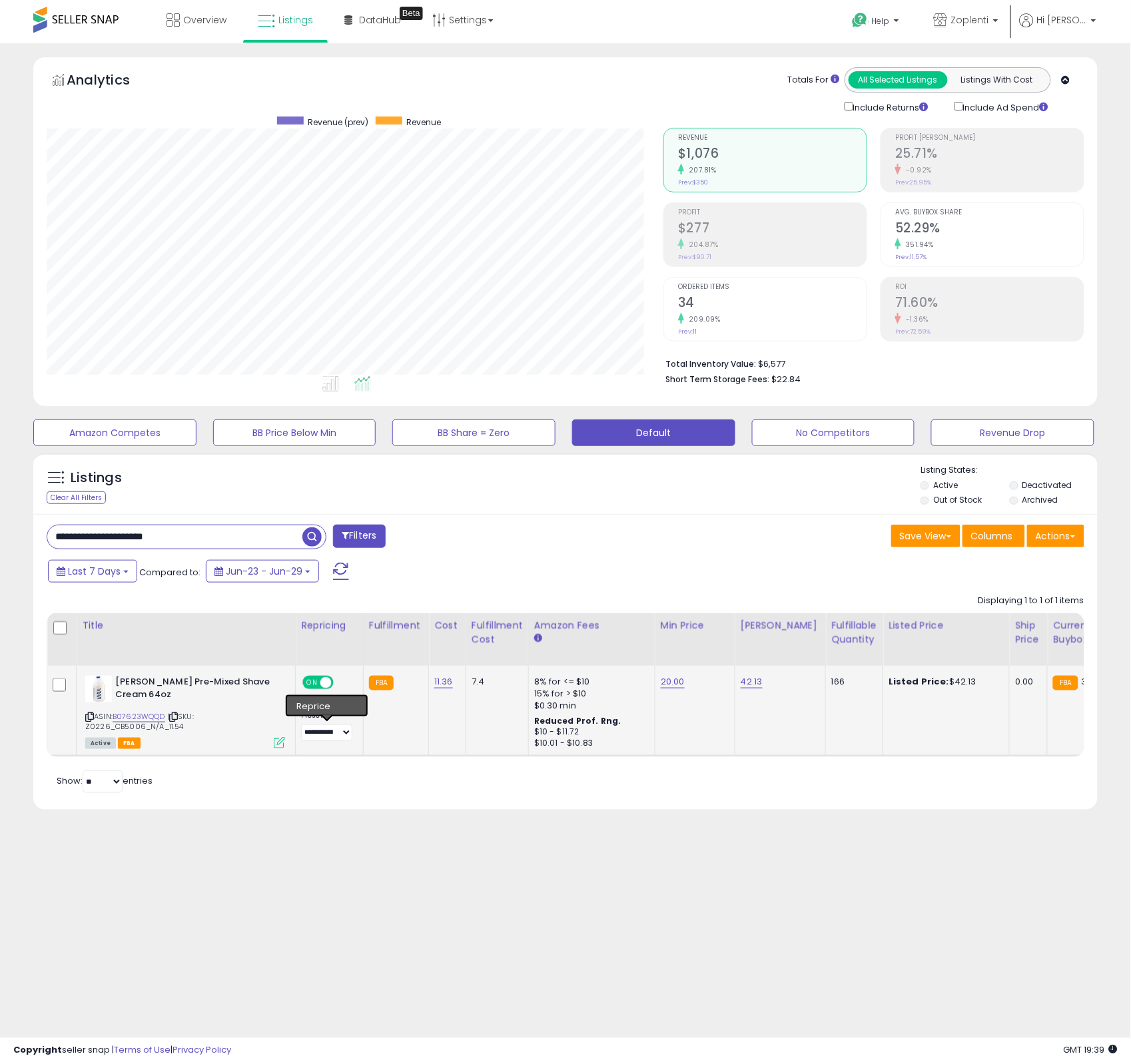 click on "**********" 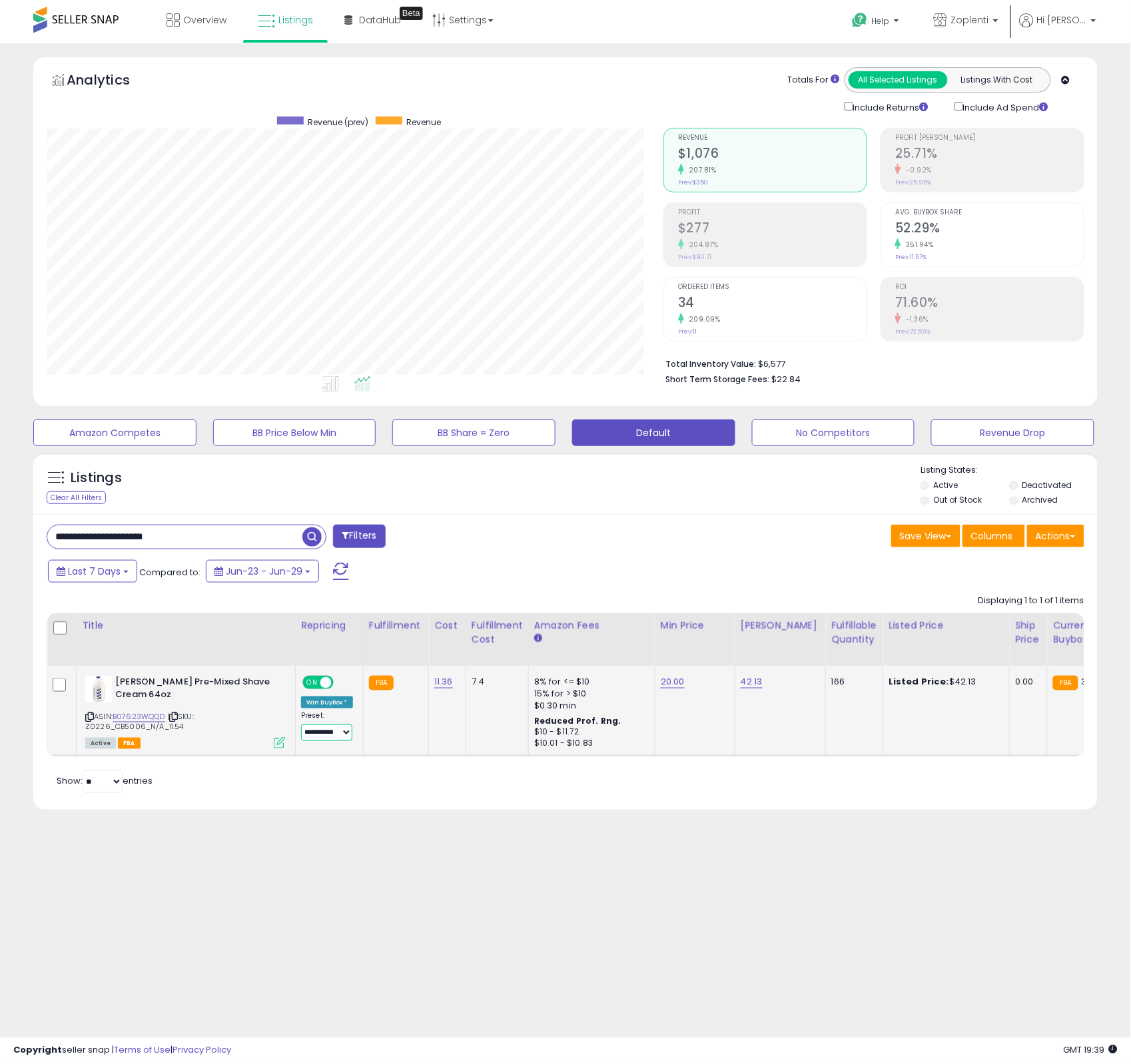 click on "**********" at bounding box center (326, 732) 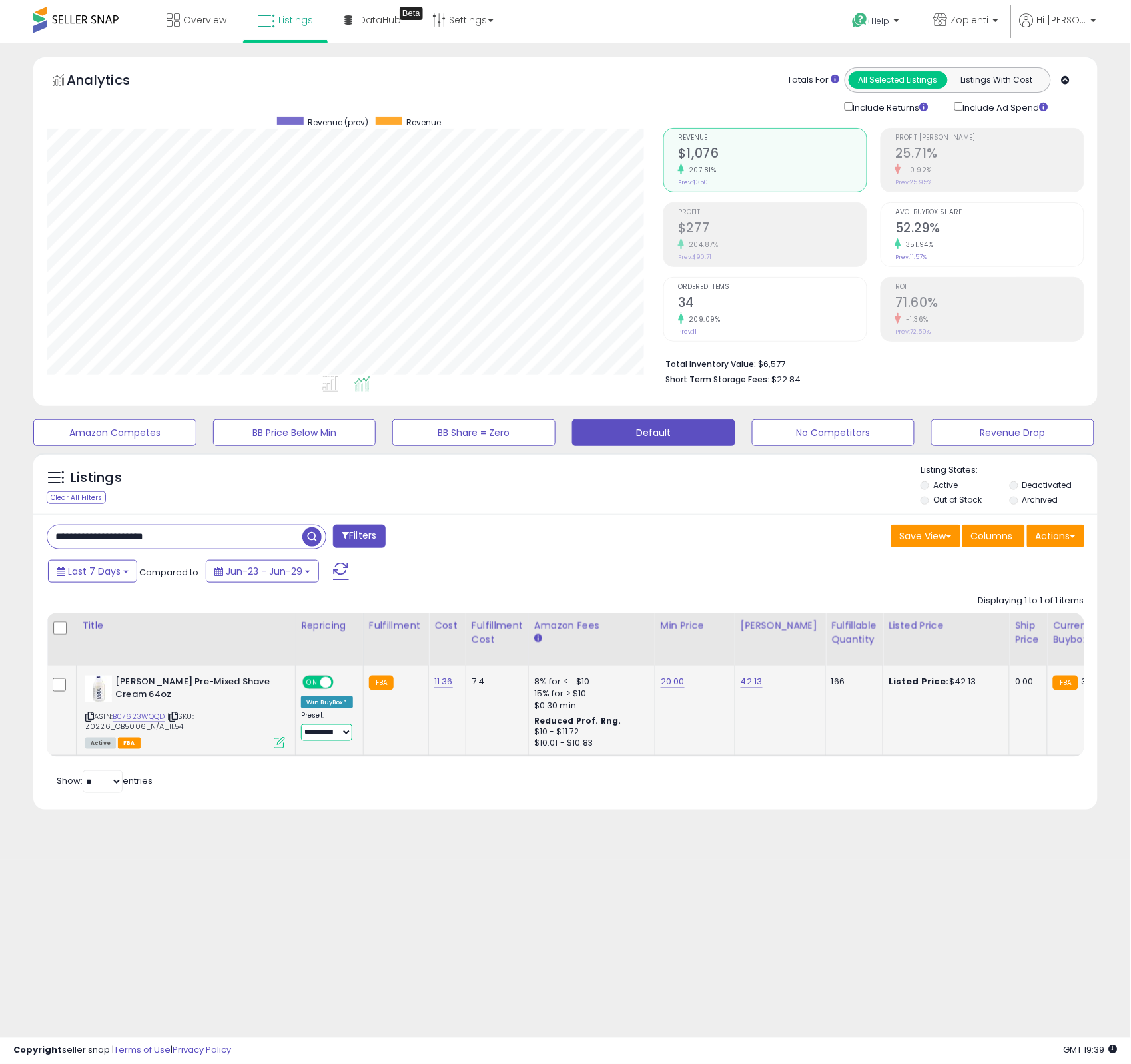 select on "******" 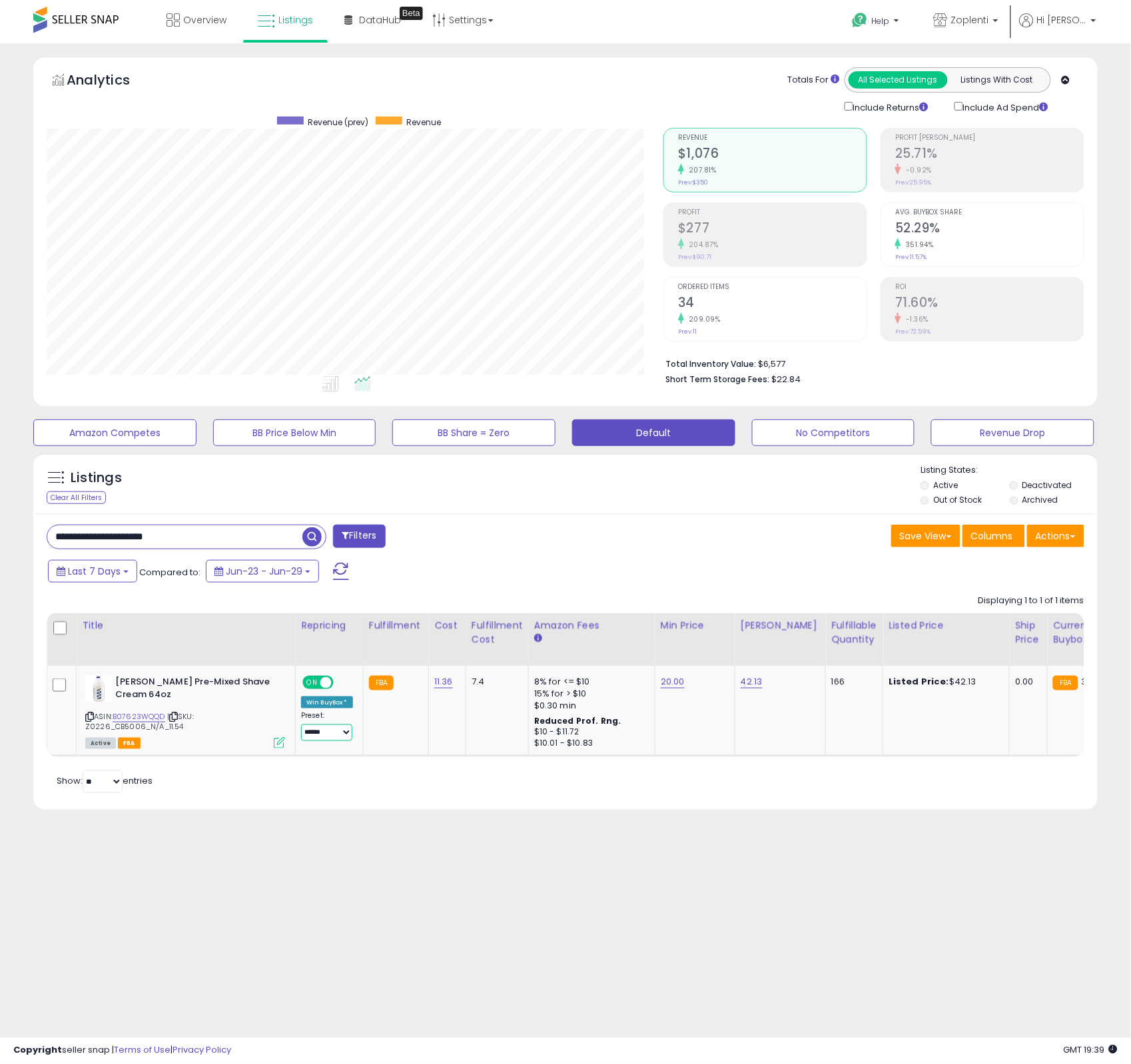 scroll, scrollTop: 0, scrollLeft: 55, axis: horizontal 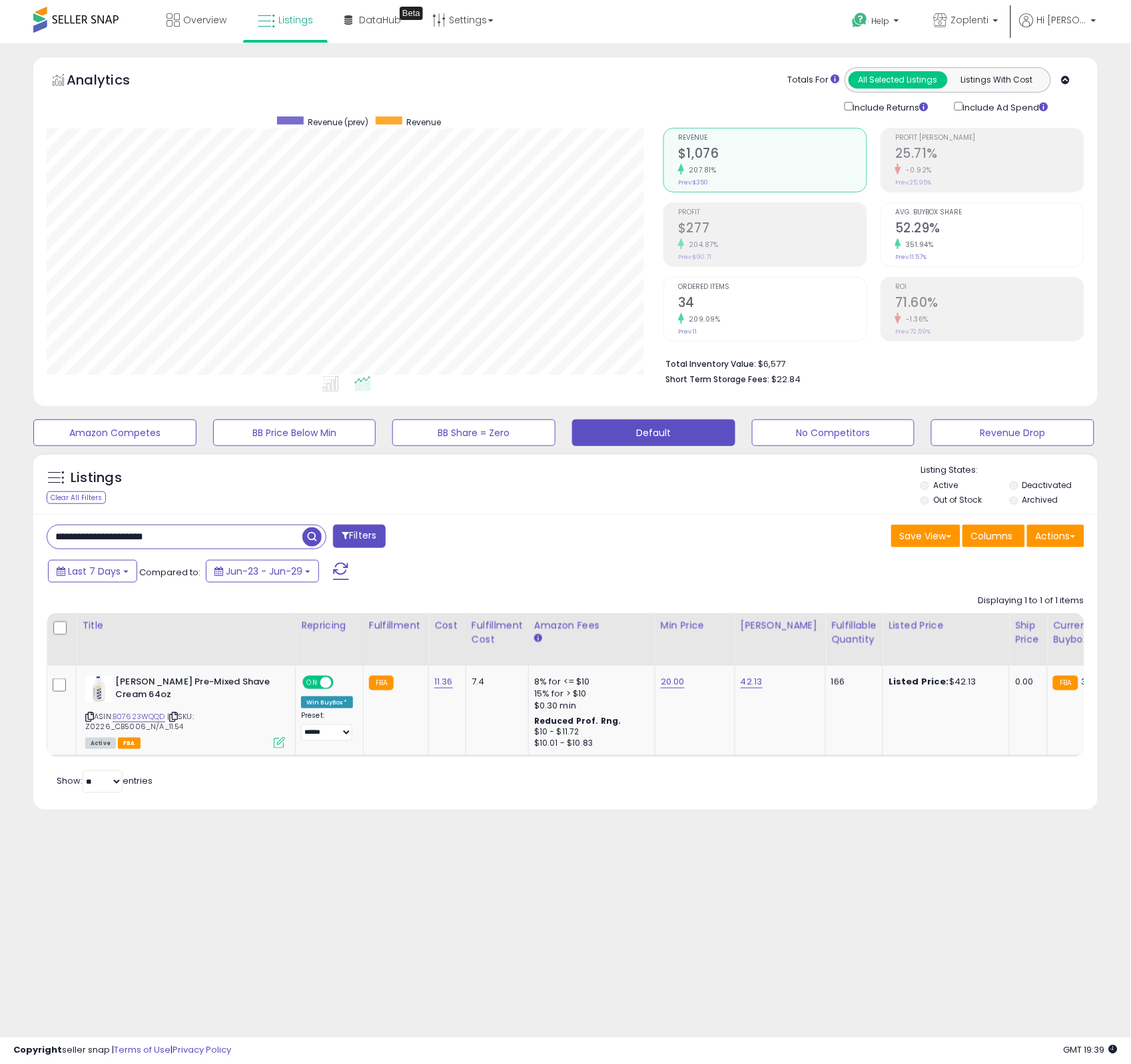 click on "**********" at bounding box center (175, 537) 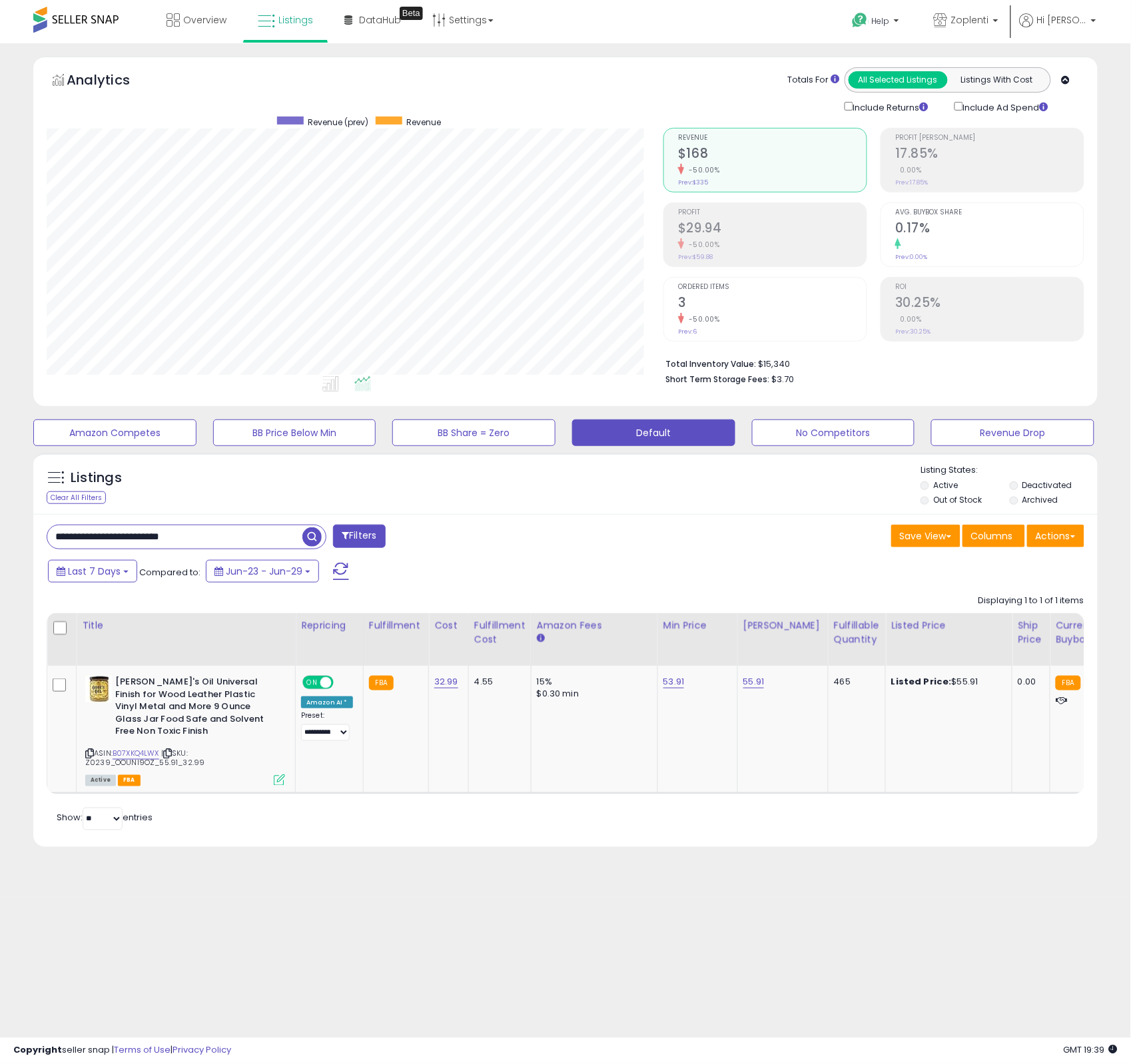 paste 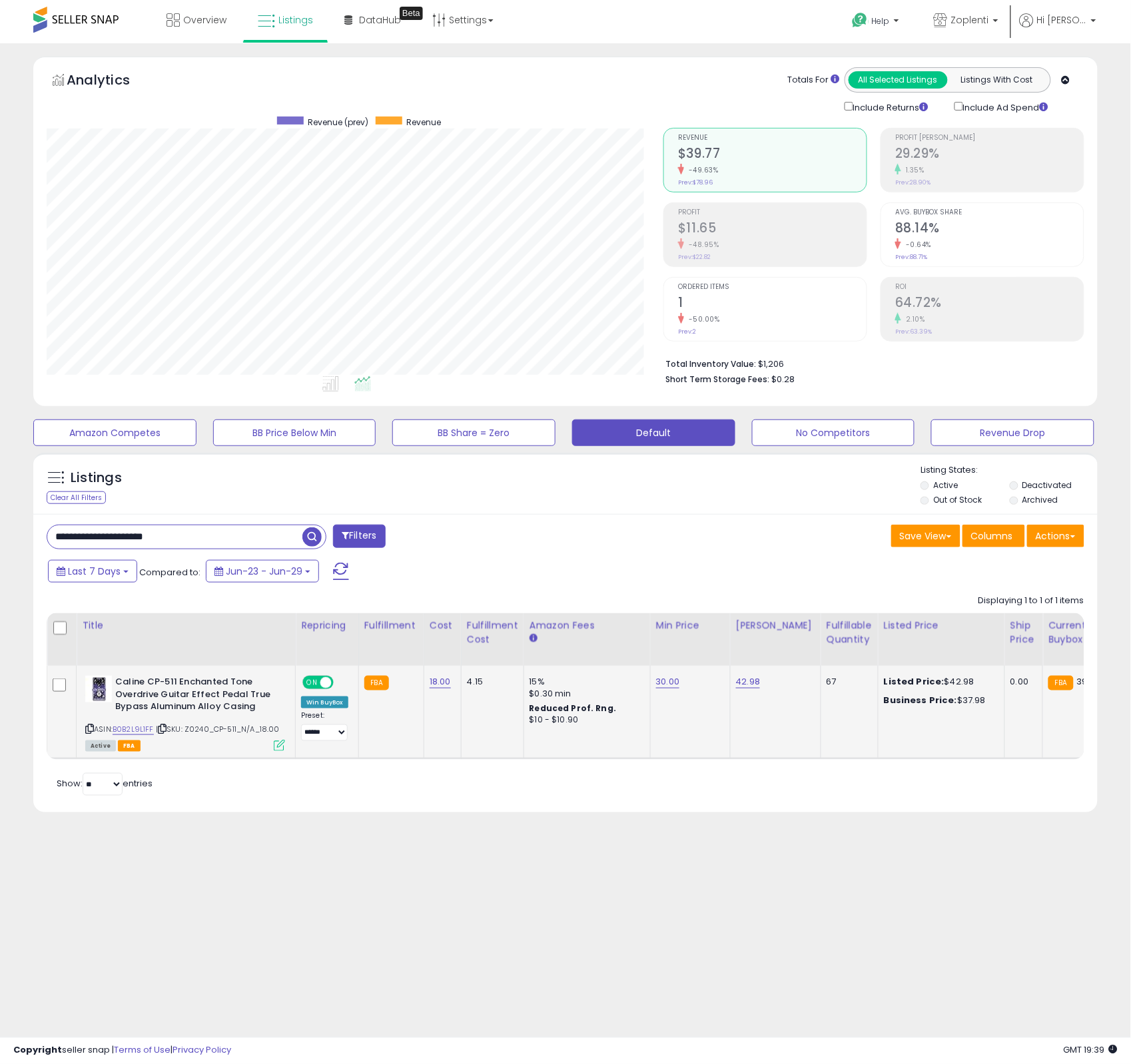scroll, scrollTop: 665559, scrollLeft: 665460, axis: both 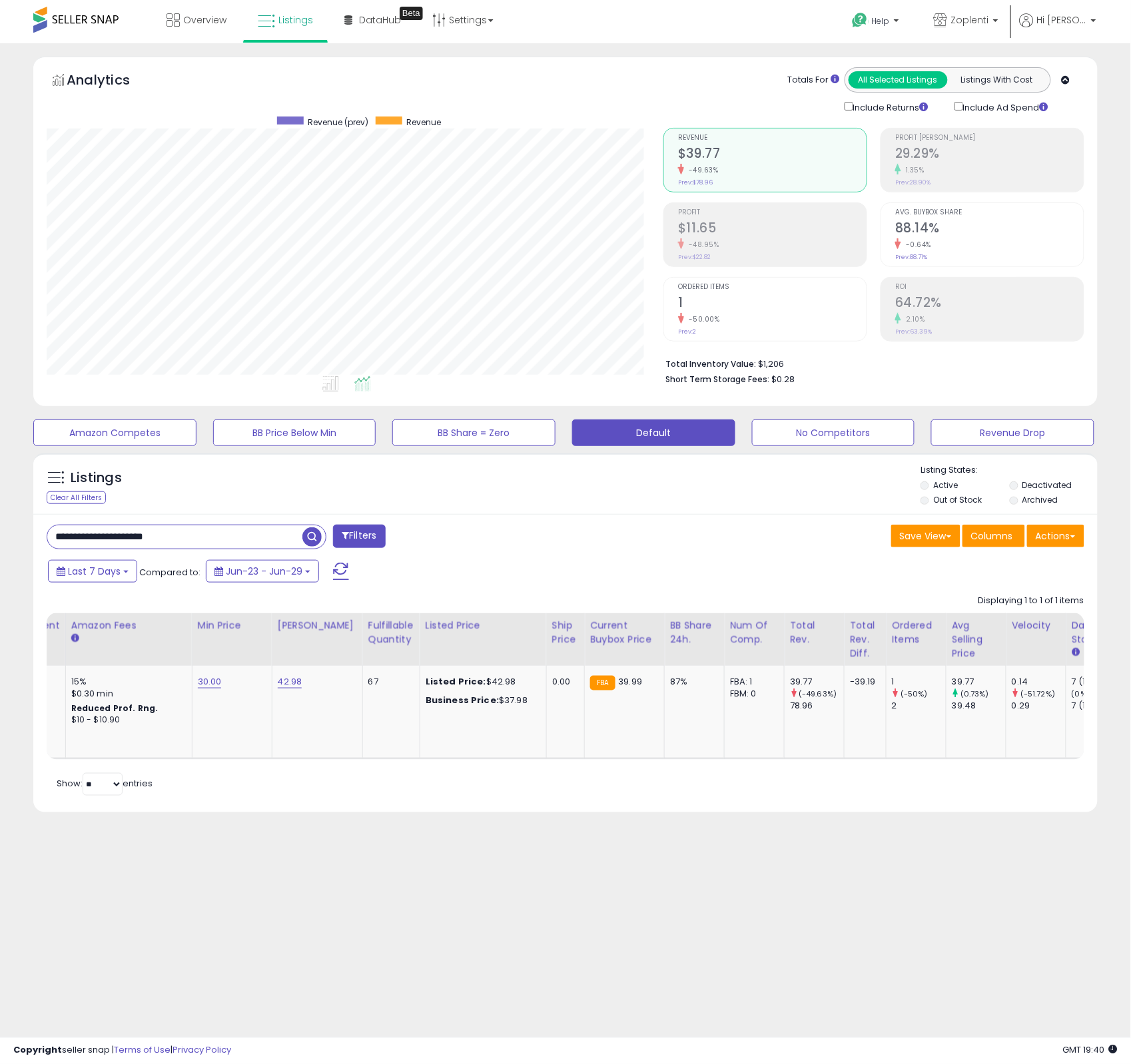 drag, startPoint x: 919, startPoint y: 730, endPoint x: 1096, endPoint y: 731, distance: 177.0028 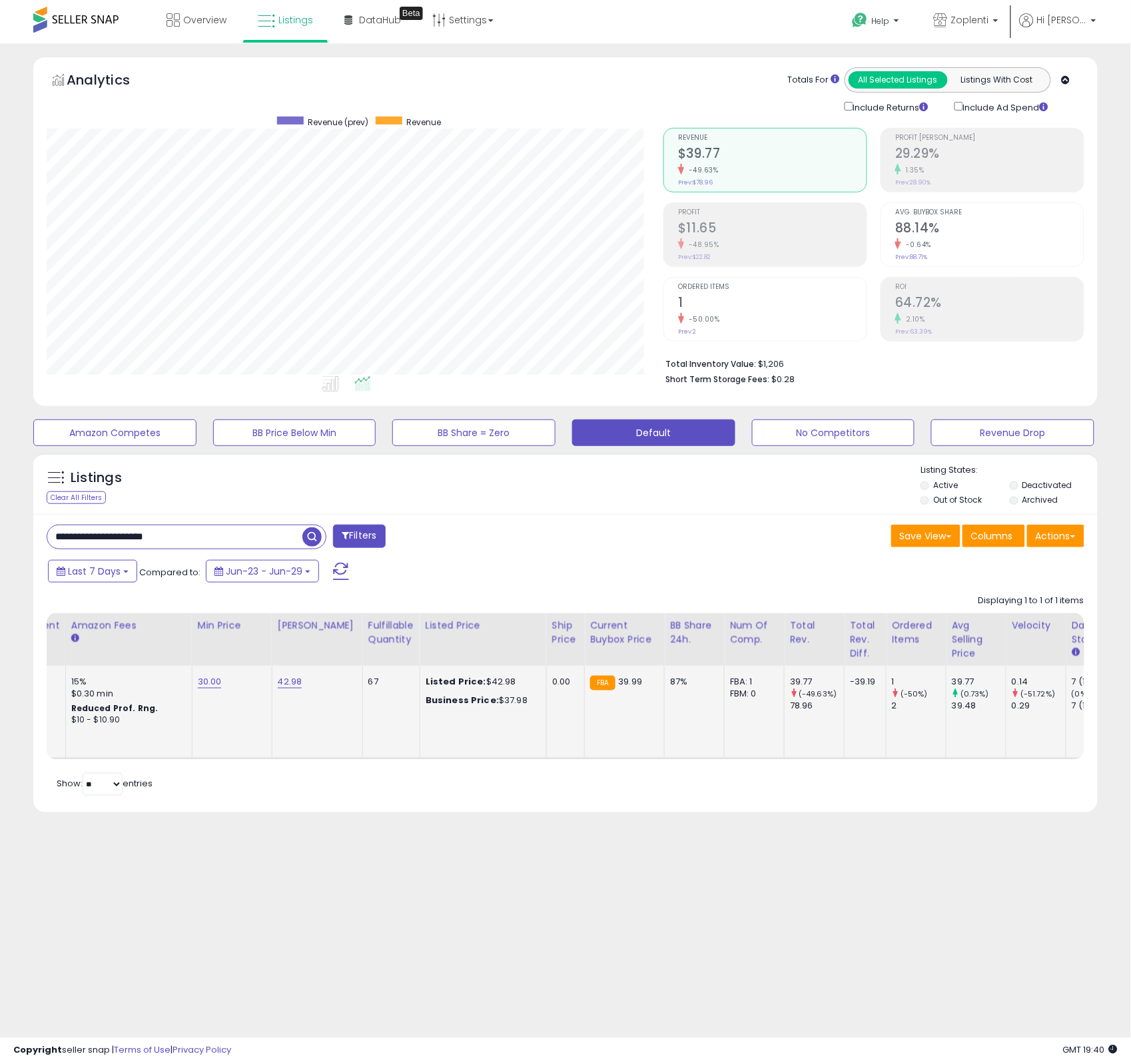click on "1     (-50%)   2" 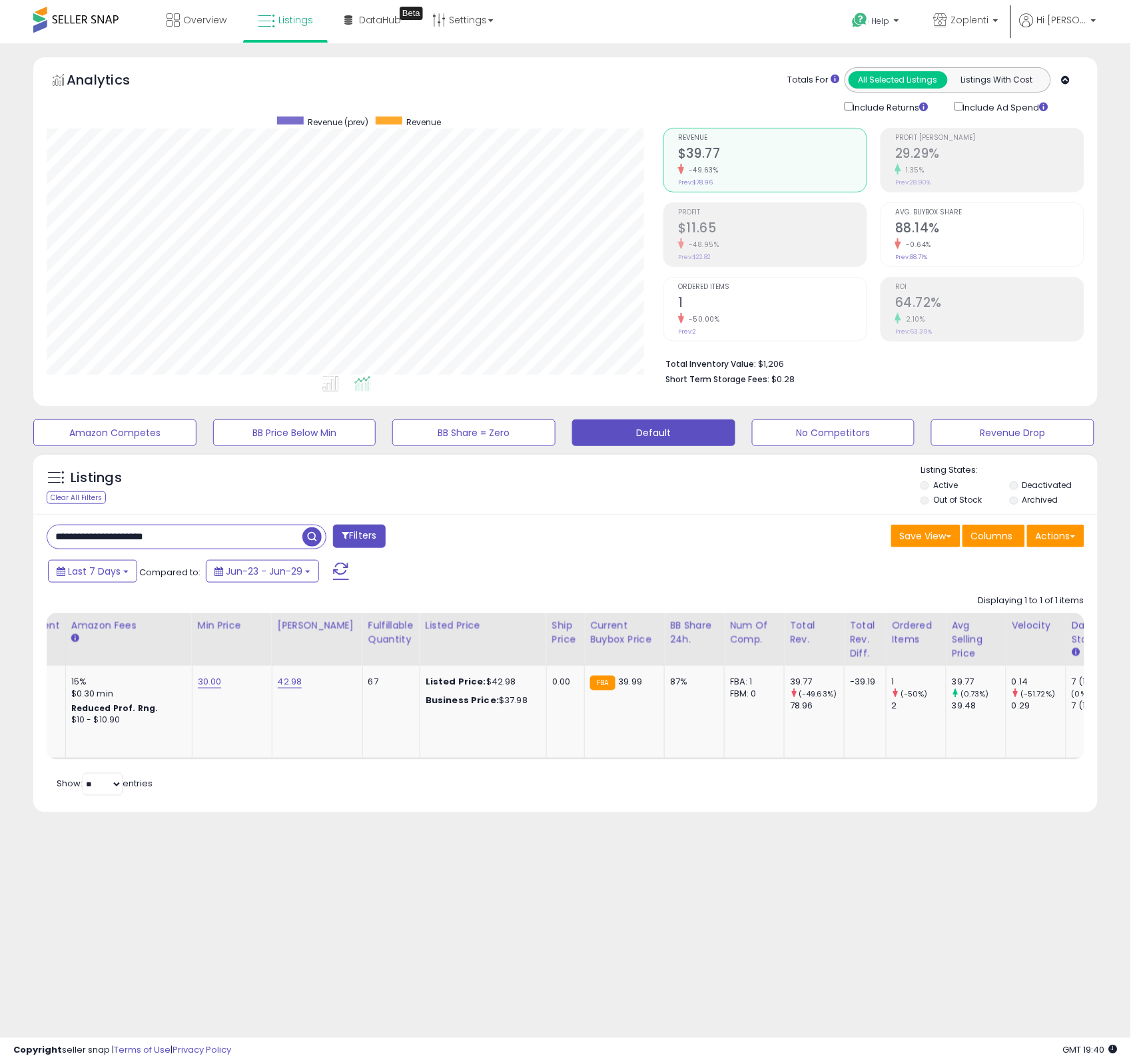 click on "**********" at bounding box center (566, 663) 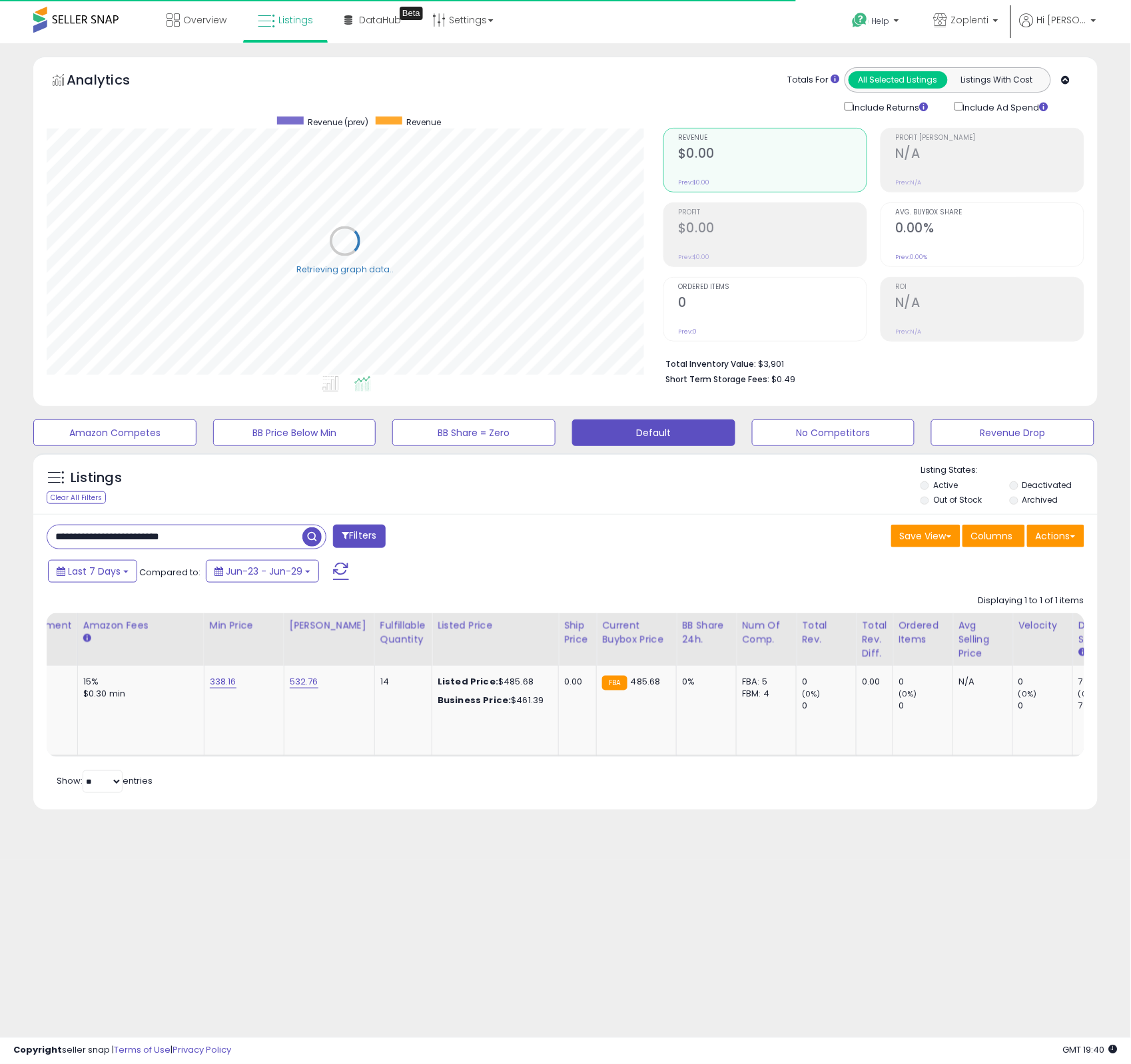 scroll, scrollTop: 0, scrollLeft: 0, axis: both 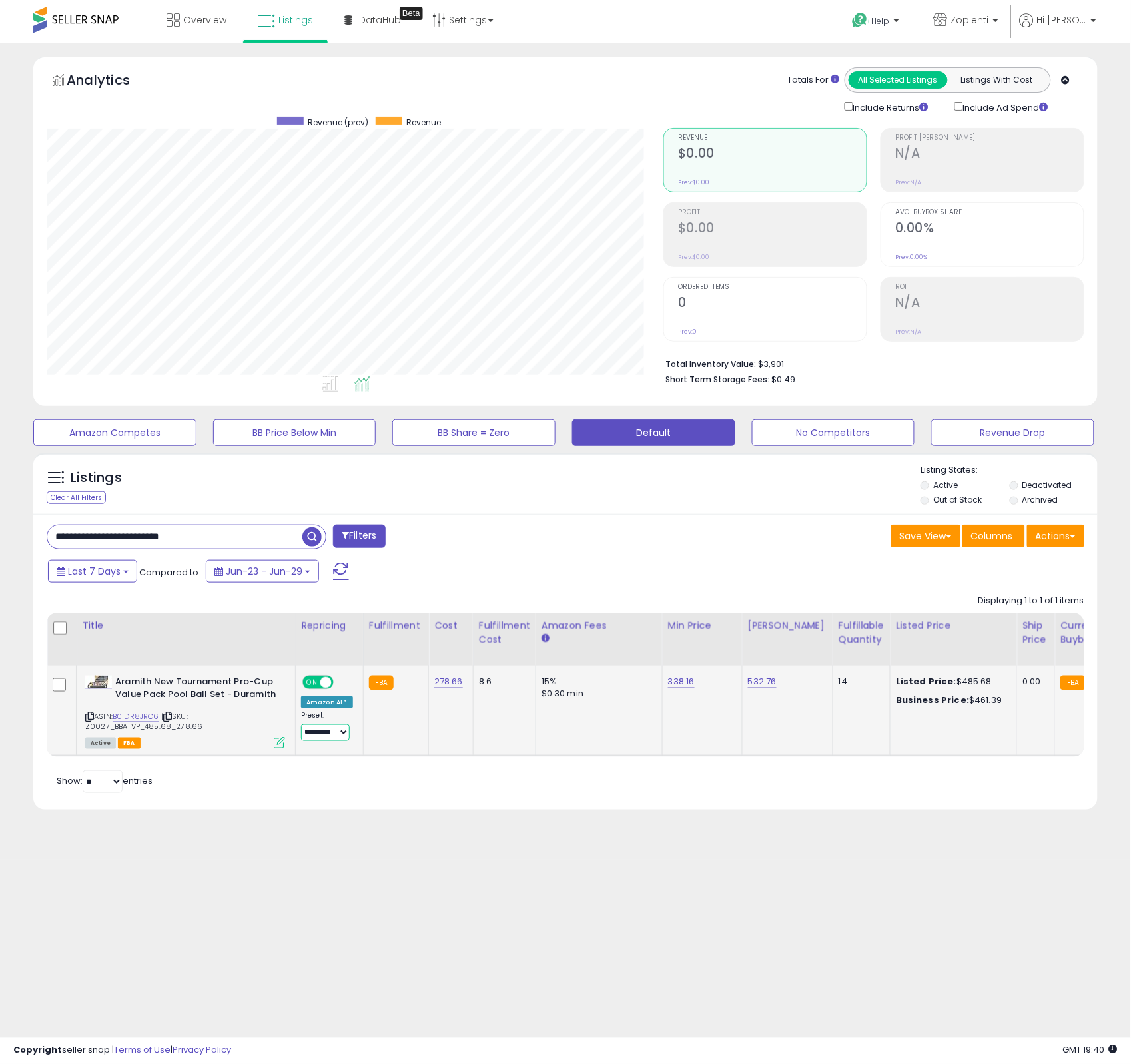 click on "**********" at bounding box center [325, 732] 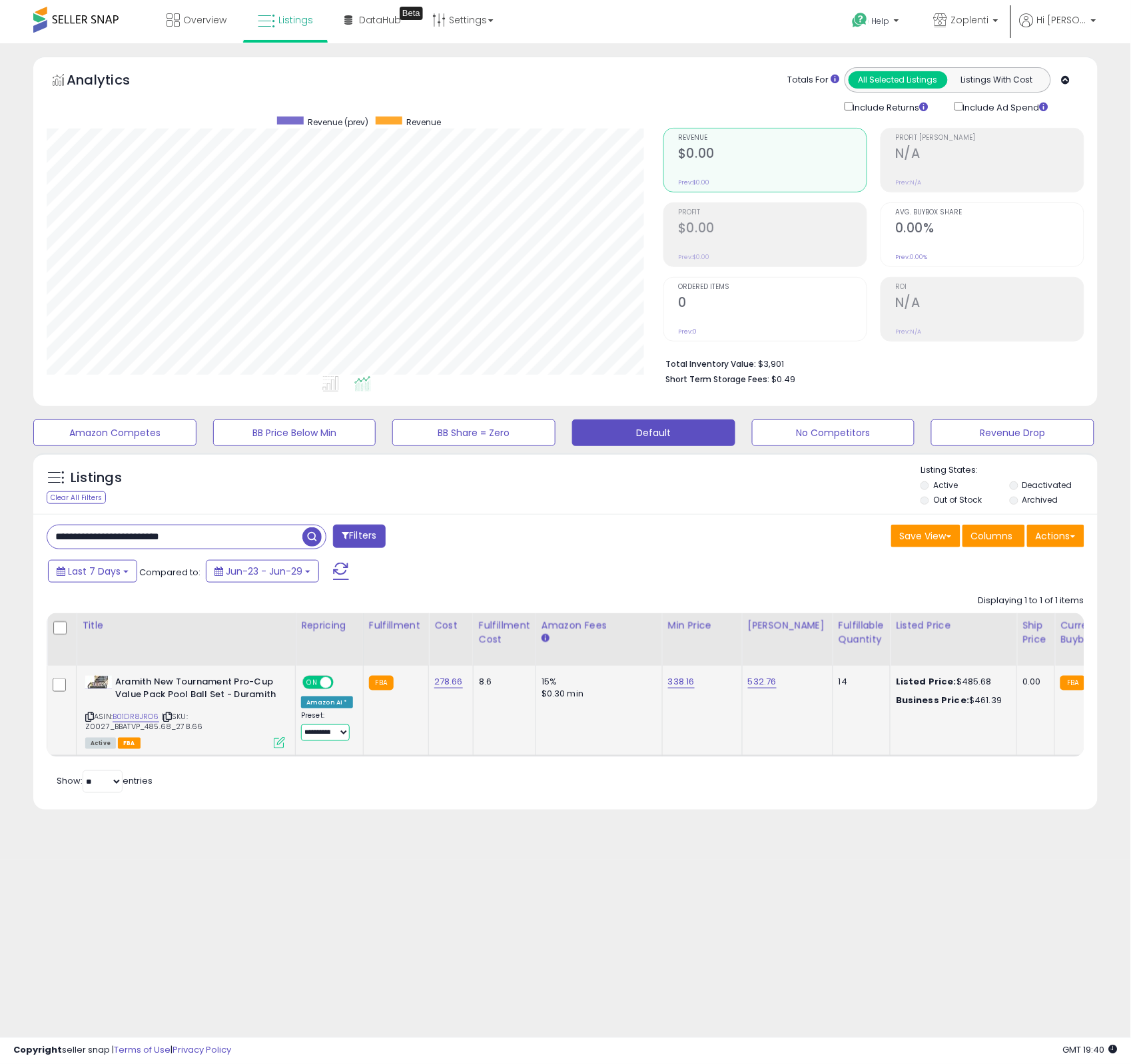 click on "**********" at bounding box center [325, 732] 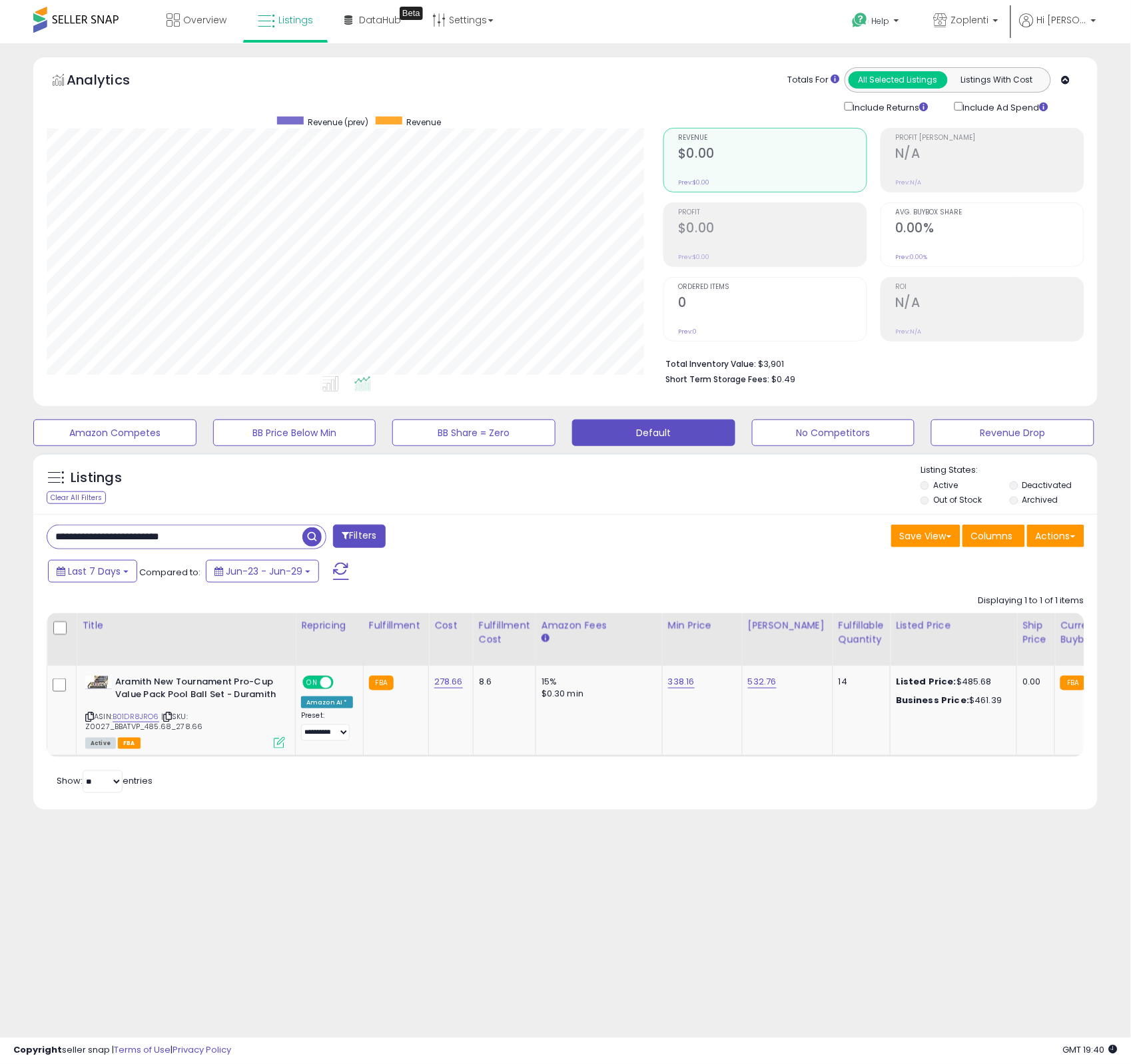 click on "**********" at bounding box center [175, 537] 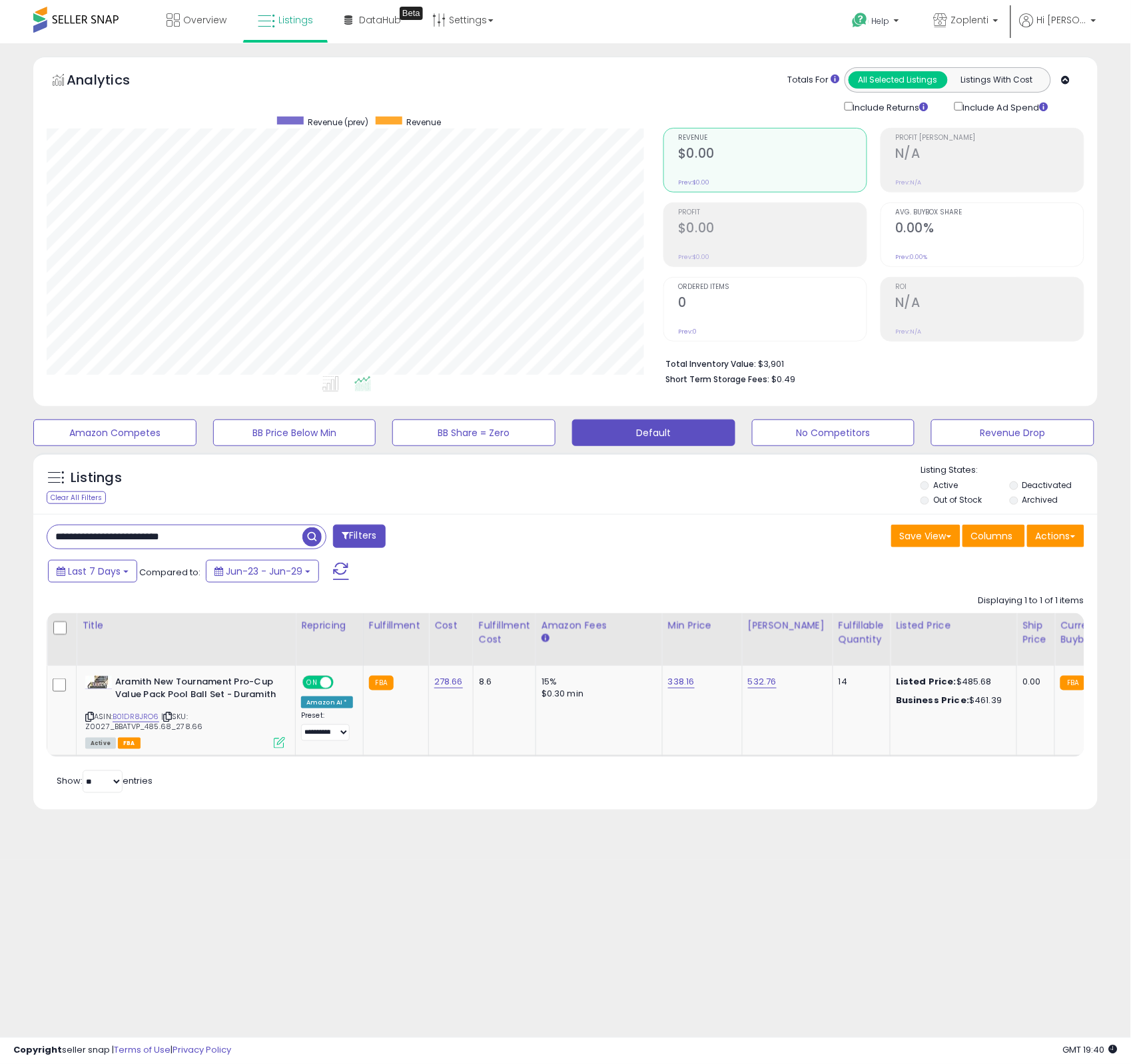 paste 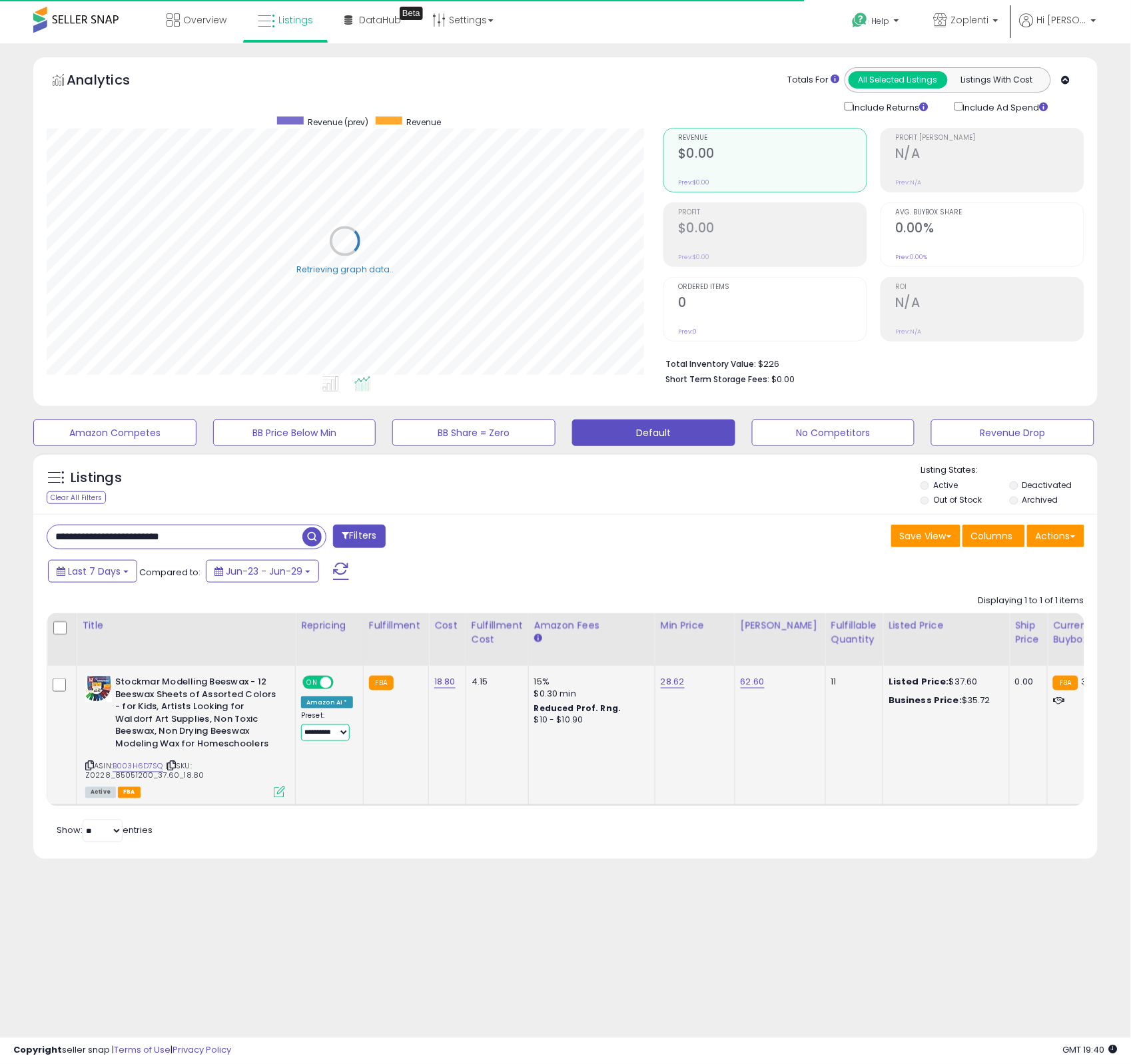 click on "**********" at bounding box center (325, 732) 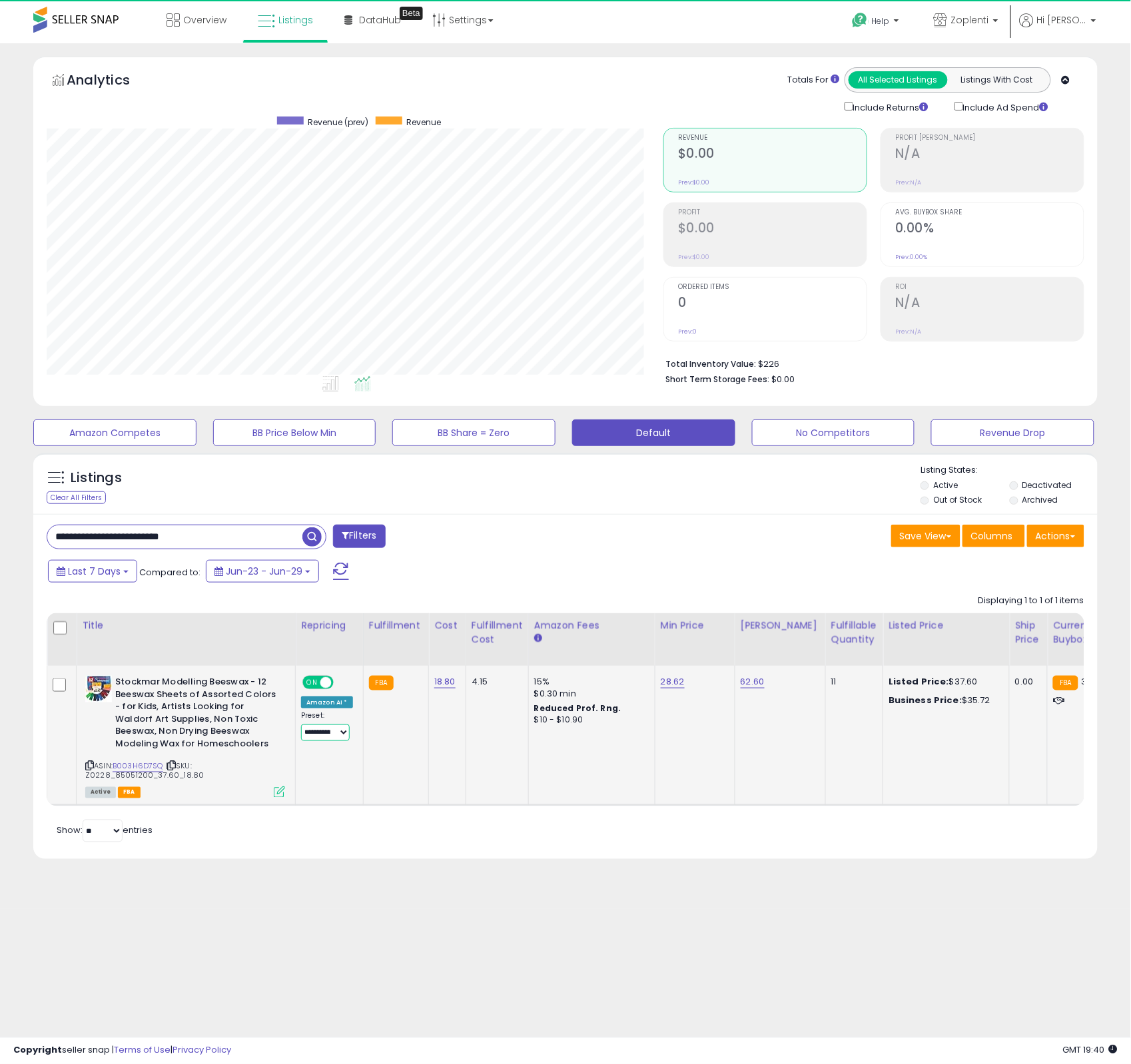scroll, scrollTop: 665559, scrollLeft: 665460, axis: both 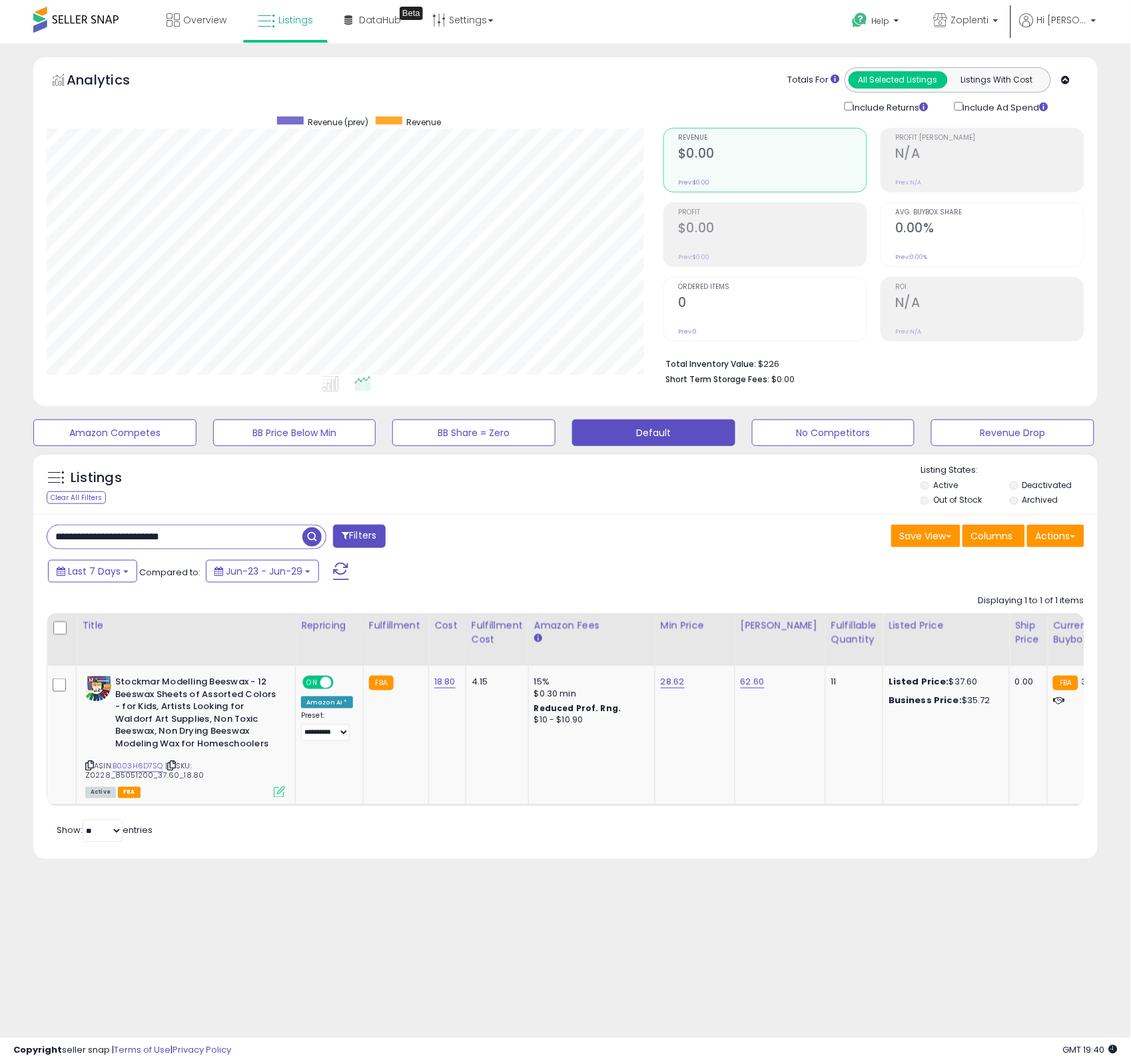 click on "**********" at bounding box center (175, 537) 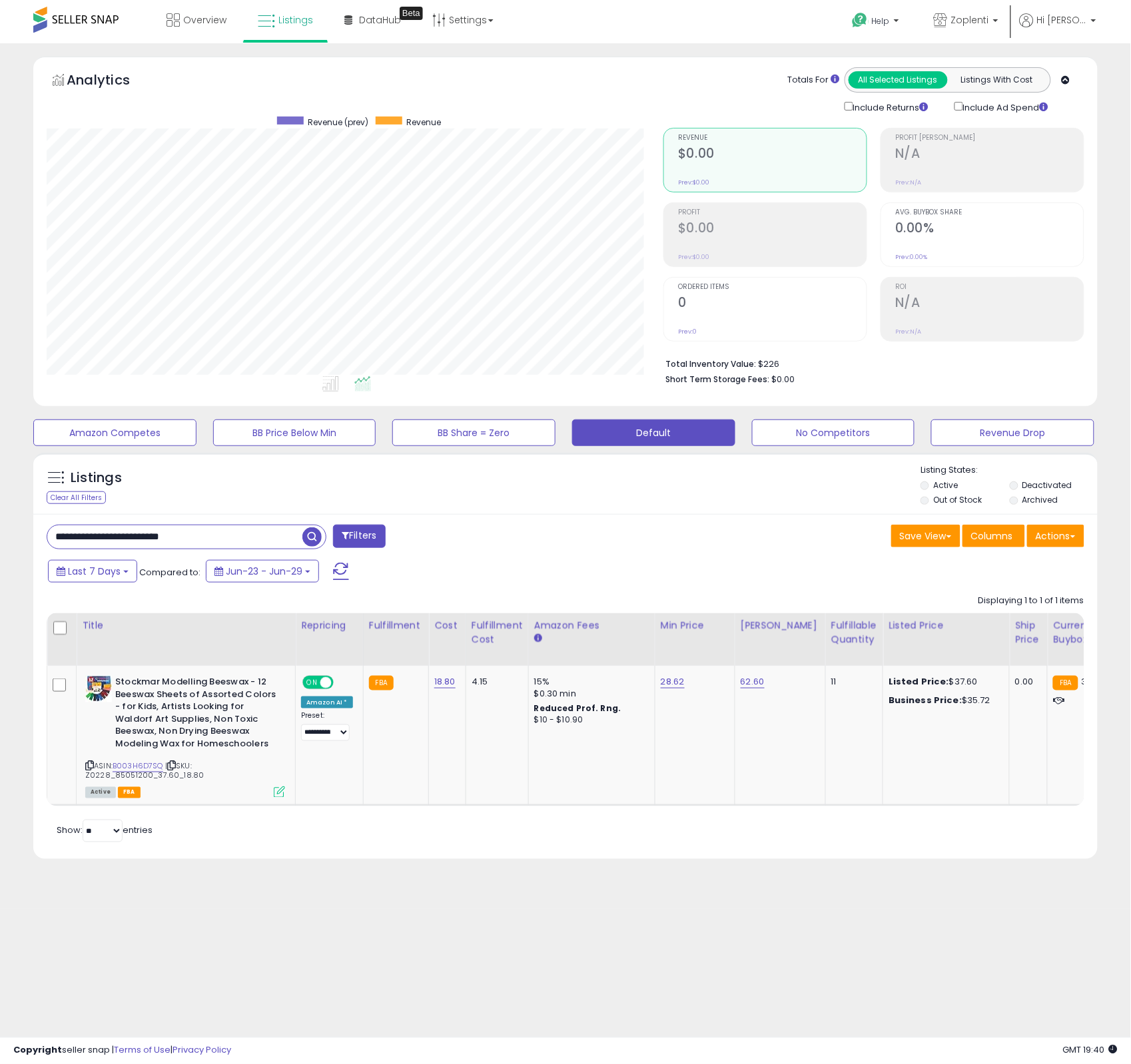 paste on "**" 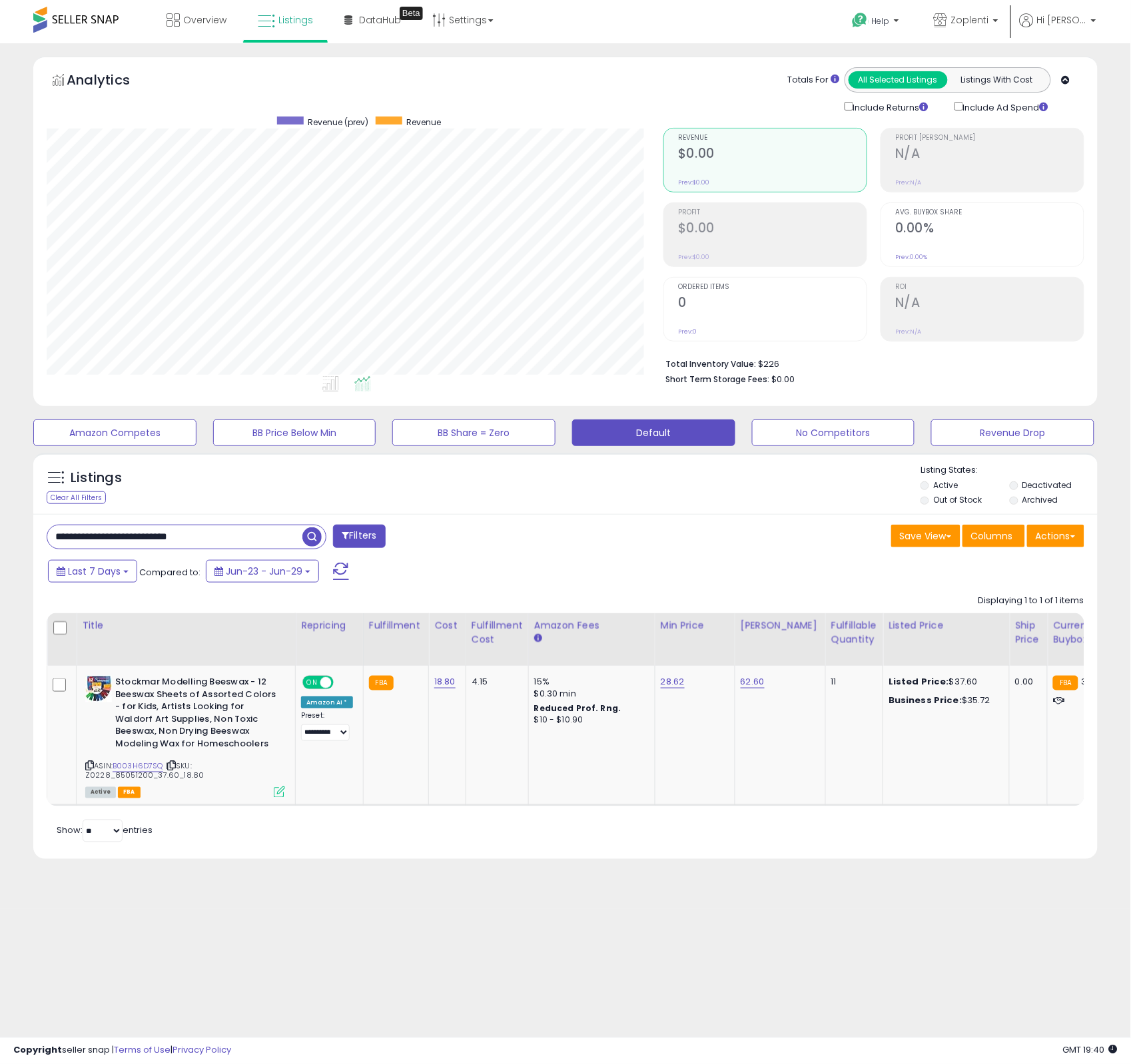 type on "**********" 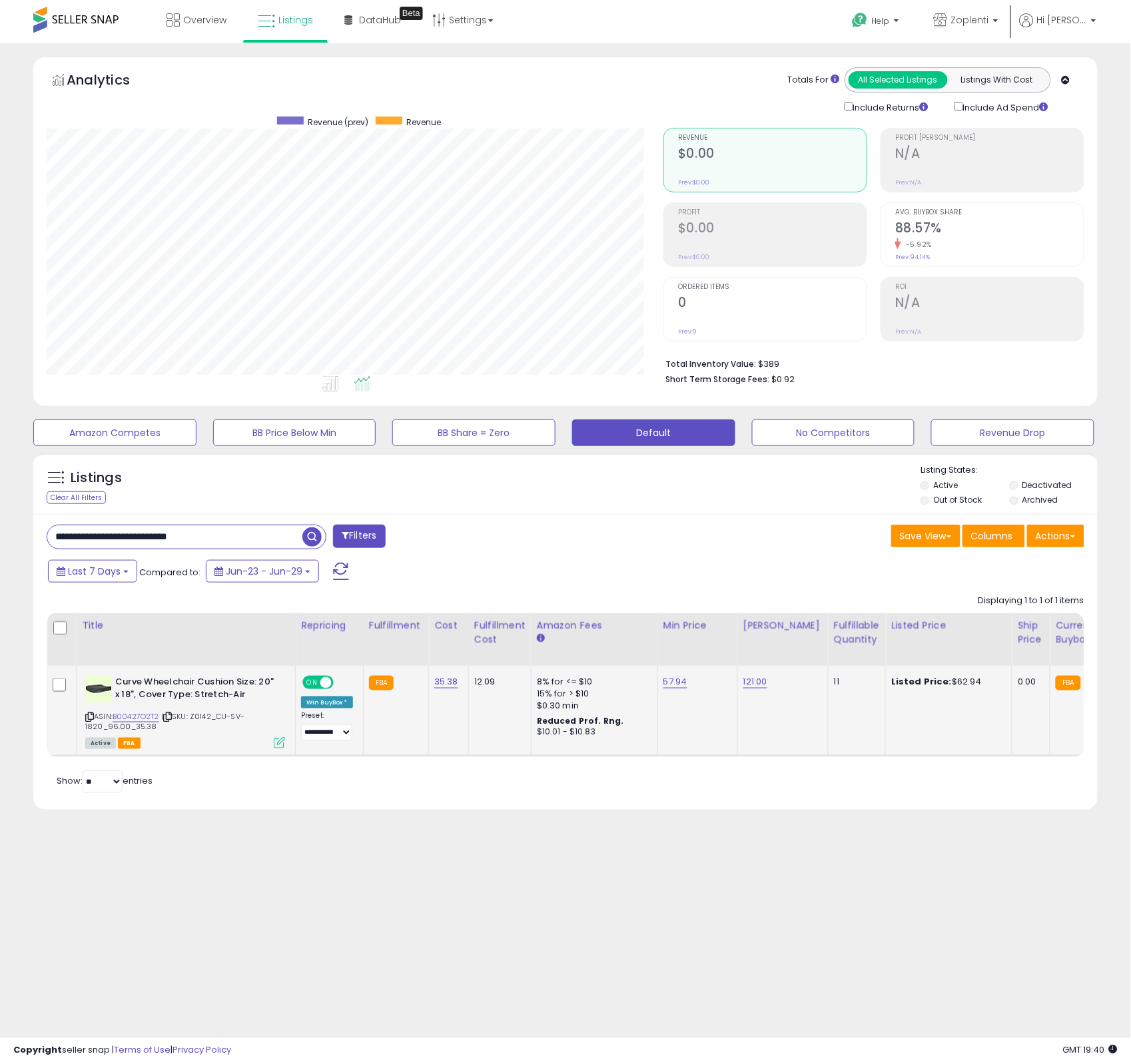 scroll, scrollTop: 665559, scrollLeft: 665460, axis: both 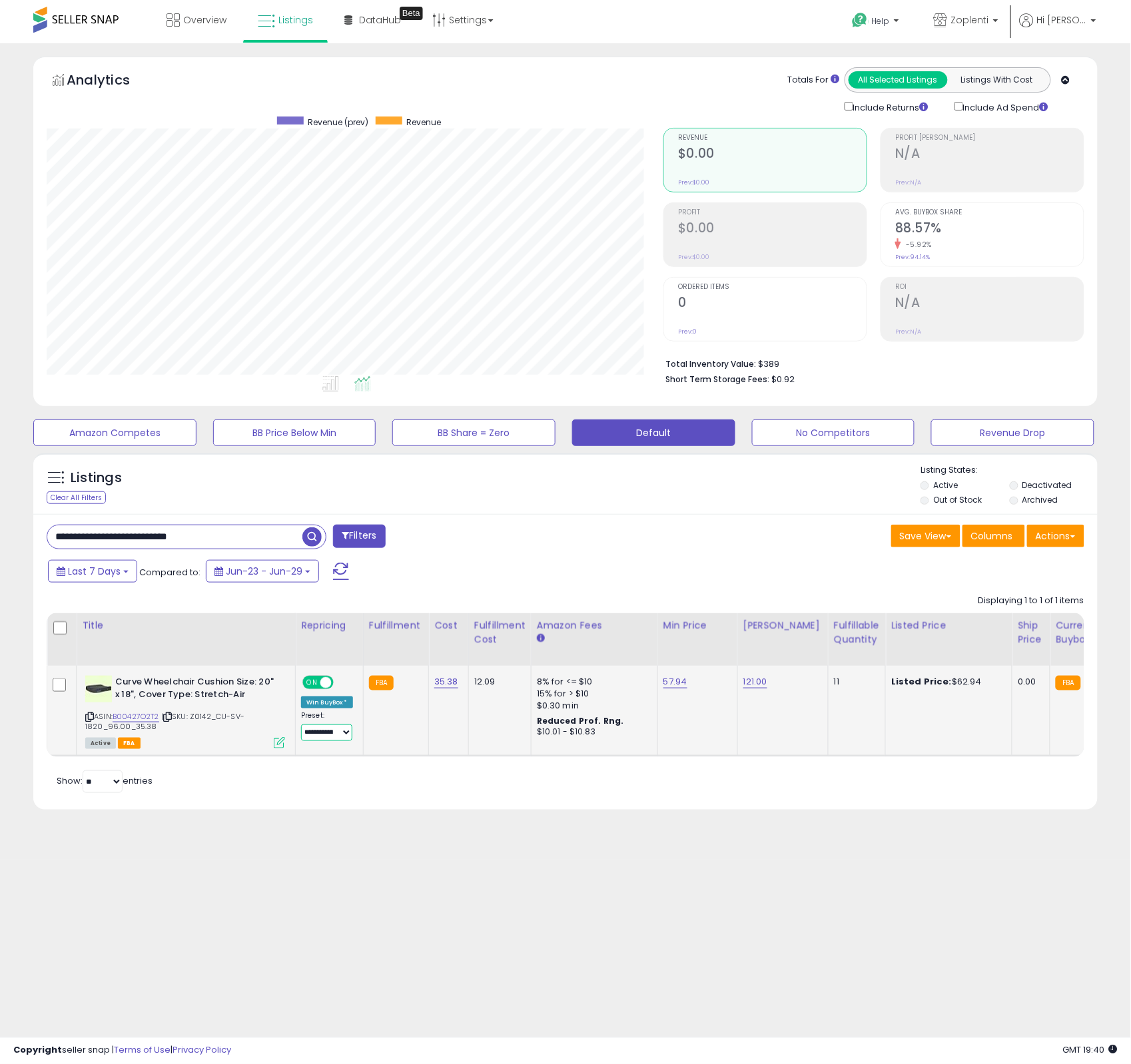 click on "**********" at bounding box center (326, 732) 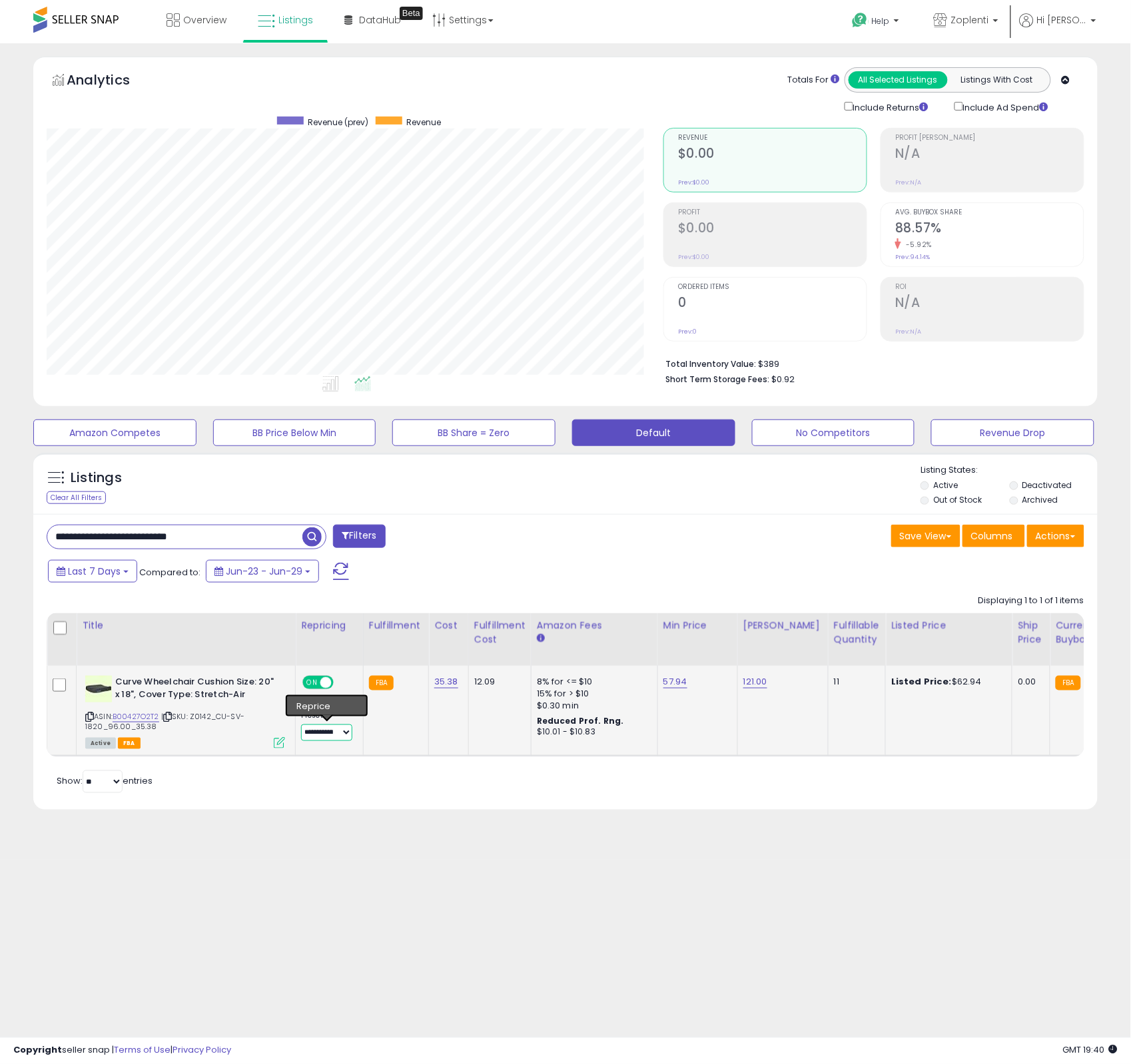 select on "******" 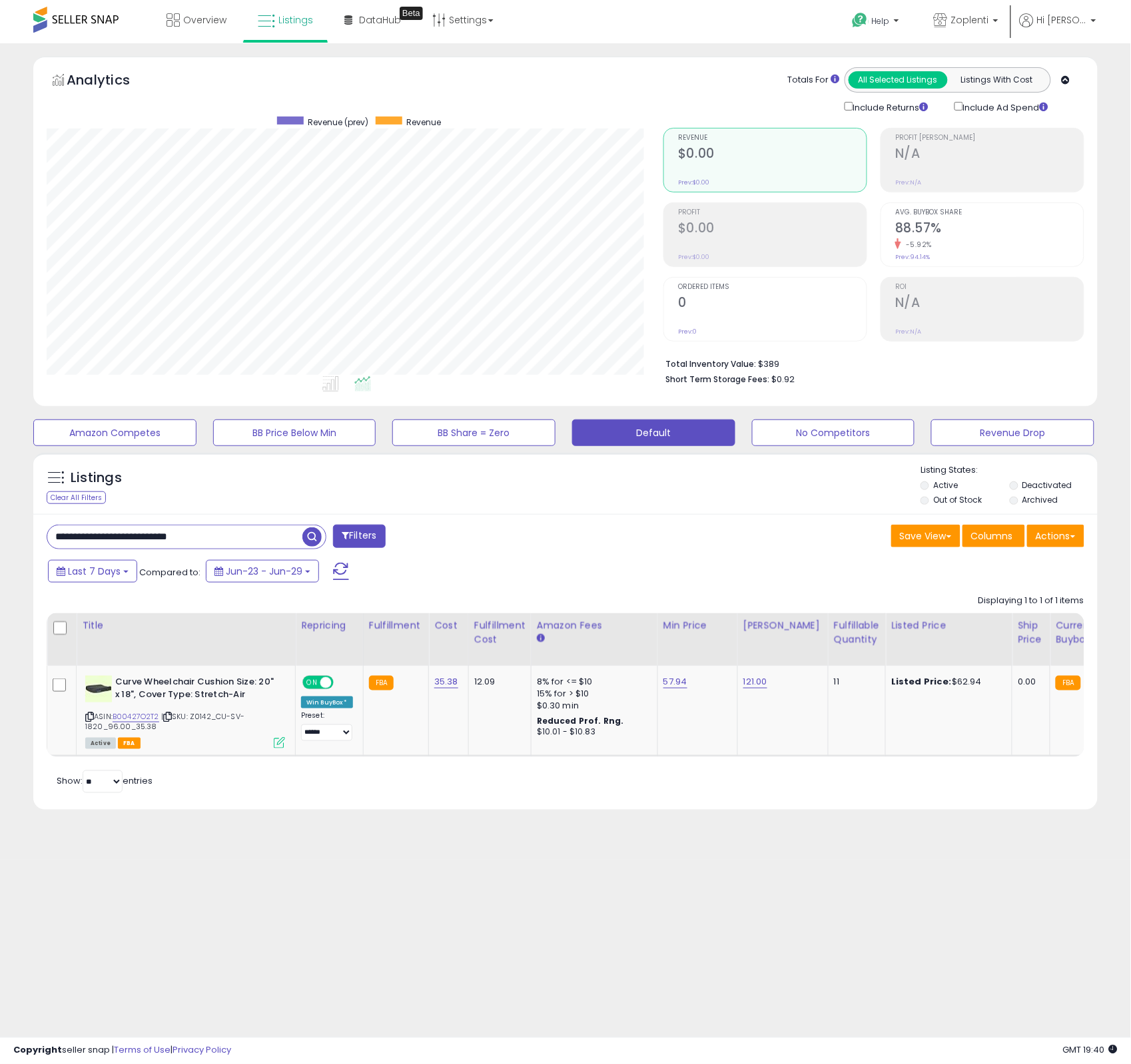 click on "**********" at bounding box center (175, 537) 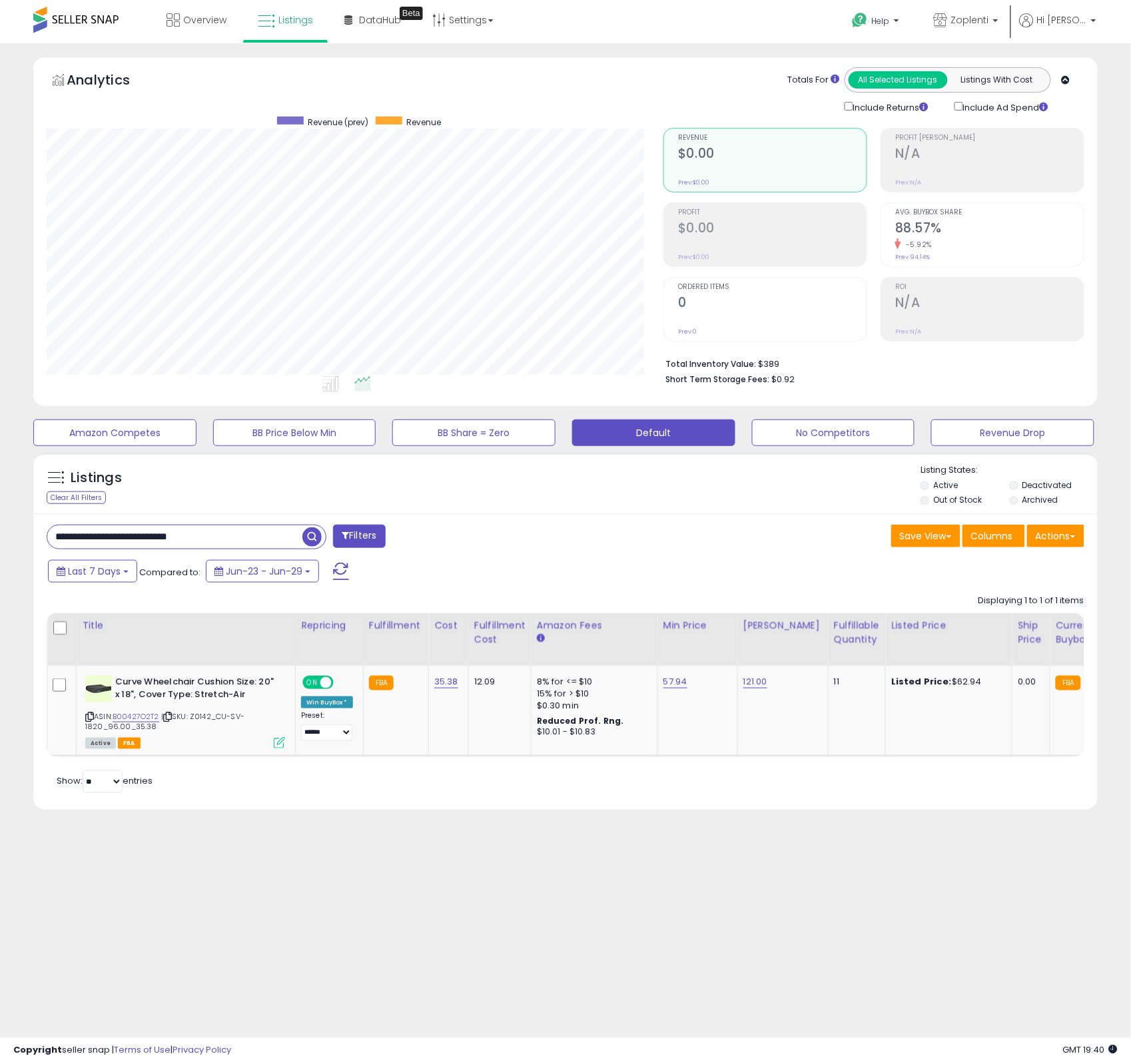 paste 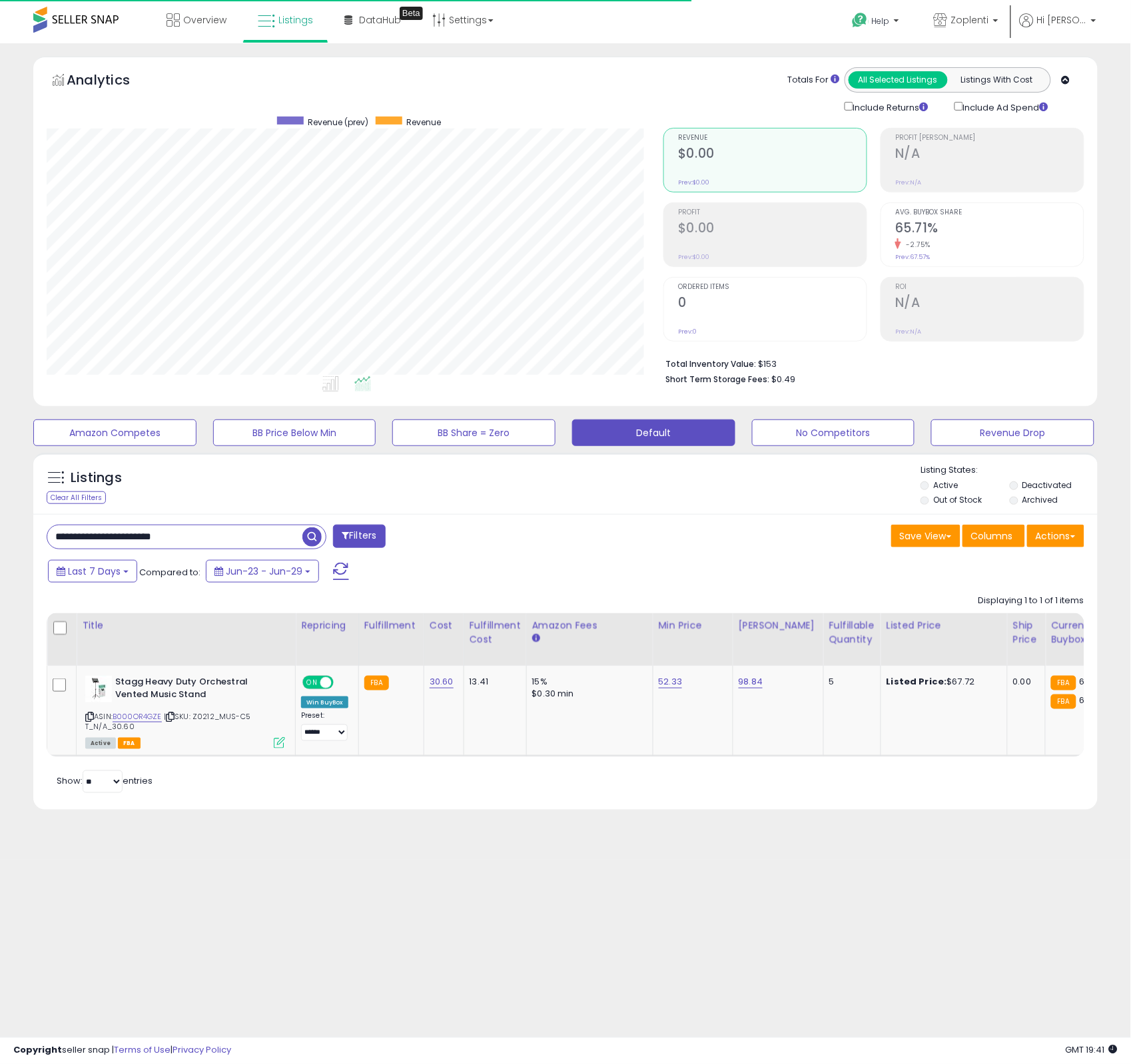 scroll, scrollTop: 665559, scrollLeft: 665460, axis: both 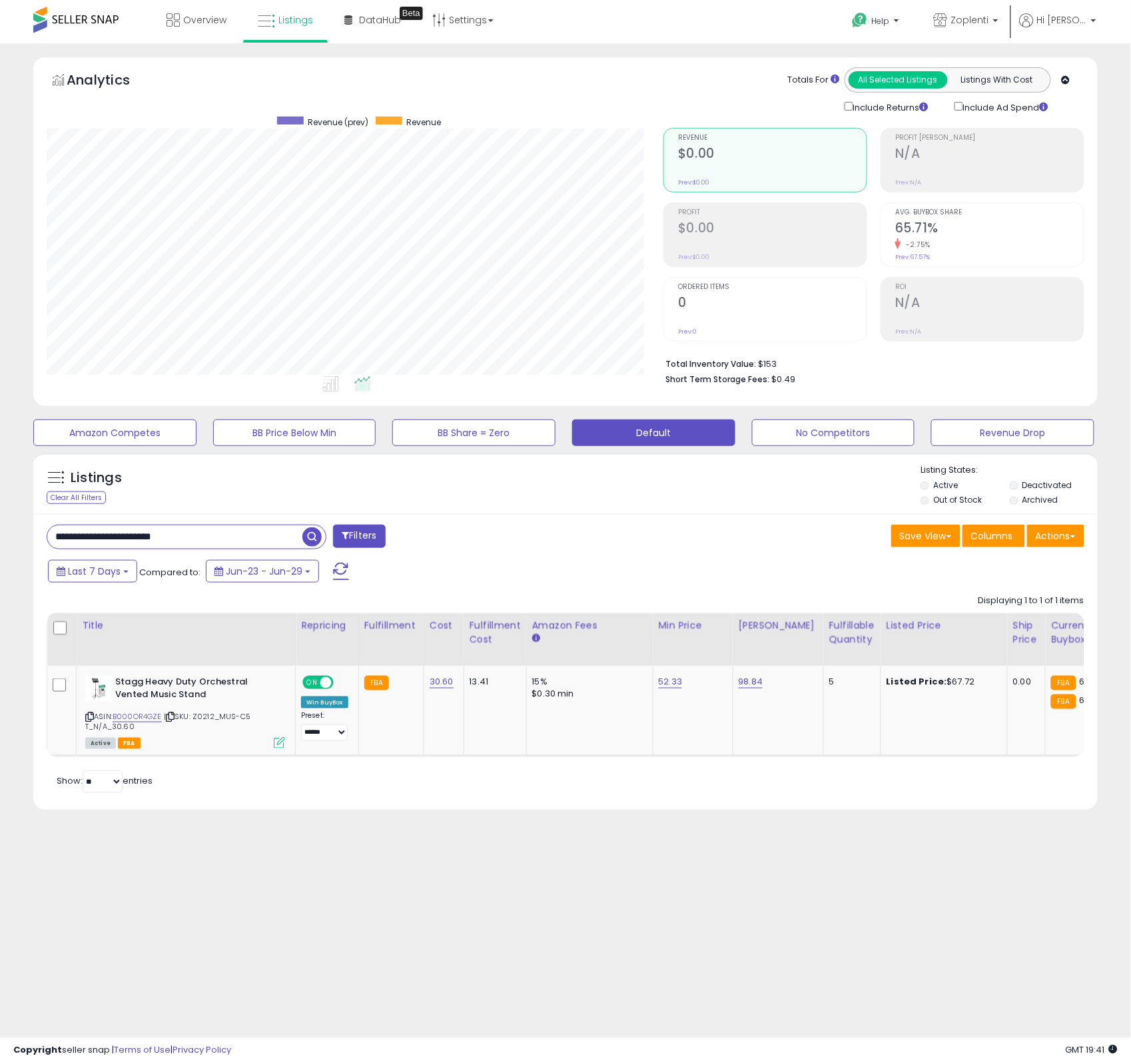 drag, startPoint x: 214, startPoint y: 532, endPoint x: 206, endPoint y: 539, distance: 10.63015 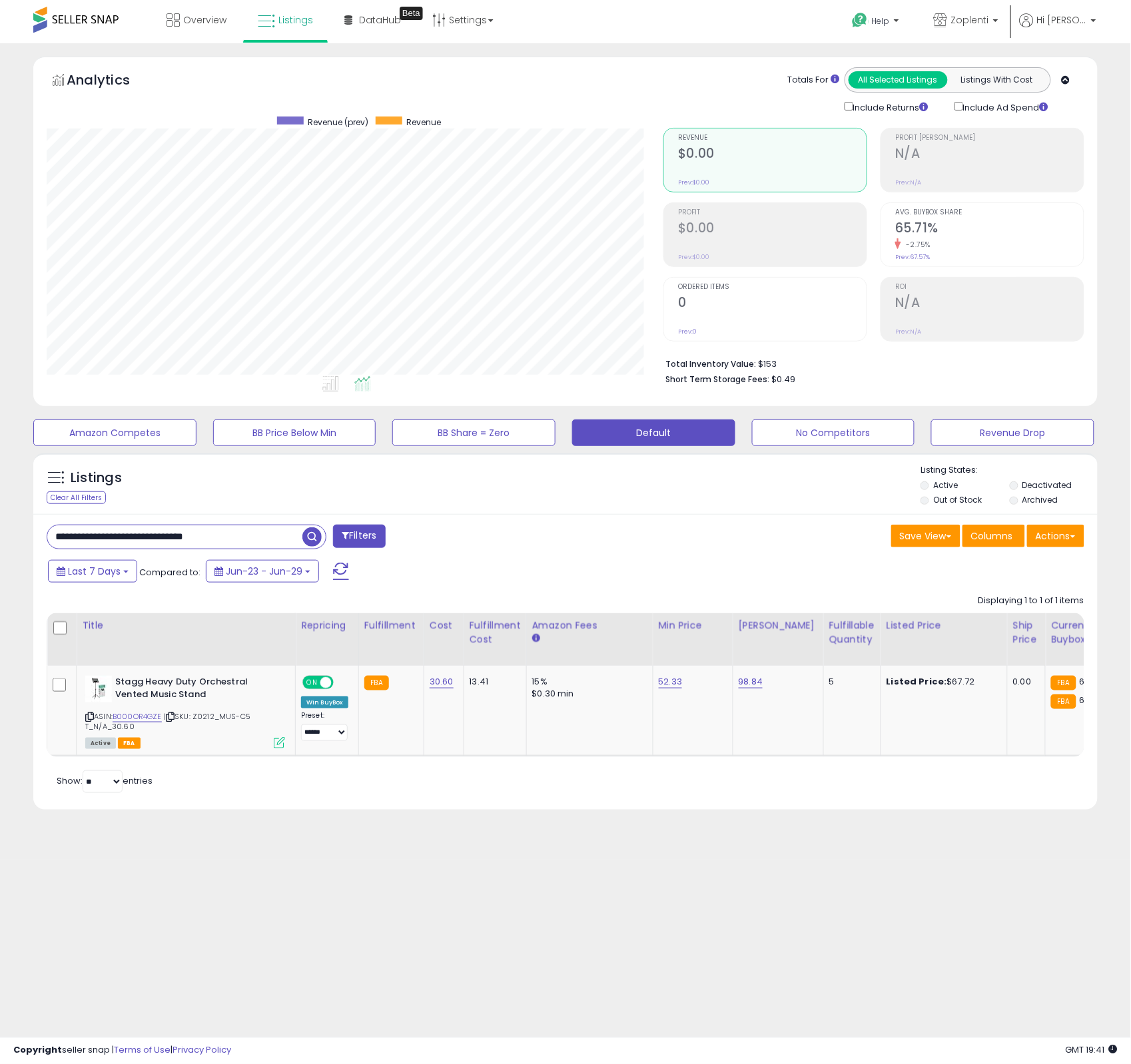 type on "**********" 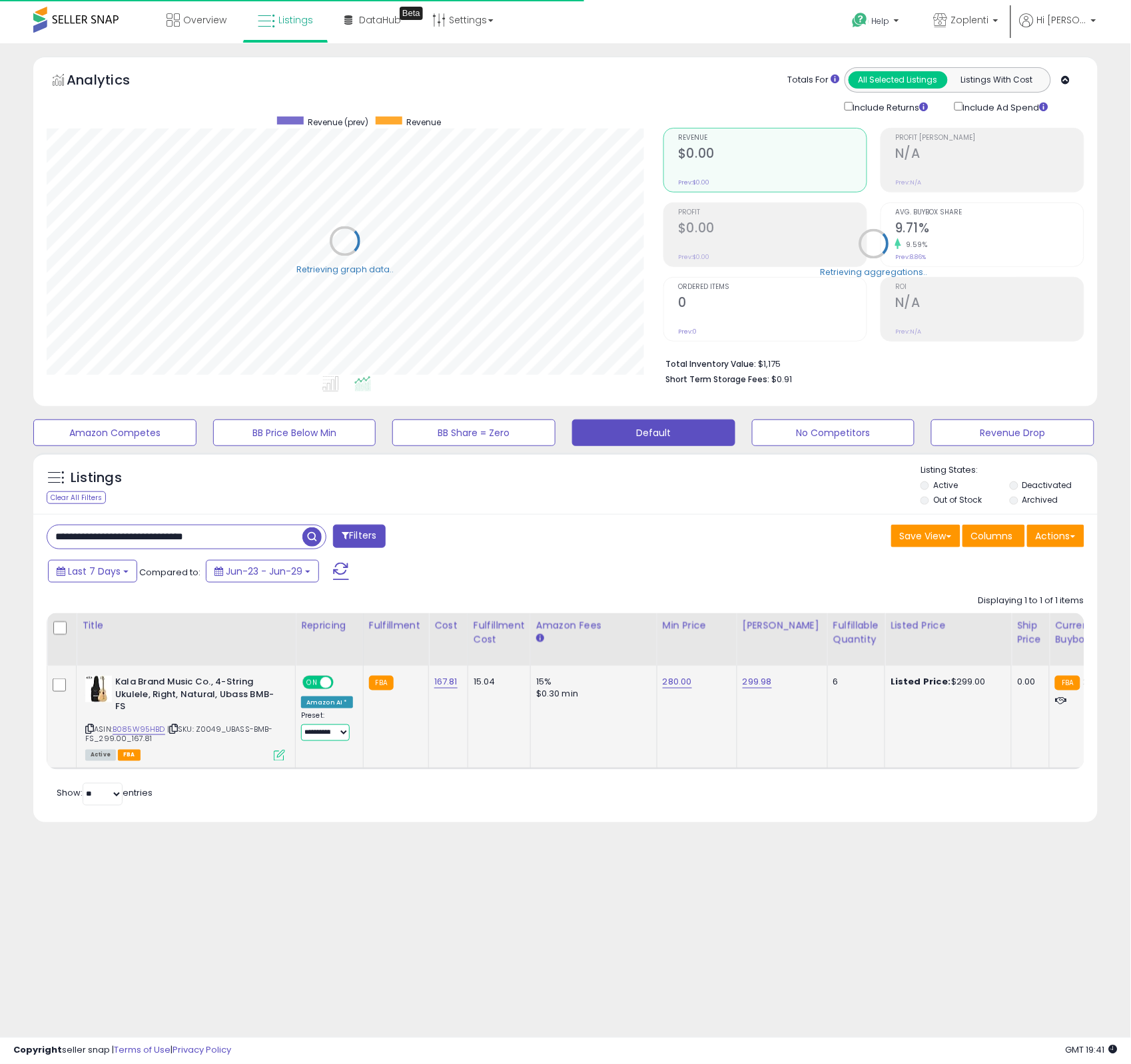 click on "**********" at bounding box center [325, 732] 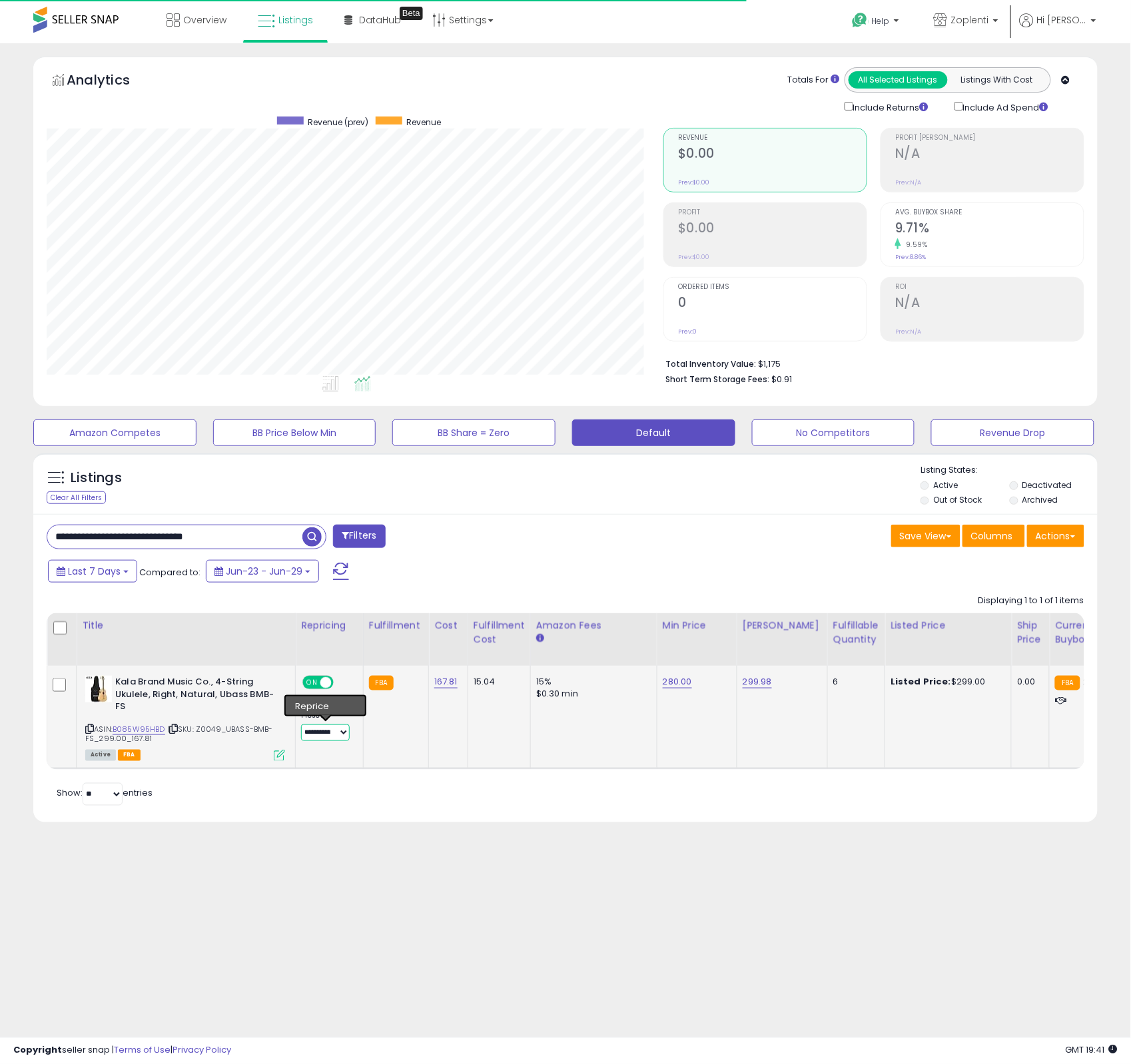 scroll, scrollTop: 665559, scrollLeft: 665460, axis: both 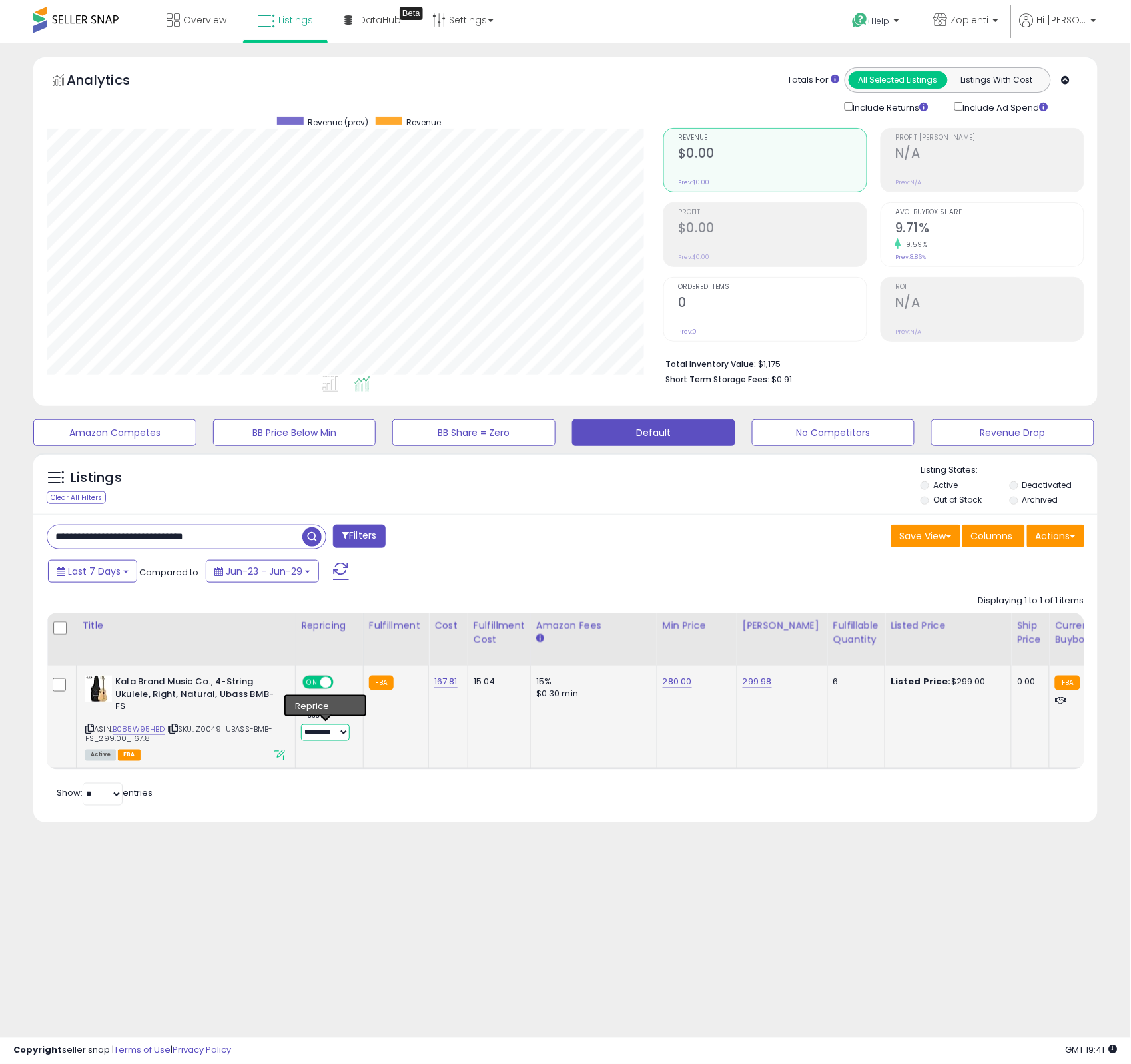 select on "******" 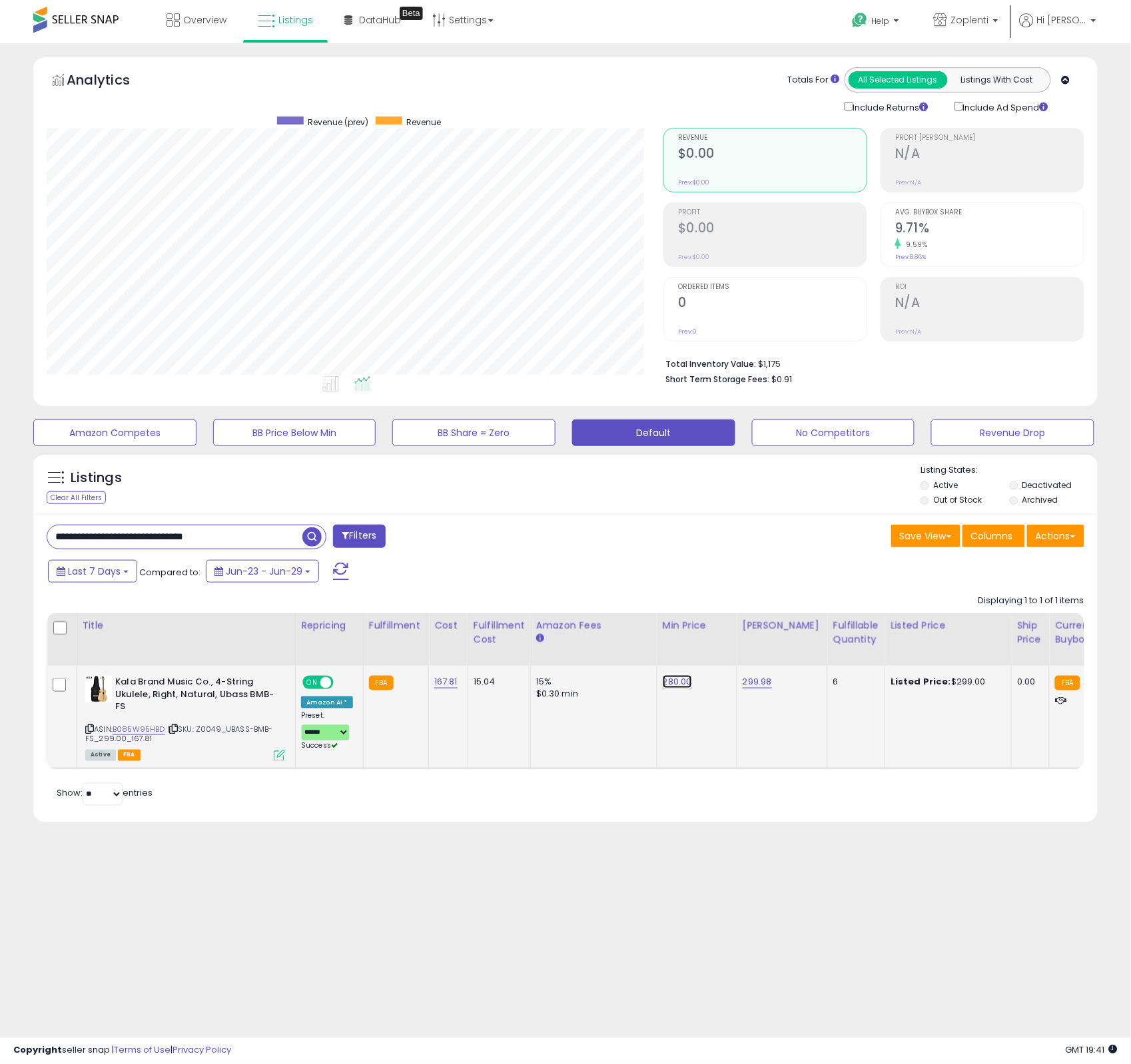 click on "280.00" at bounding box center [677, 682] 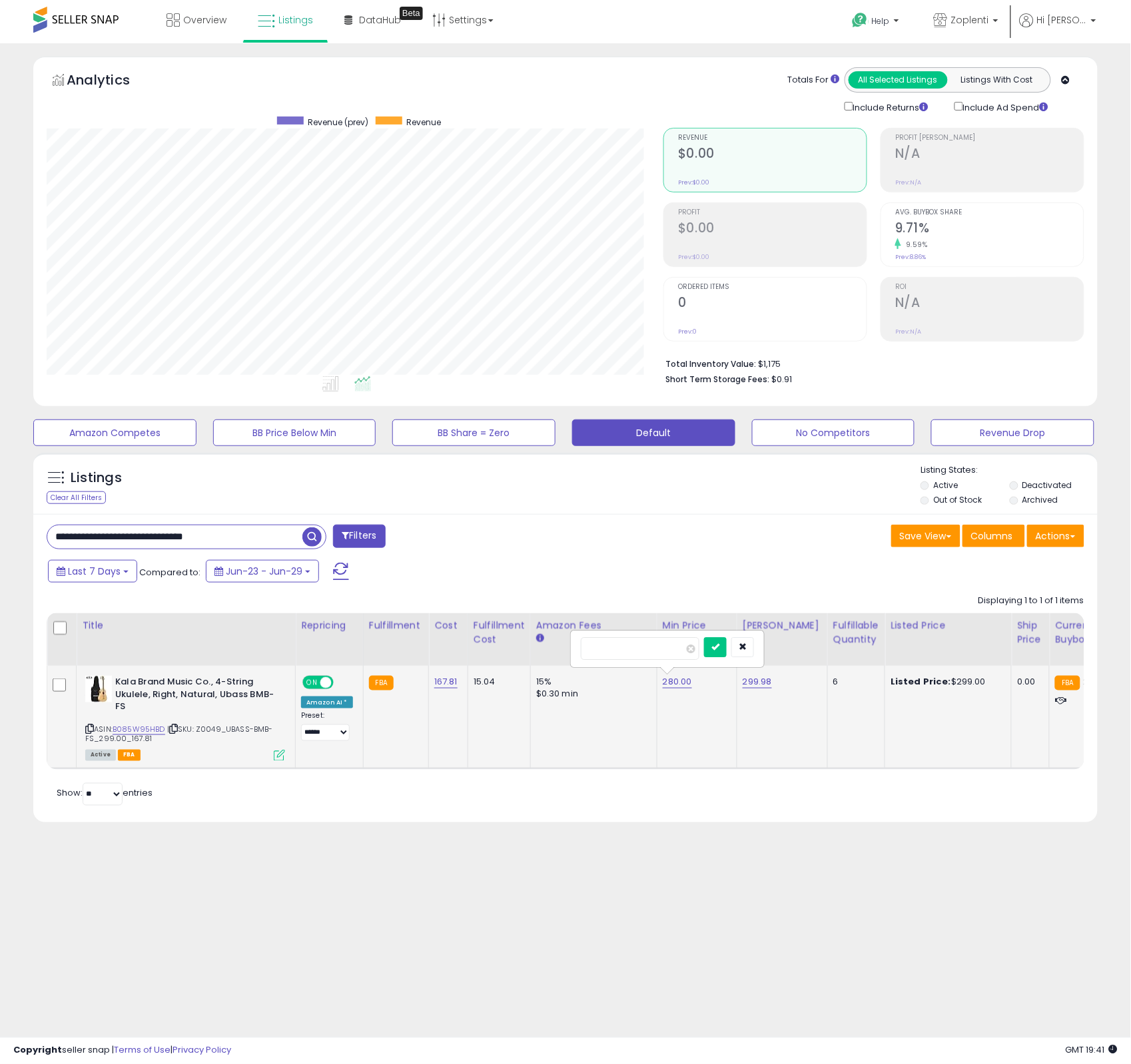 type on "***" 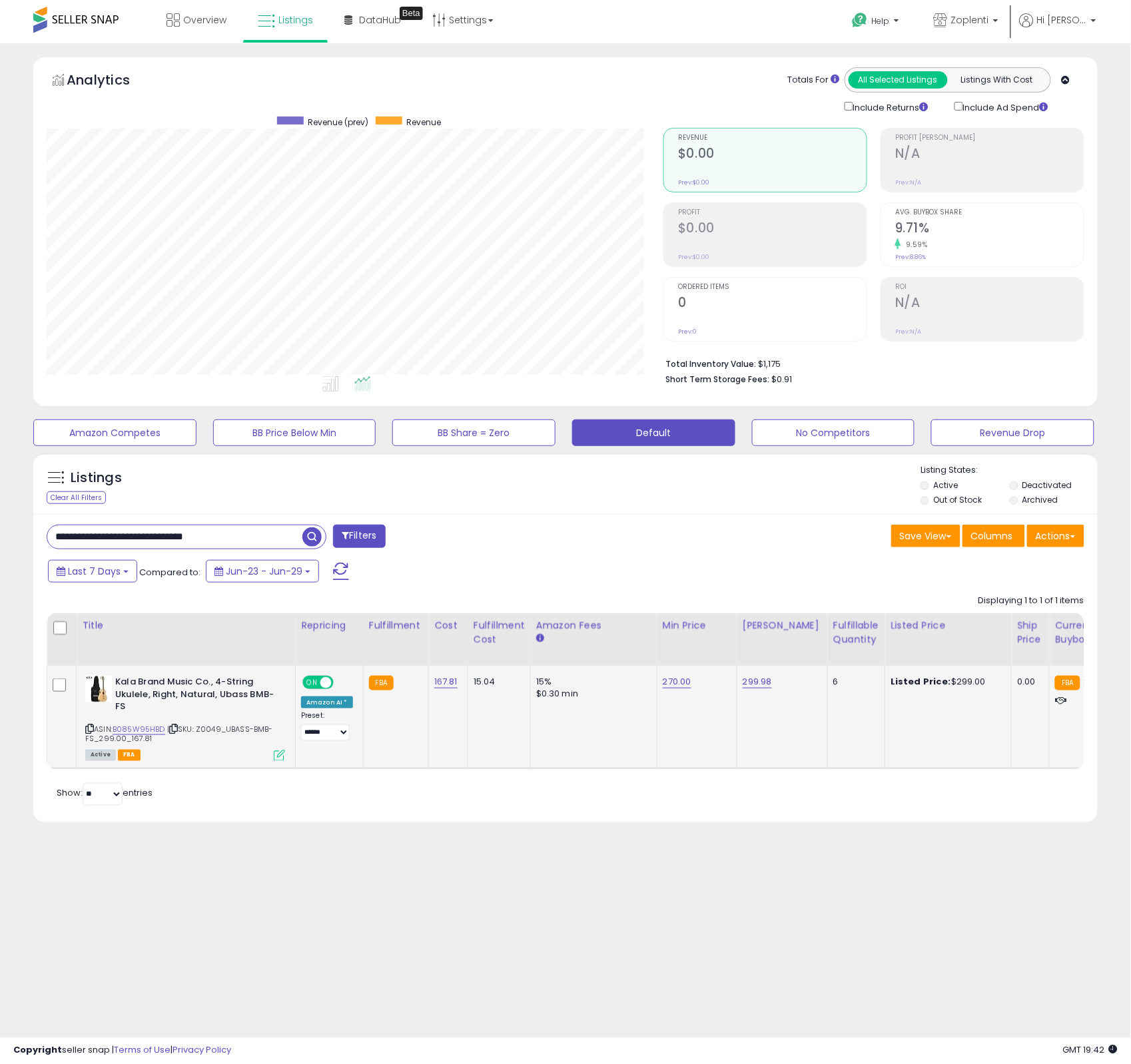 click on "**********" at bounding box center (175, 537) 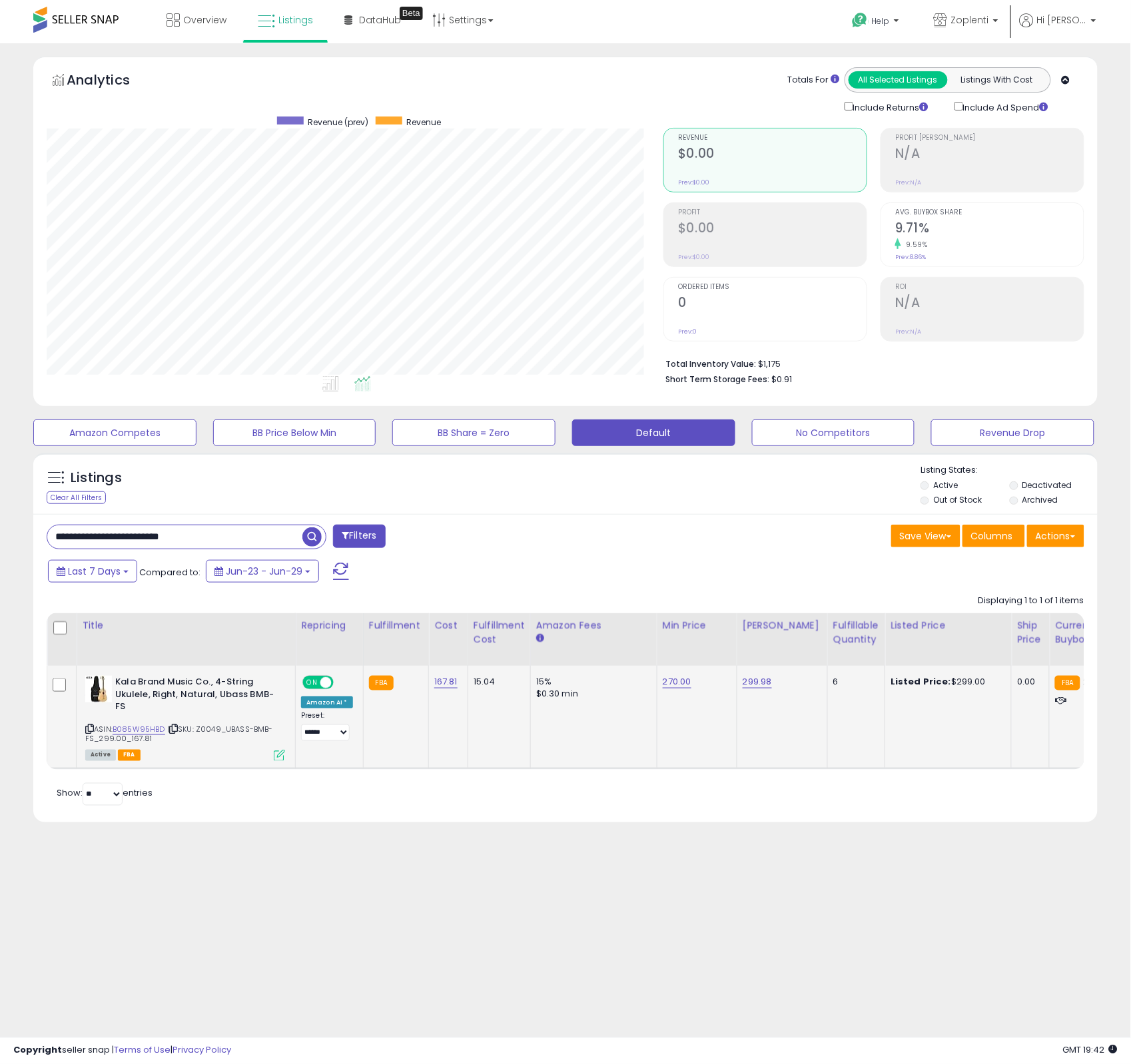 type on "**********" 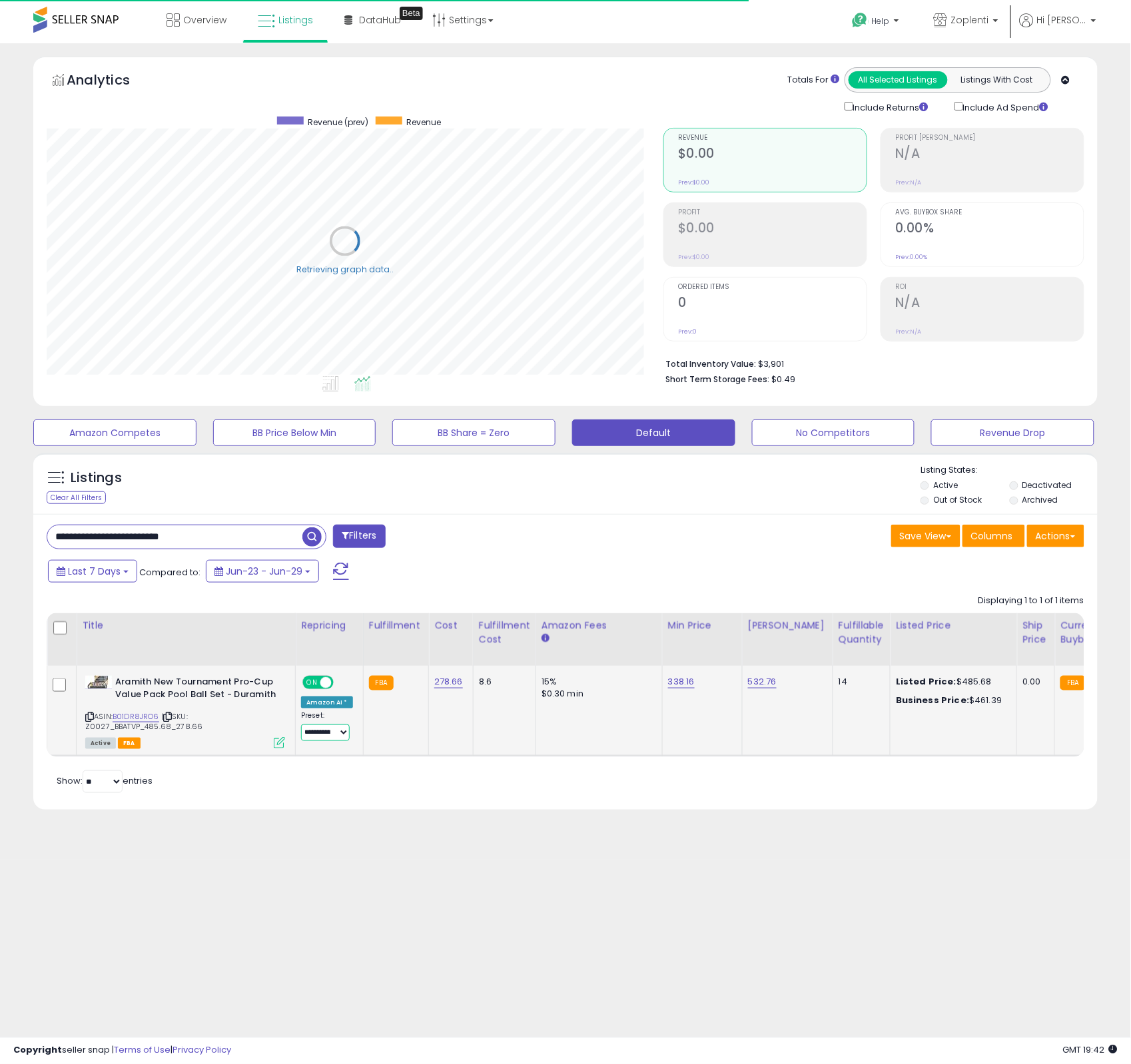 click on "**********" at bounding box center [325, 732] 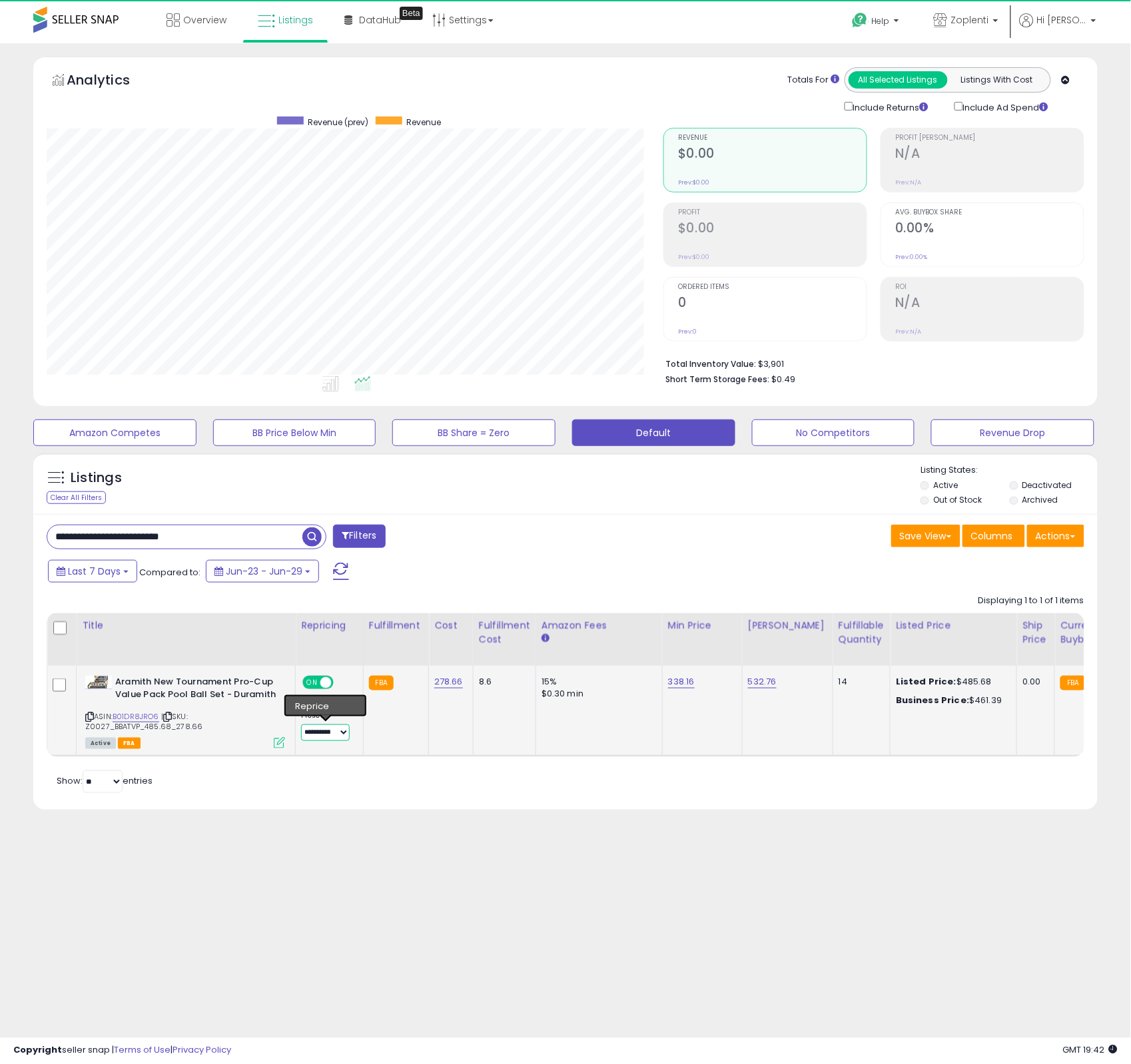 scroll, scrollTop: 665559, scrollLeft: 665460, axis: both 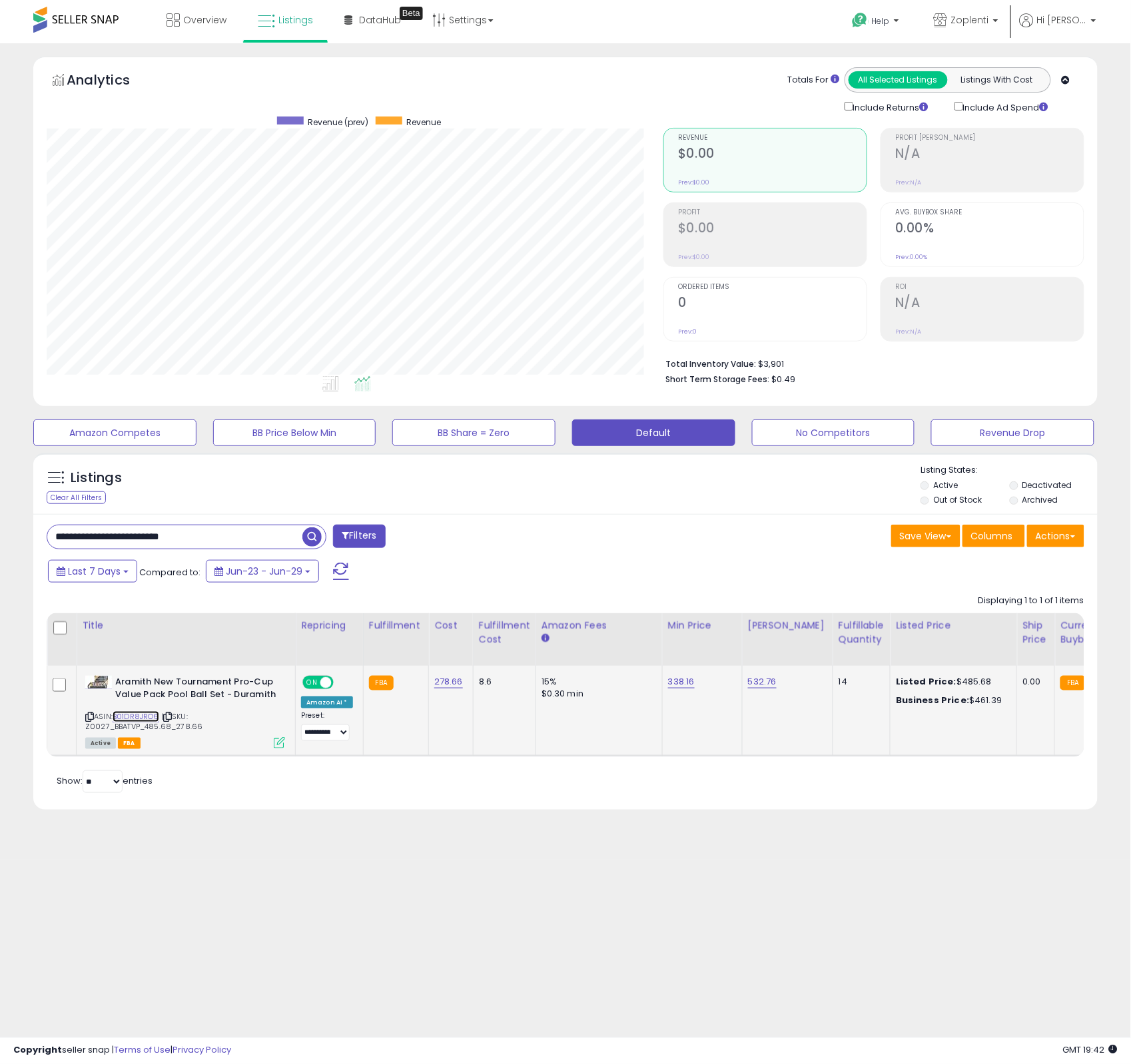 click on "B01DR8JRO6" at bounding box center (136, 716) 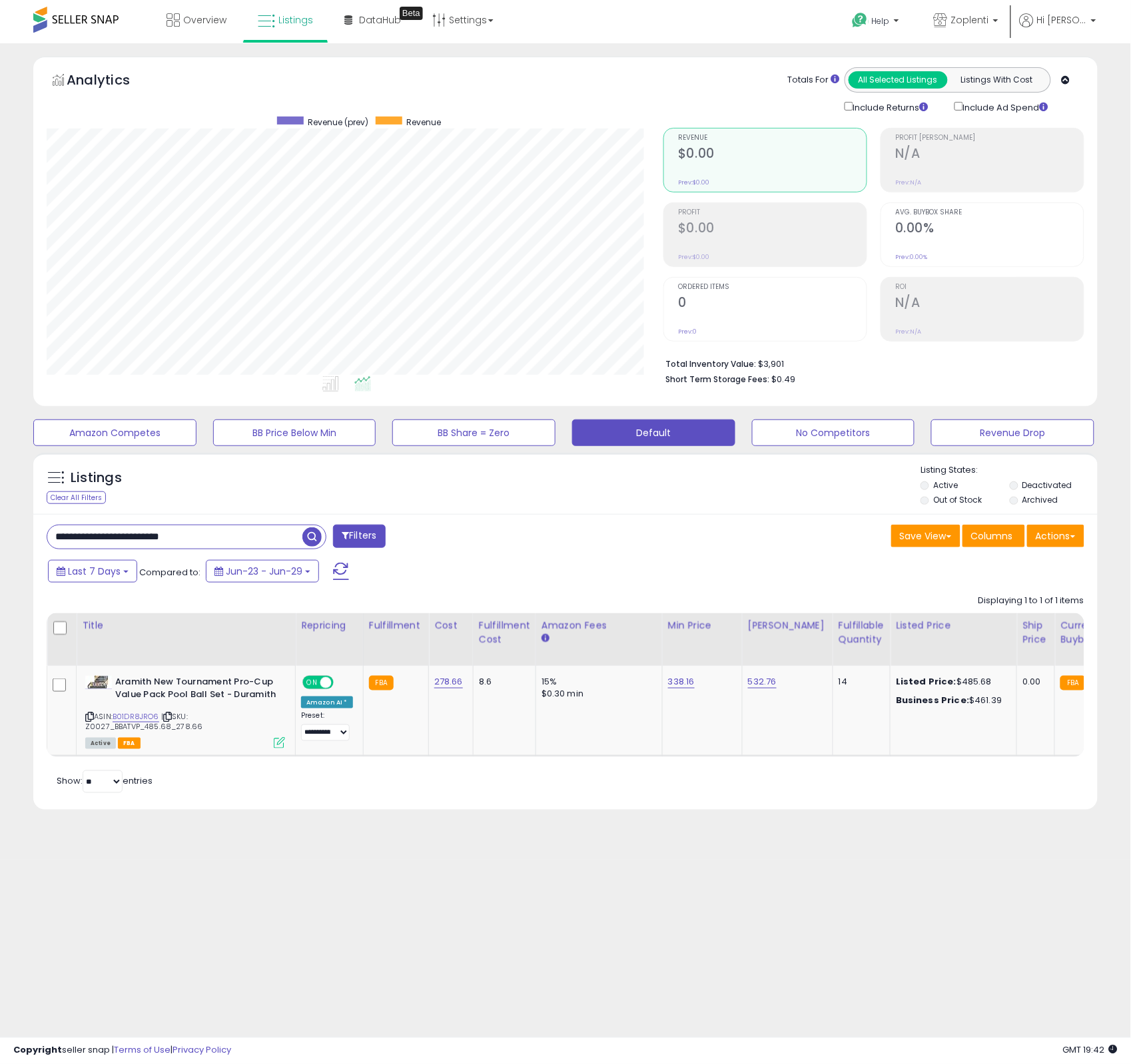 click on "**********" at bounding box center [175, 537] 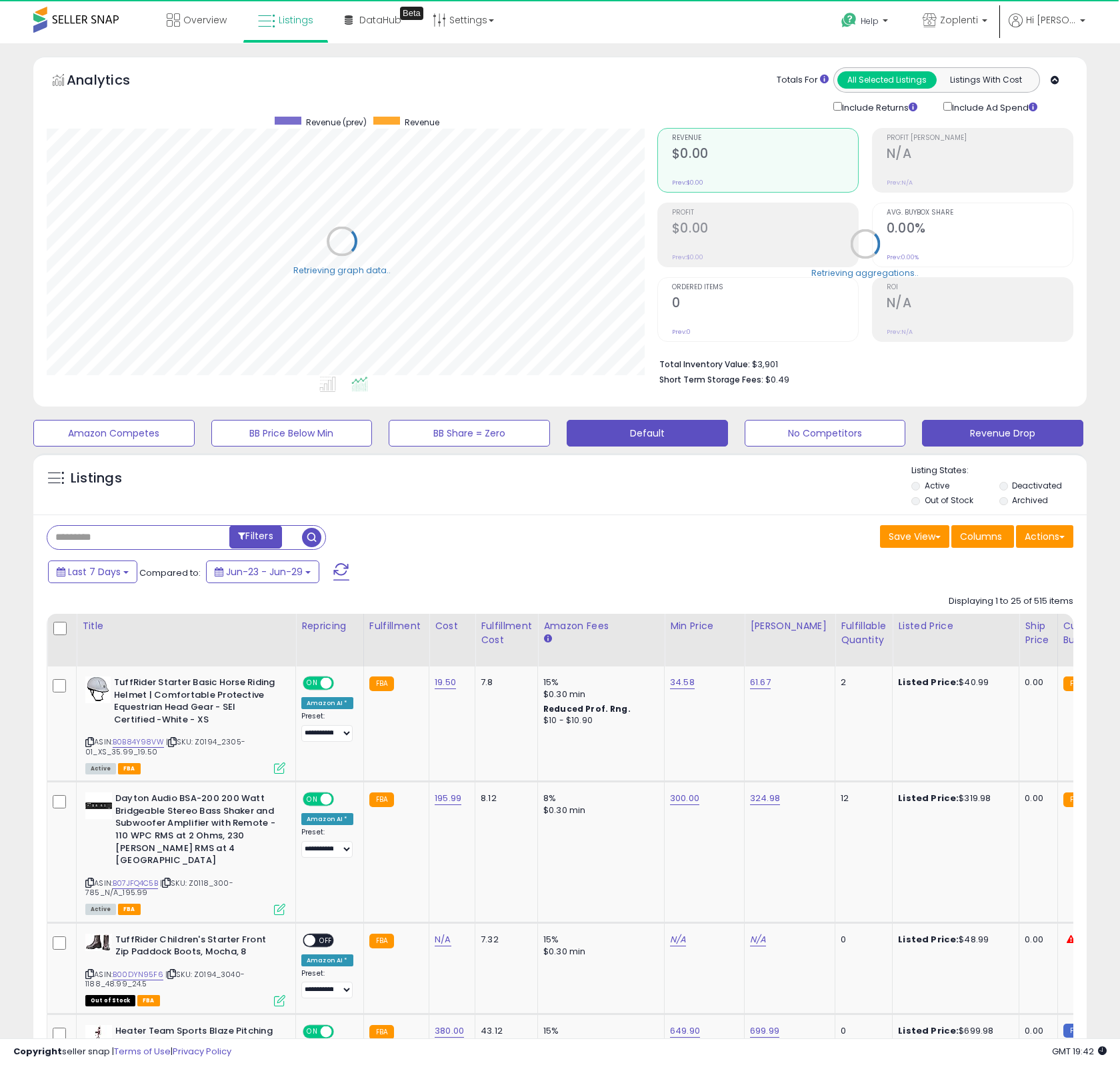 scroll, scrollTop: 273, scrollLeft: 610, axis: both 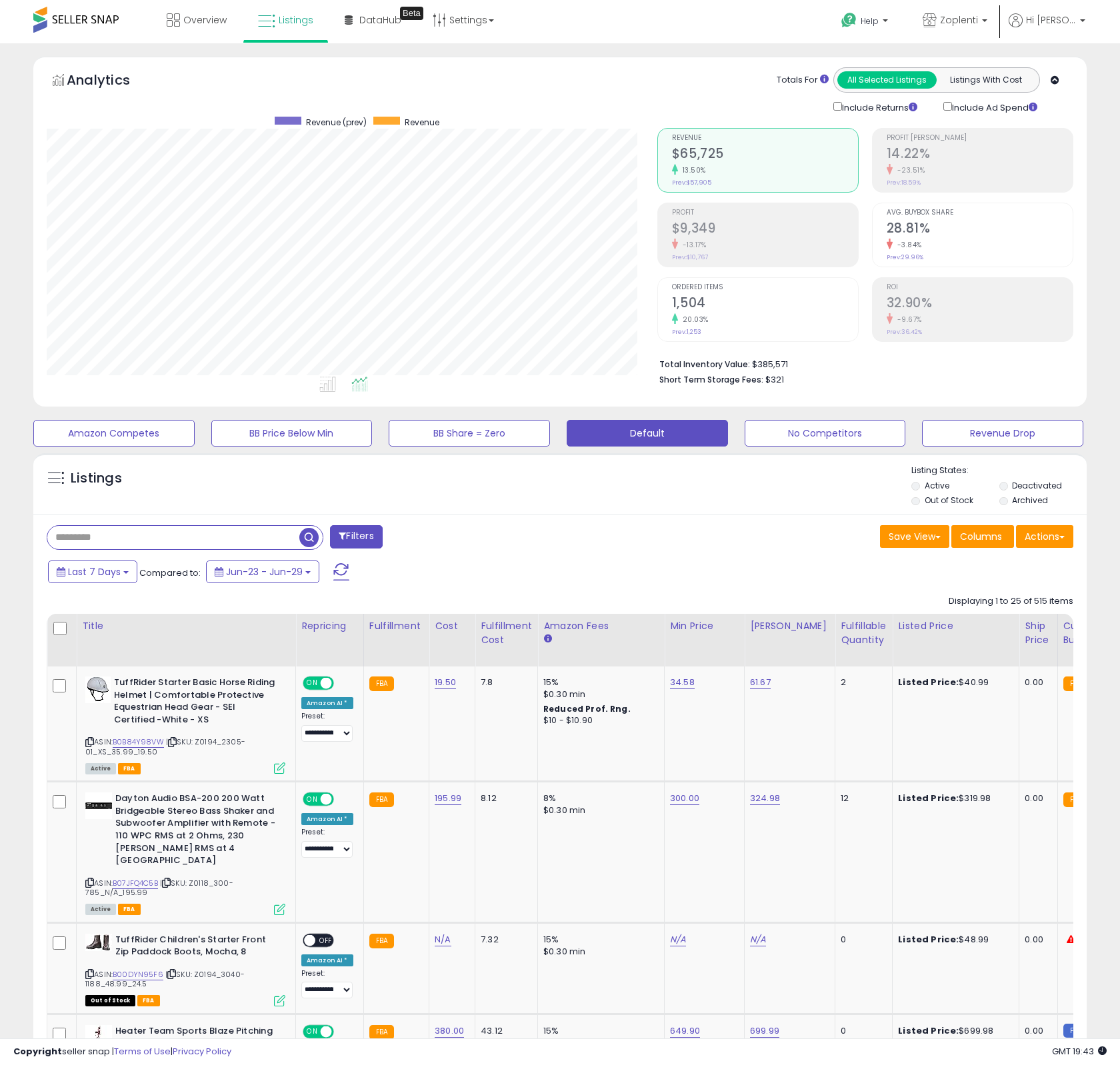 click at bounding box center [185, 537] 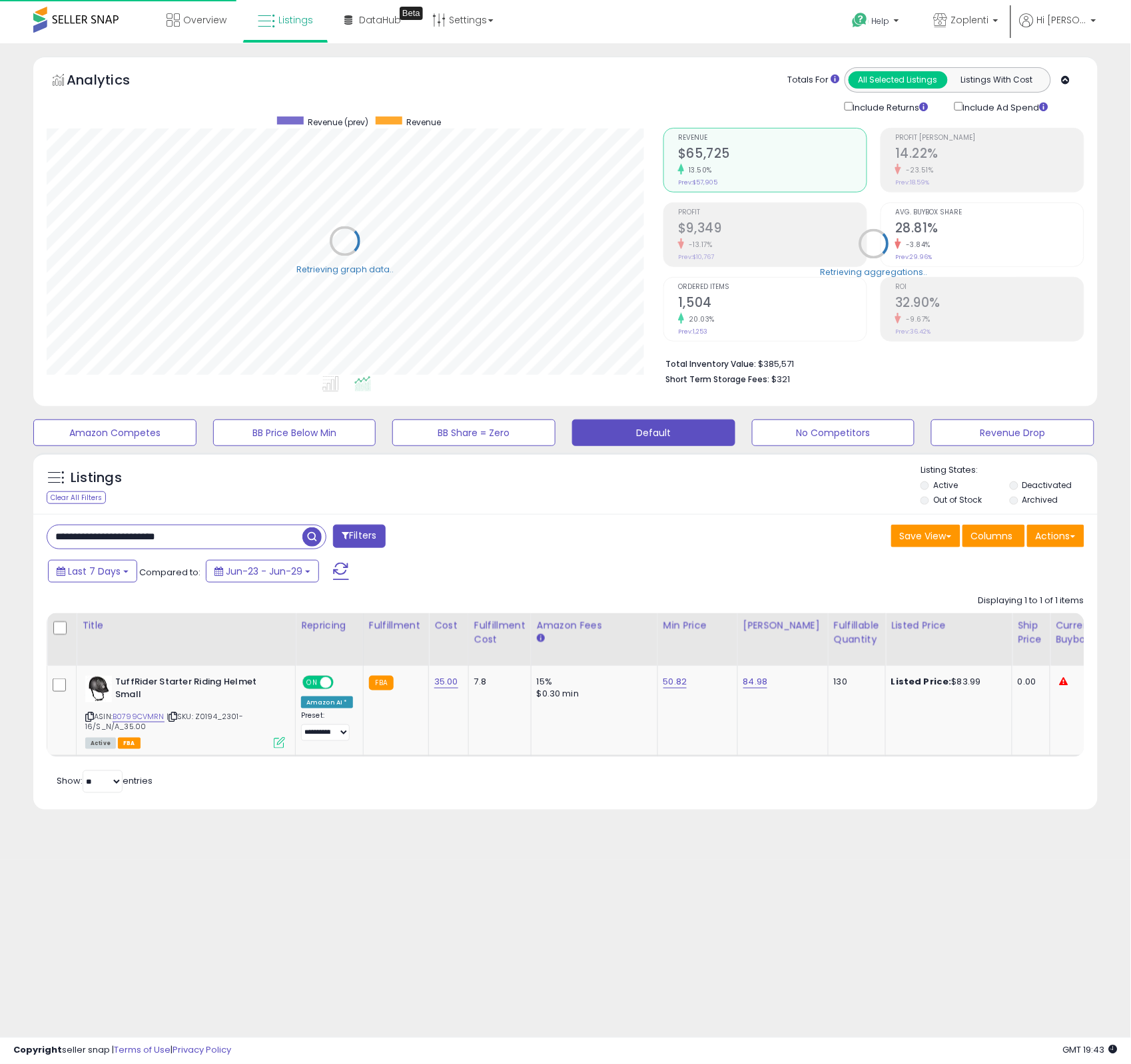 scroll, scrollTop: 665559, scrollLeft: 665460, axis: both 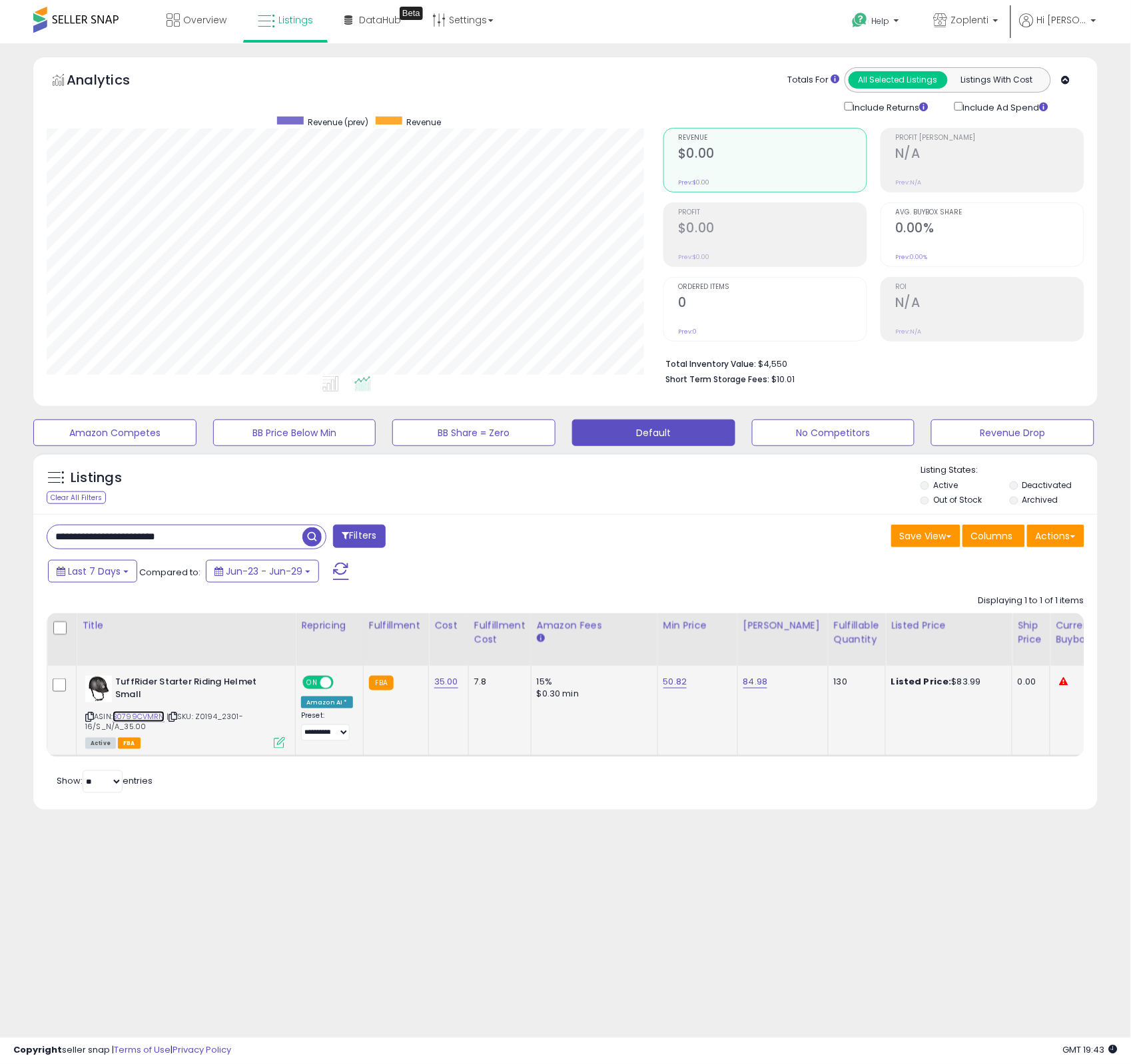 click on "B0799CVMRN" at bounding box center [139, 716] 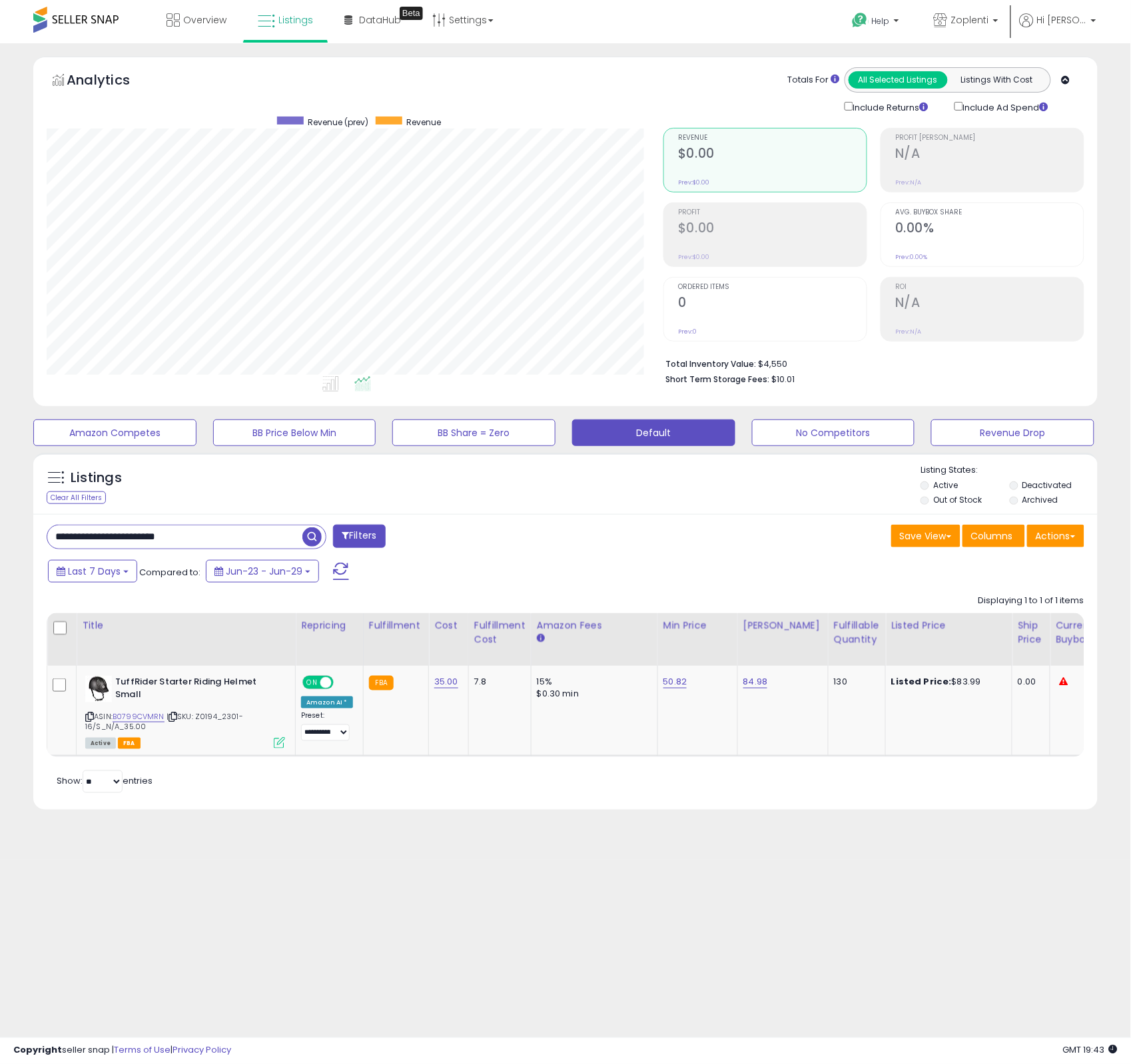 click on "**********" at bounding box center [175, 537] 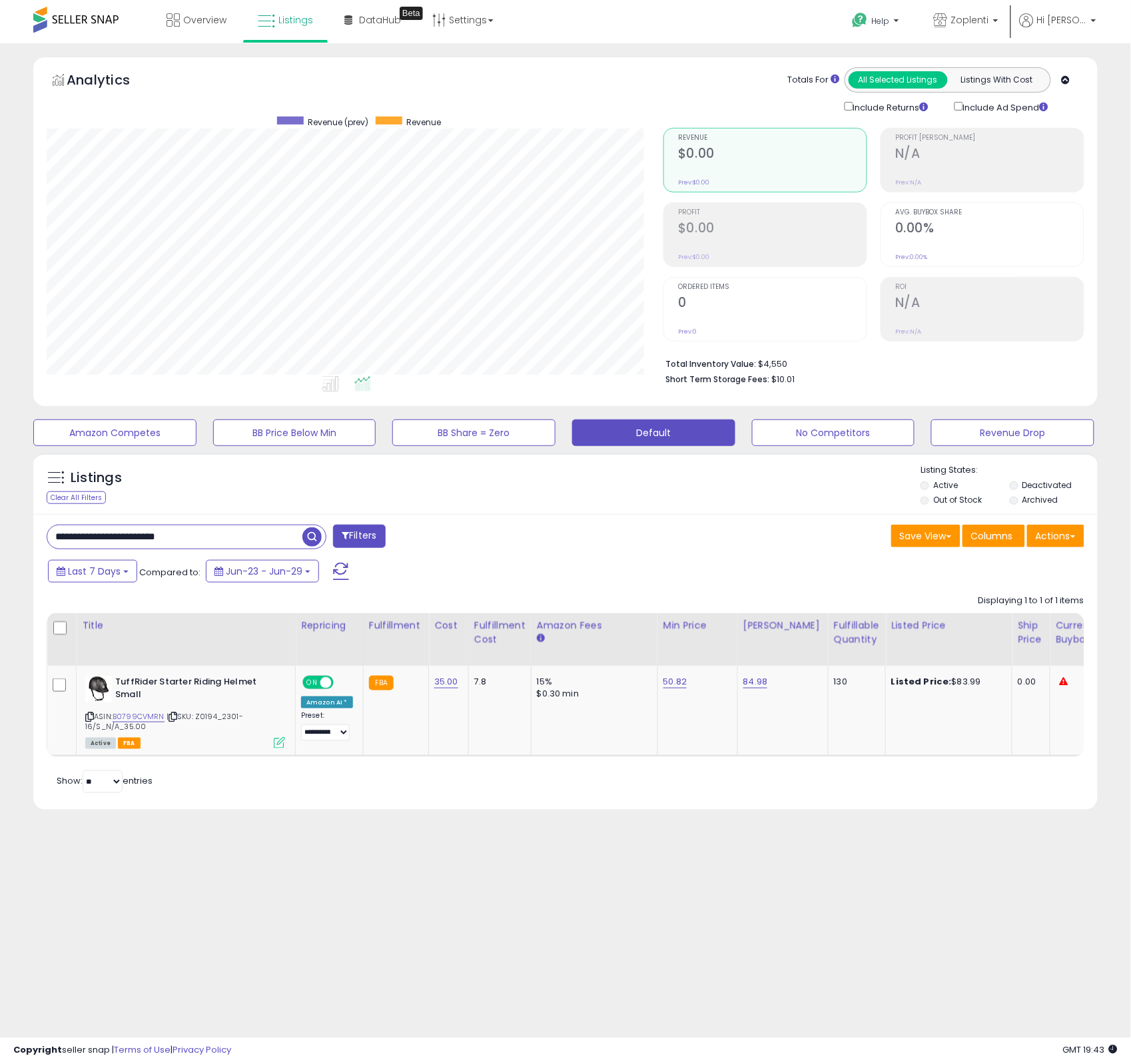 click on "**********" at bounding box center [175, 537] 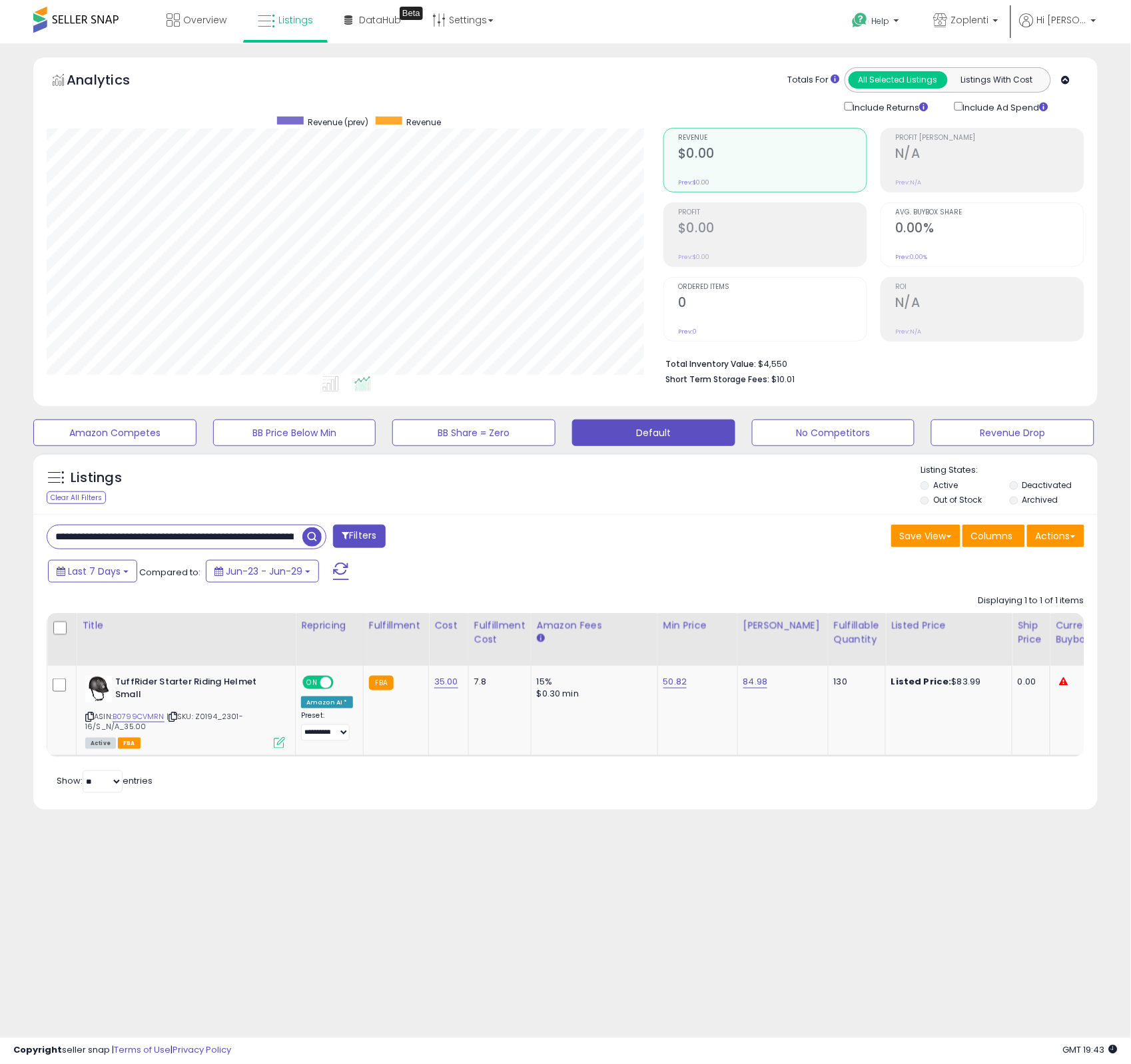 scroll, scrollTop: 0, scrollLeft: 890, axis: horizontal 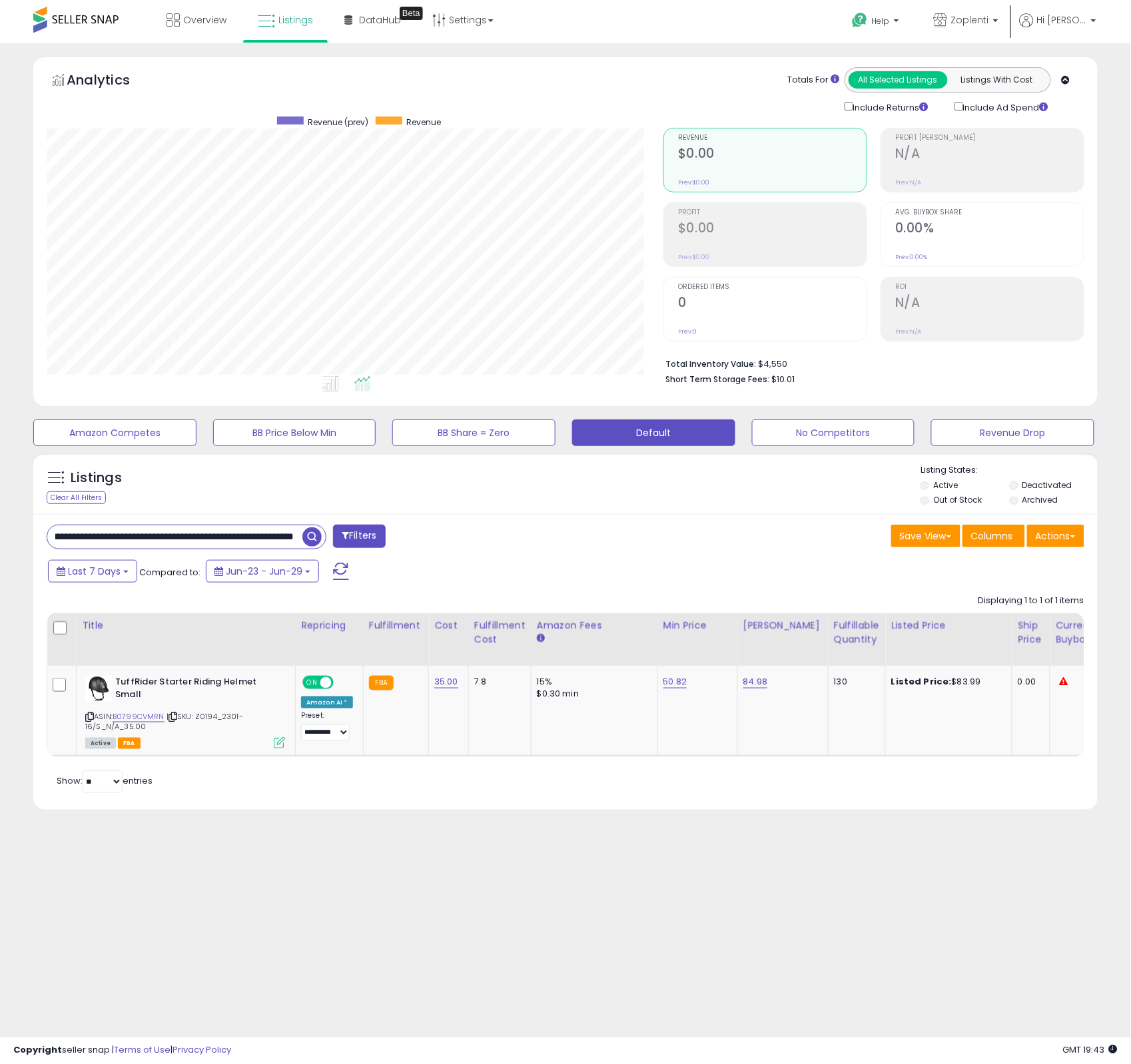type on "**********" 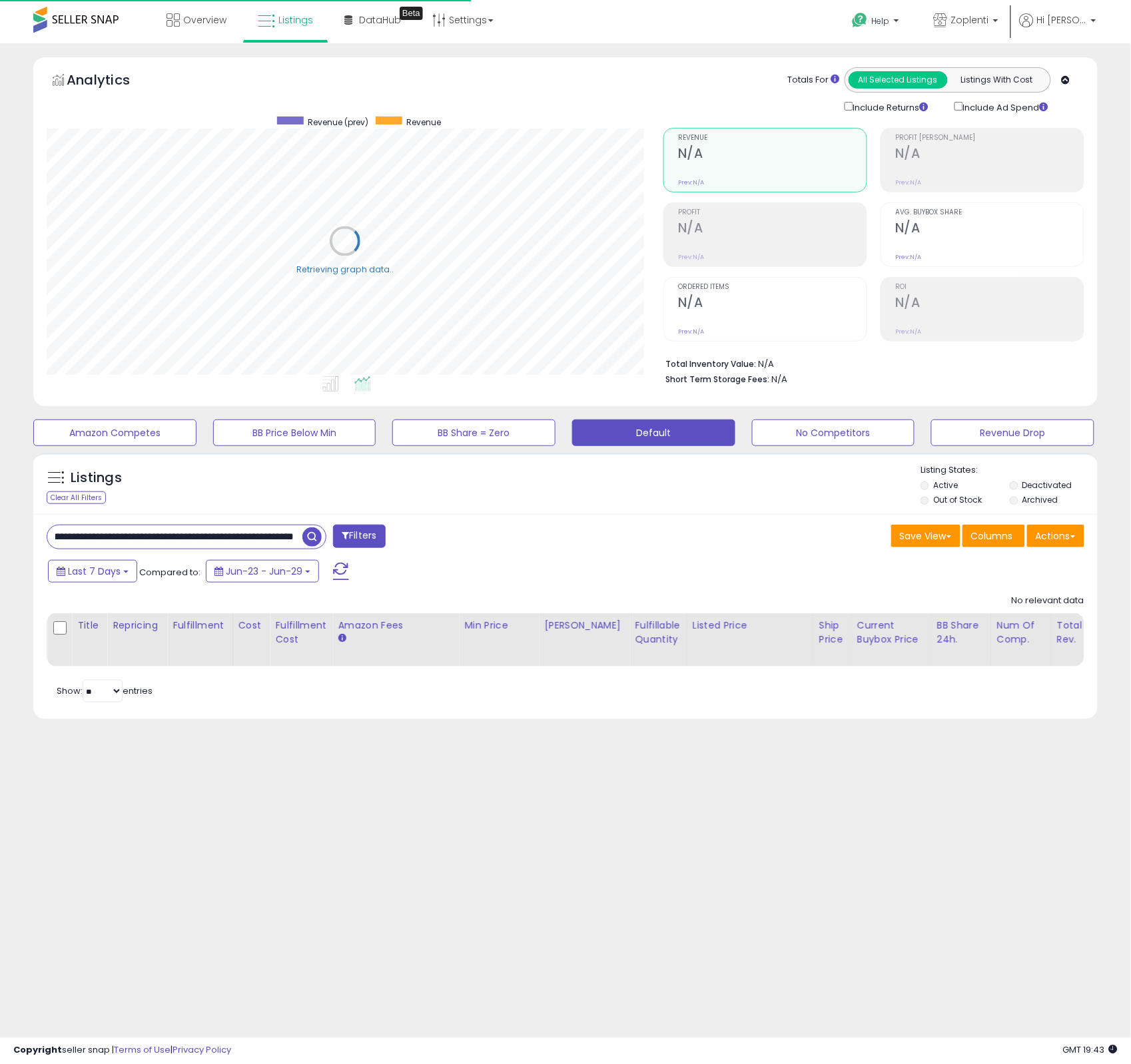 click on "**********" at bounding box center (175, 537) 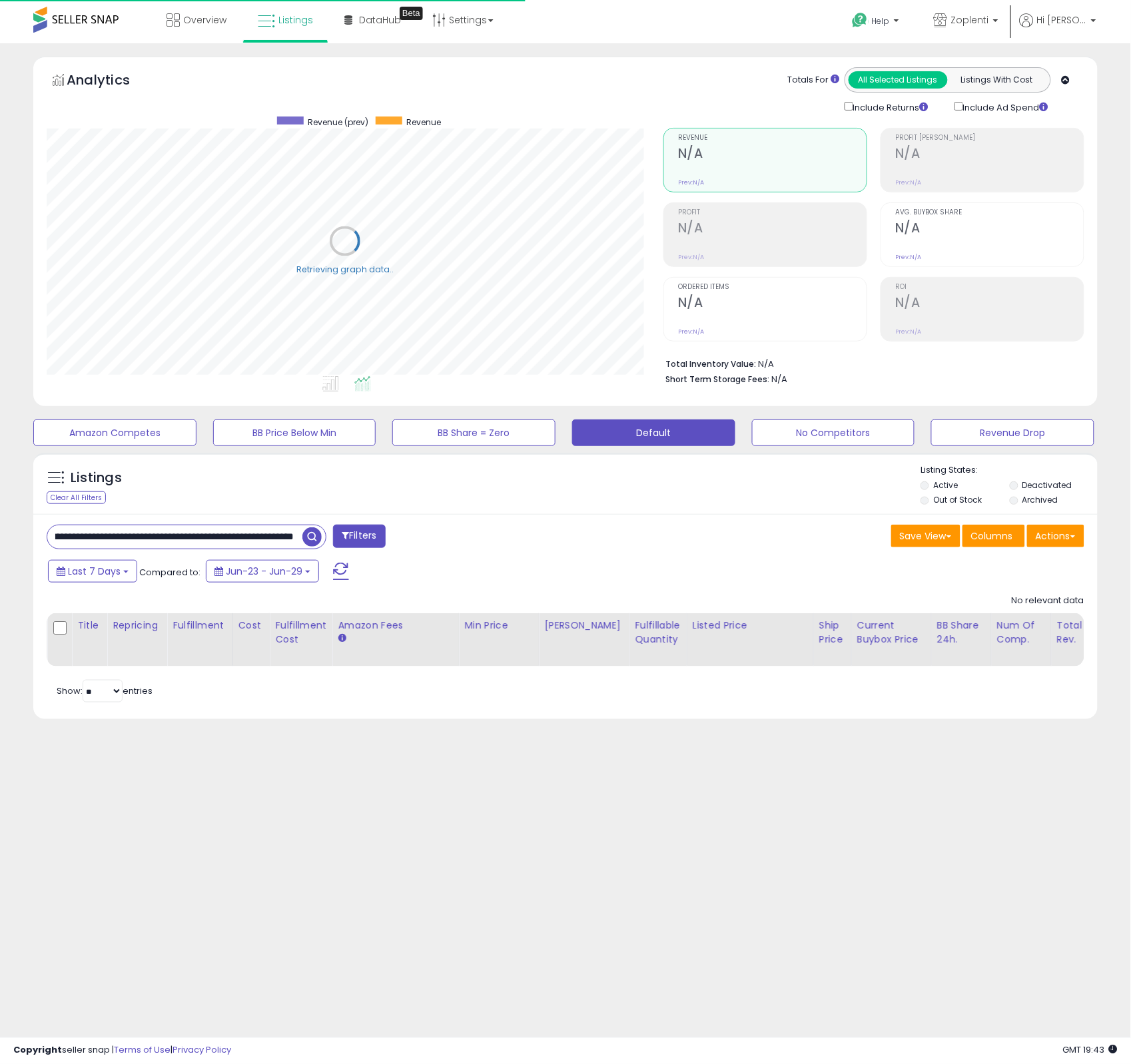 click on "**********" at bounding box center [175, 537] 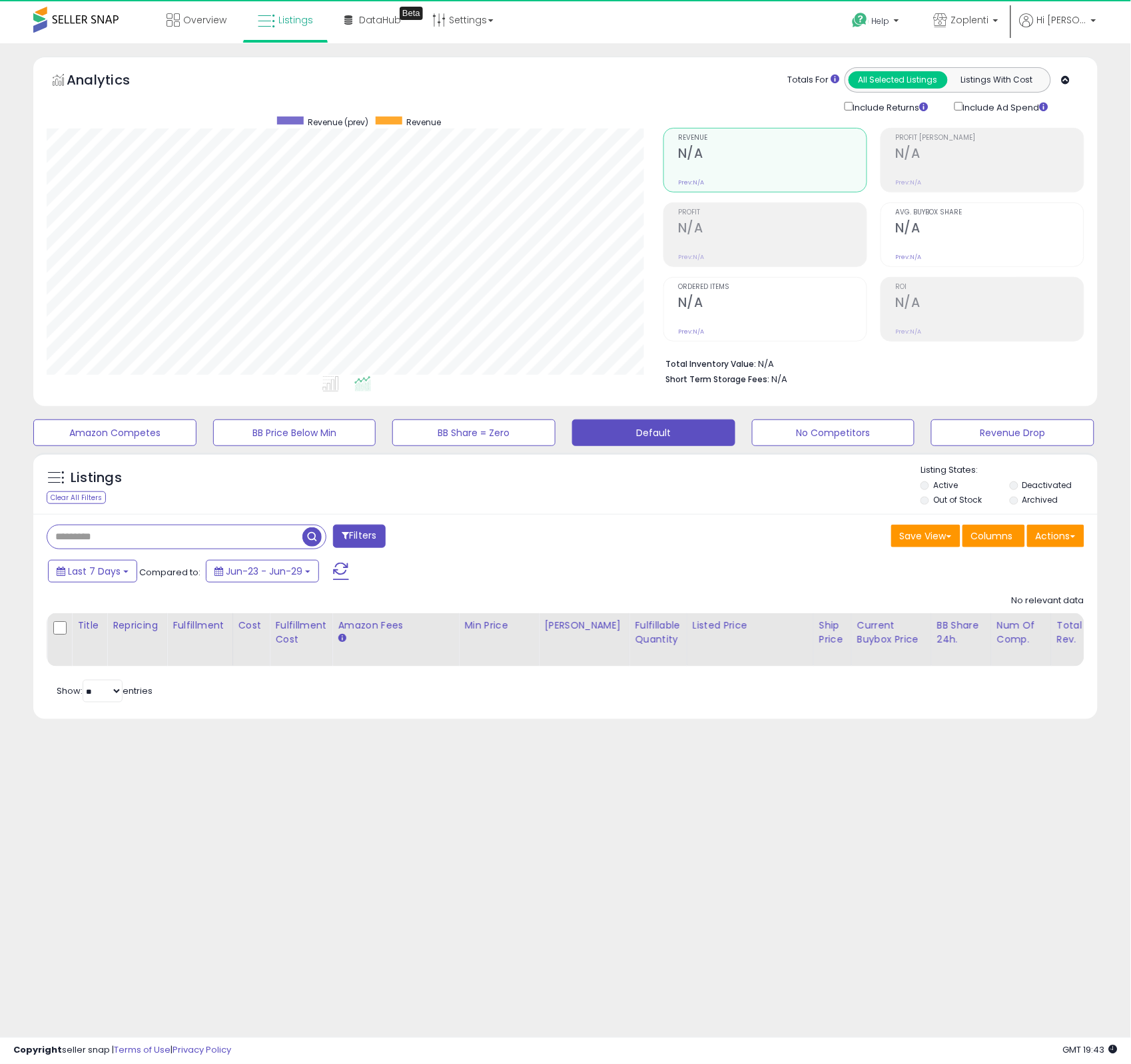 scroll, scrollTop: 0, scrollLeft: 0, axis: both 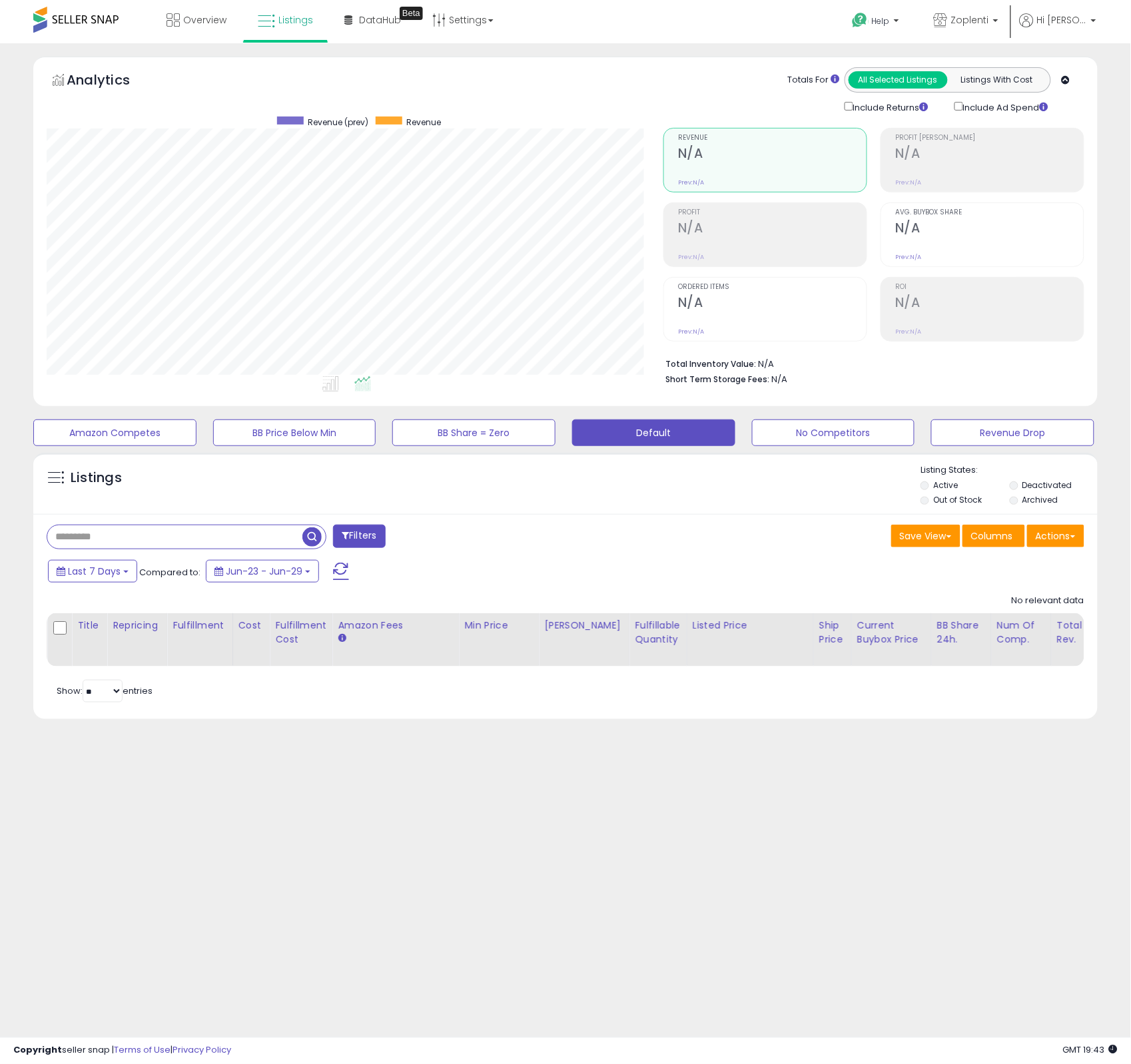 type 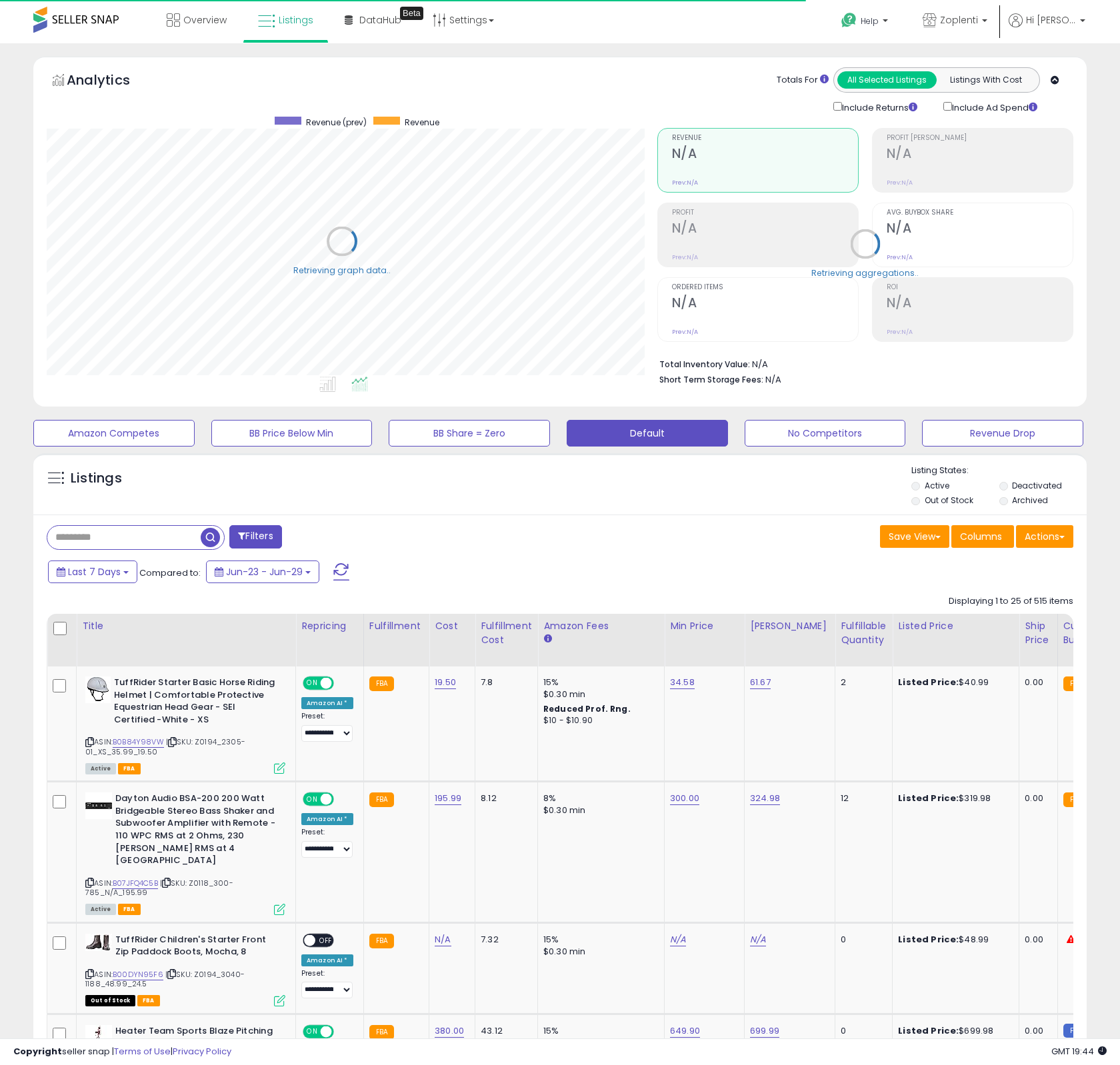 scroll, scrollTop: 273, scrollLeft: 610, axis: both 